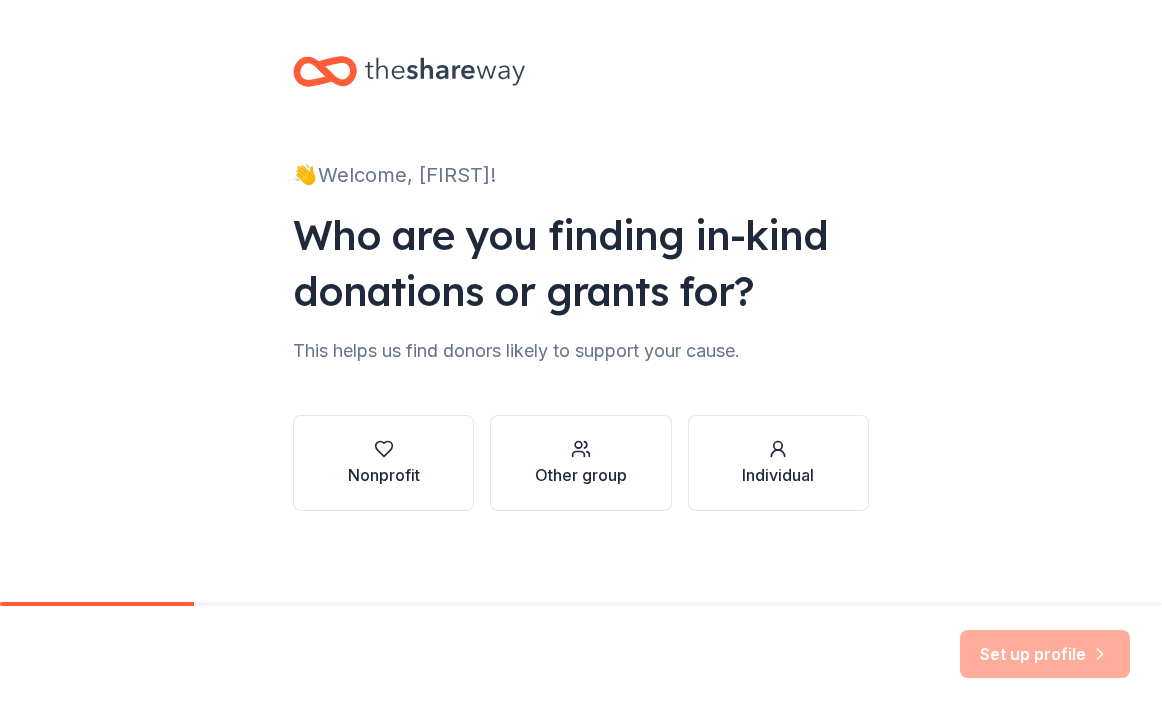 scroll, scrollTop: 0, scrollLeft: 0, axis: both 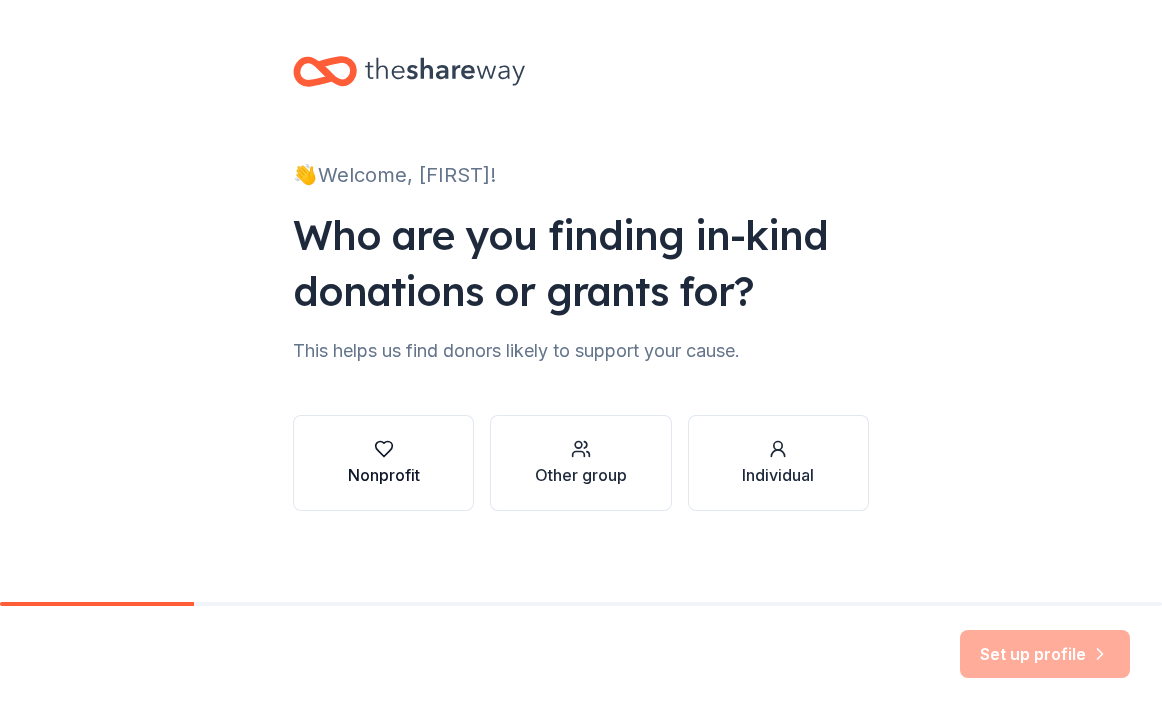 click 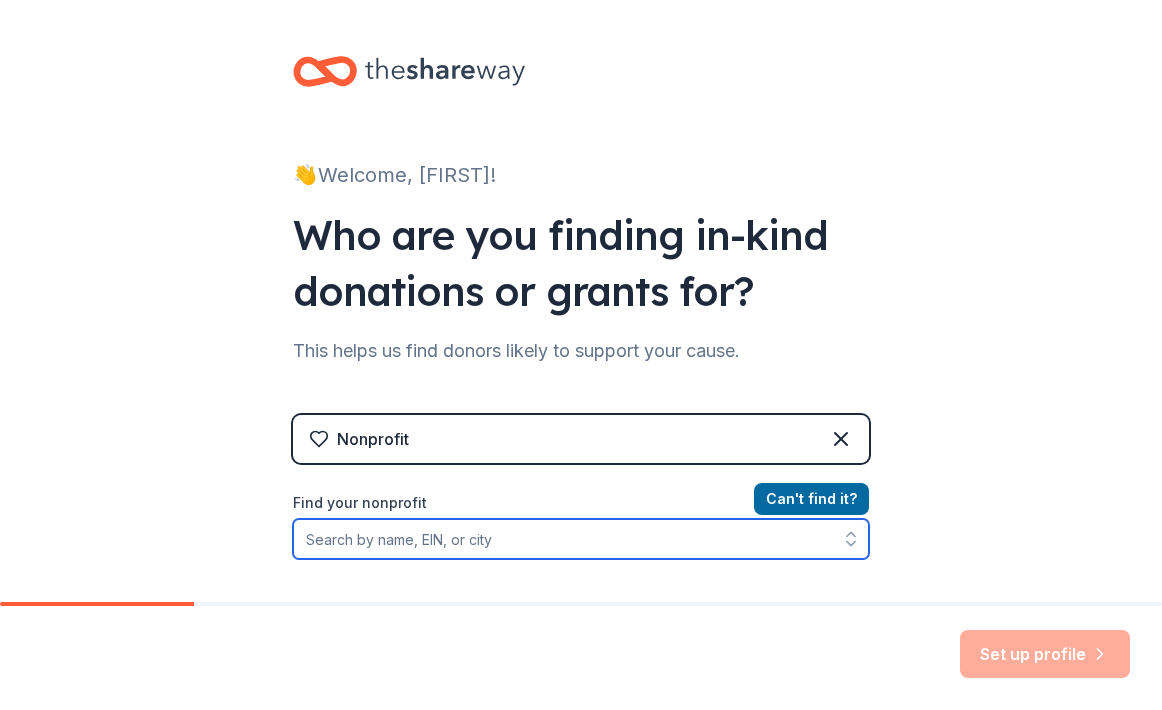 click on "Find your nonprofit" at bounding box center (581, 539) 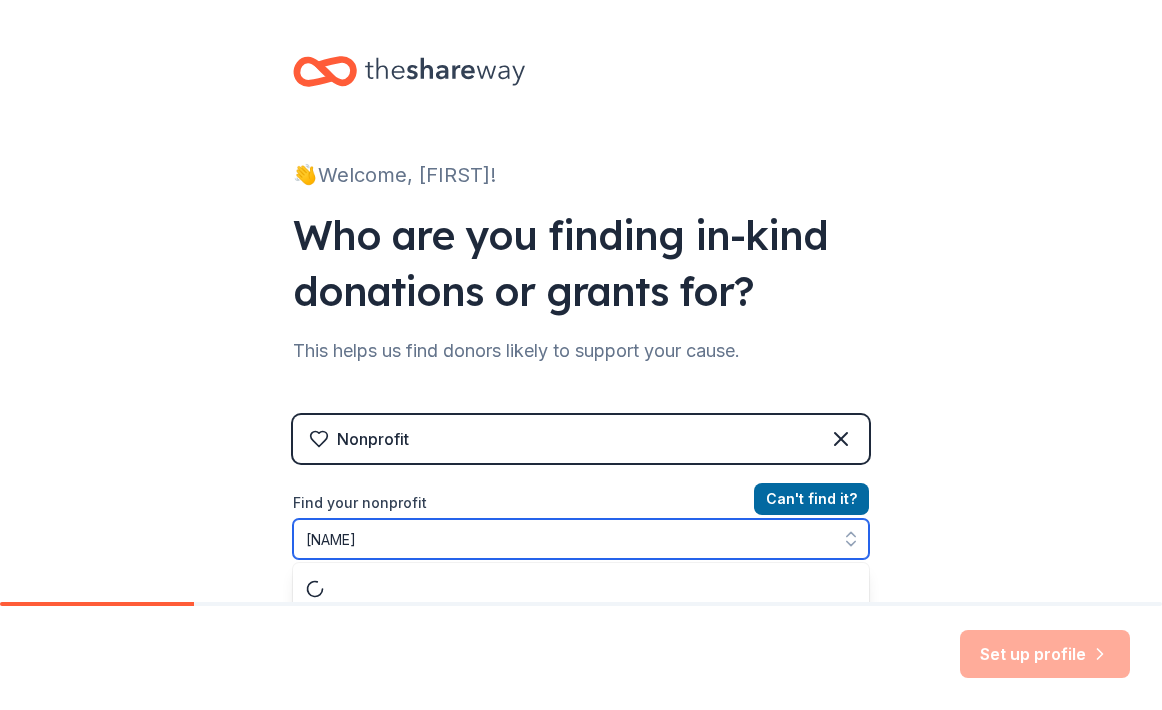 scroll, scrollTop: 57, scrollLeft: 0, axis: vertical 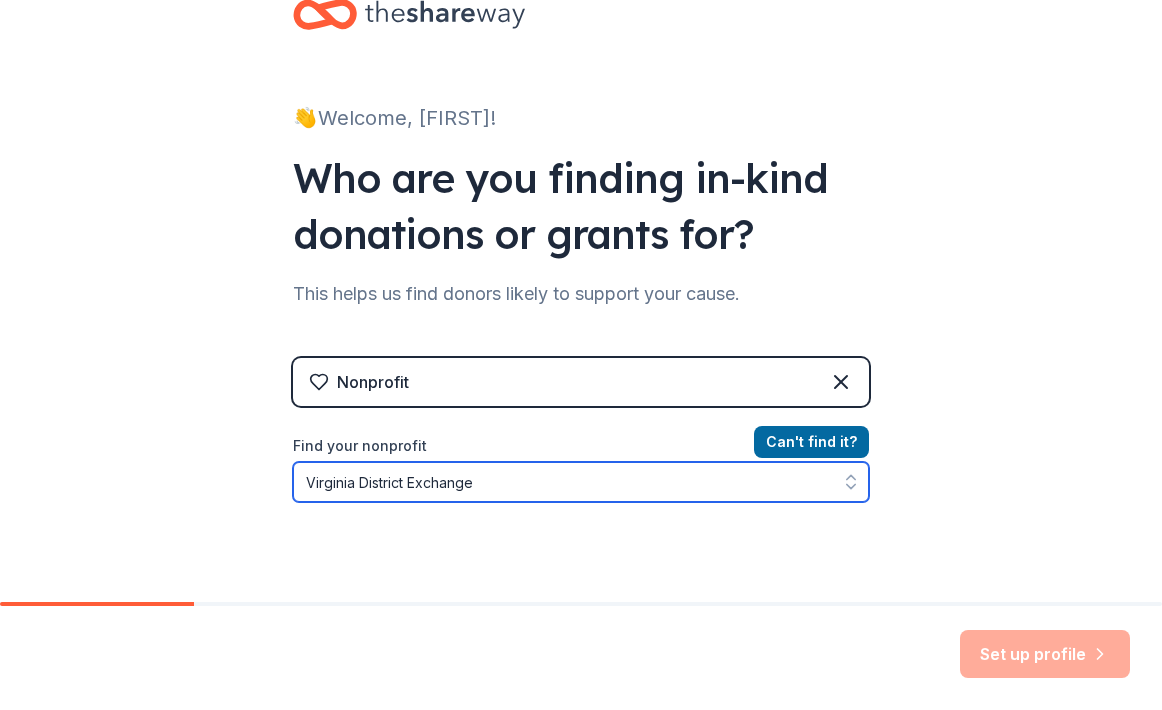 type on "Virginia District Exchange" 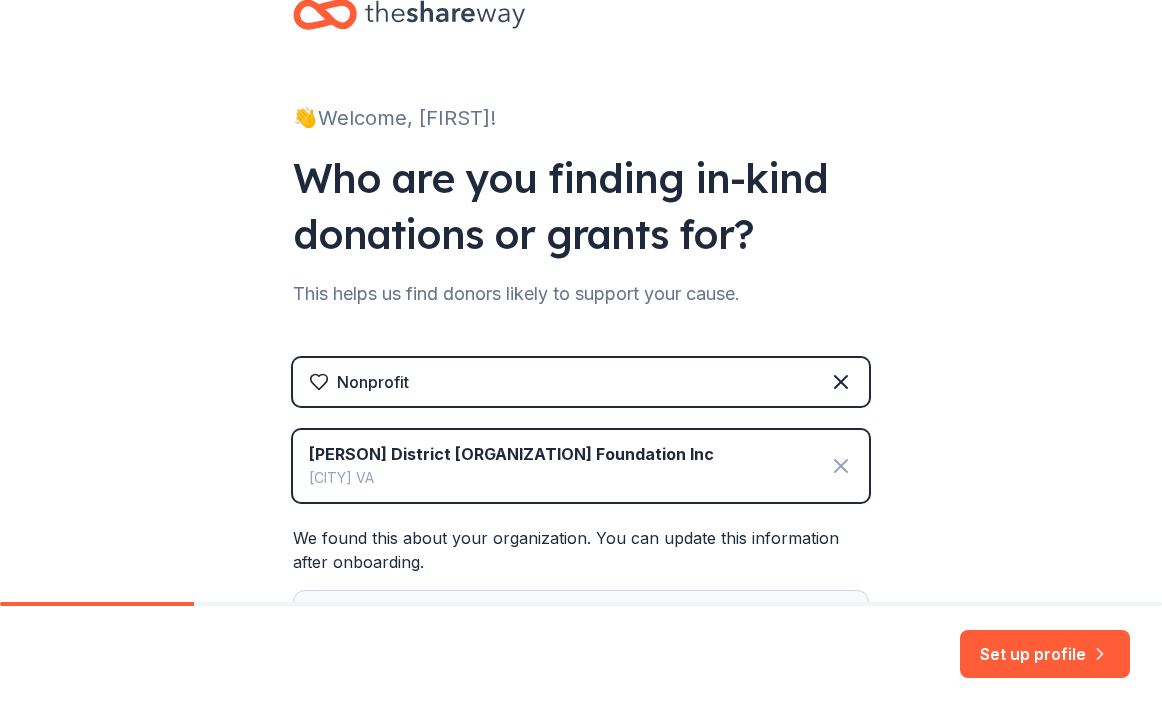 click 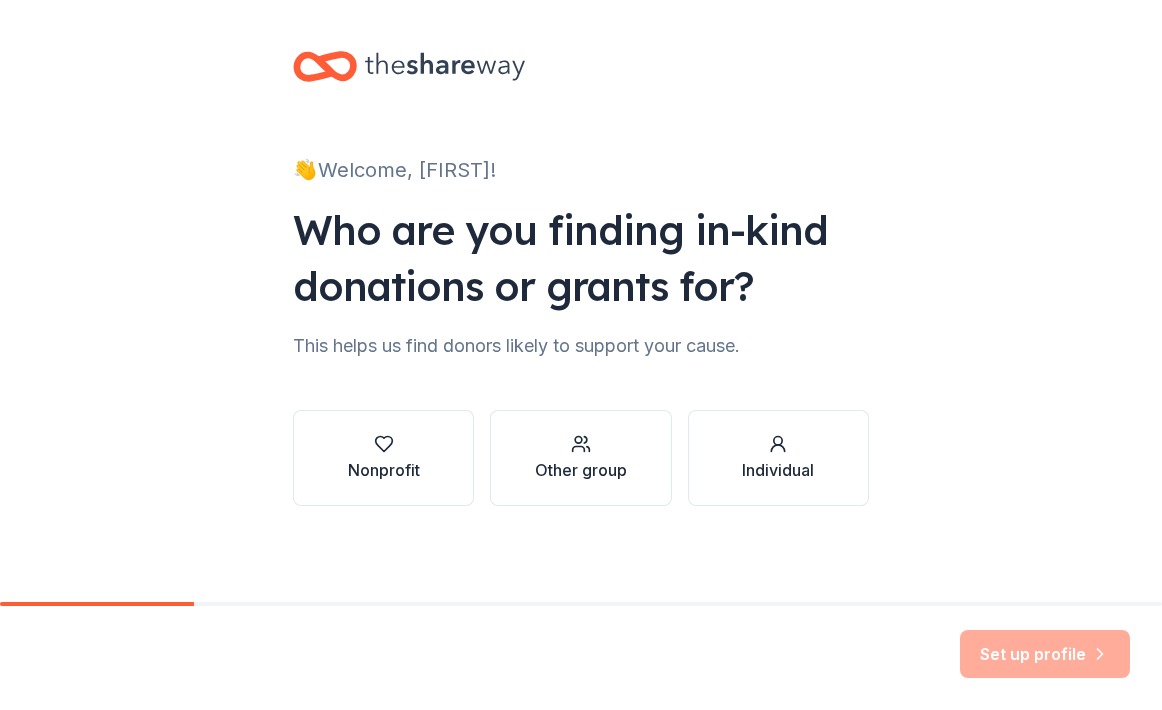 scroll, scrollTop: 5, scrollLeft: 0, axis: vertical 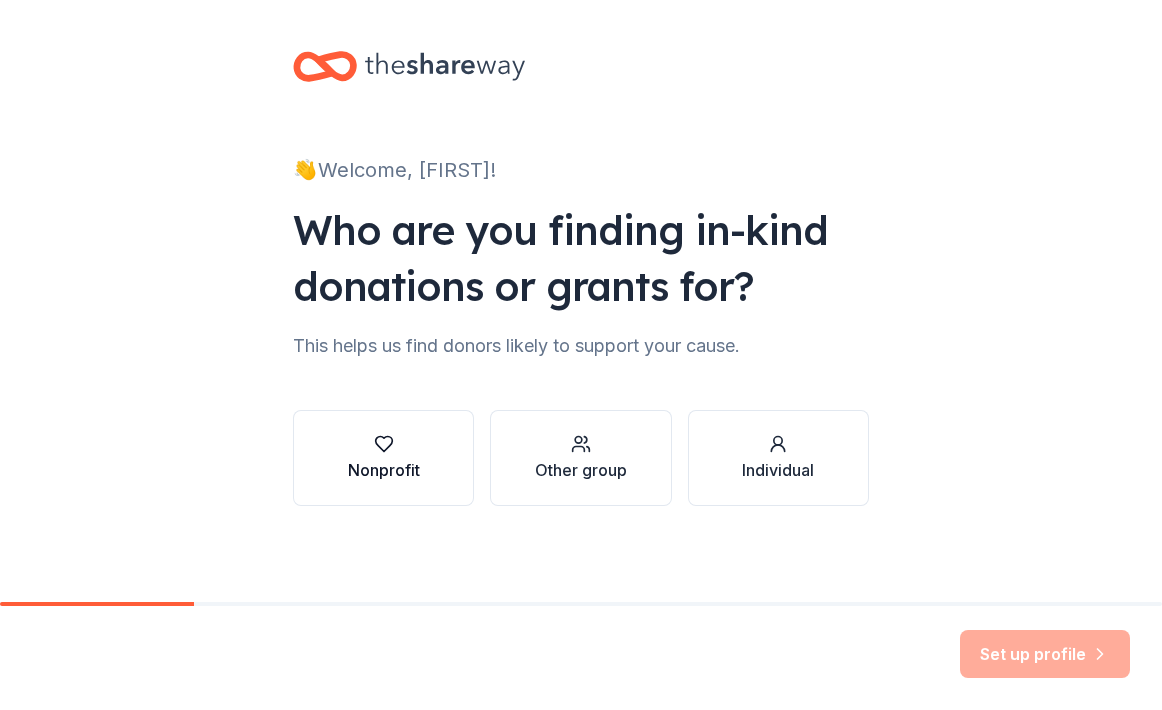 click 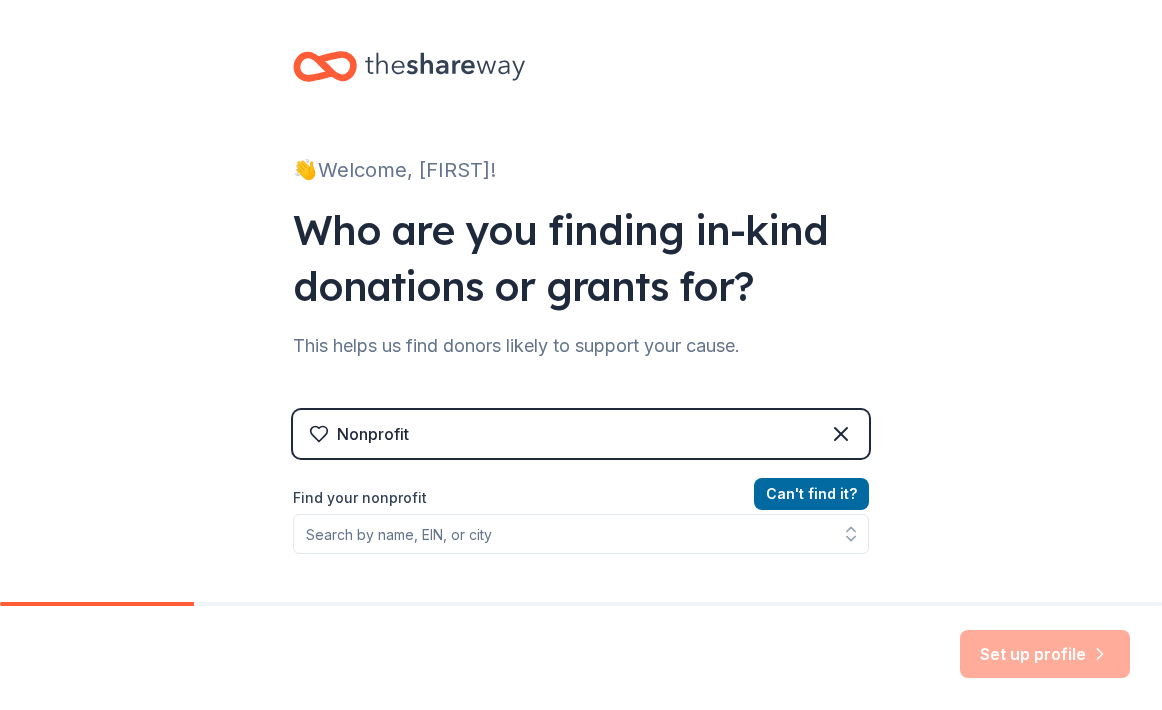 click on "Nonprofit" at bounding box center [581, 434] 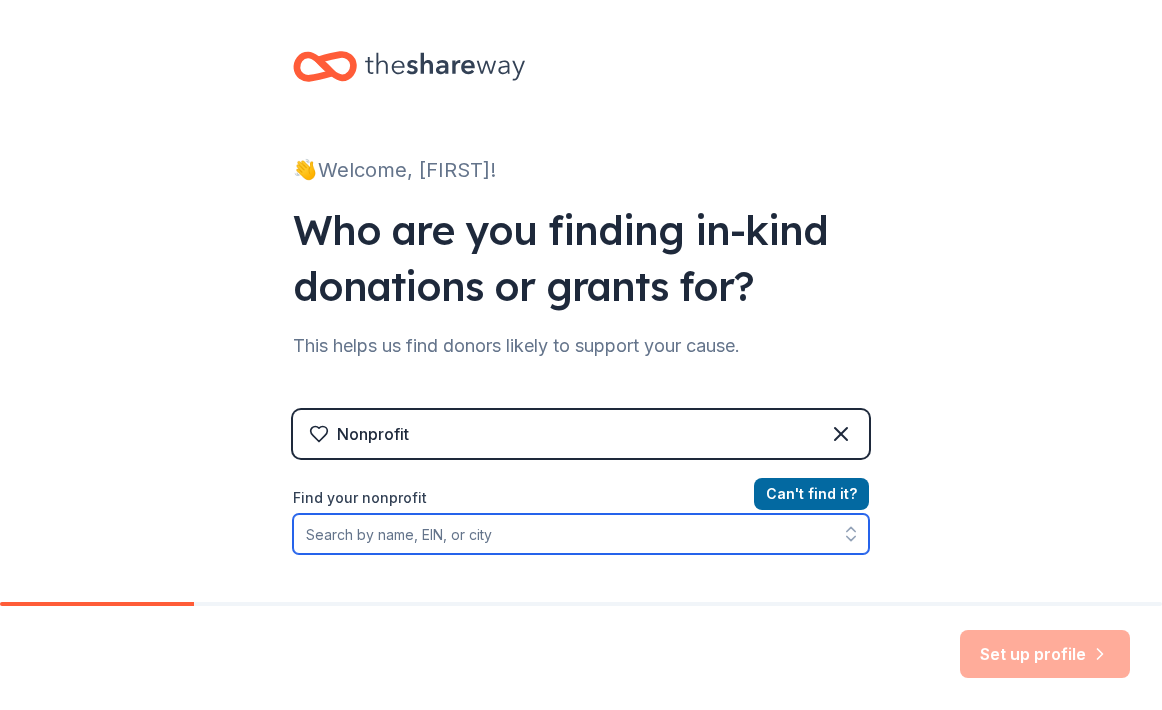 click on "Find your nonprofit" at bounding box center [581, 534] 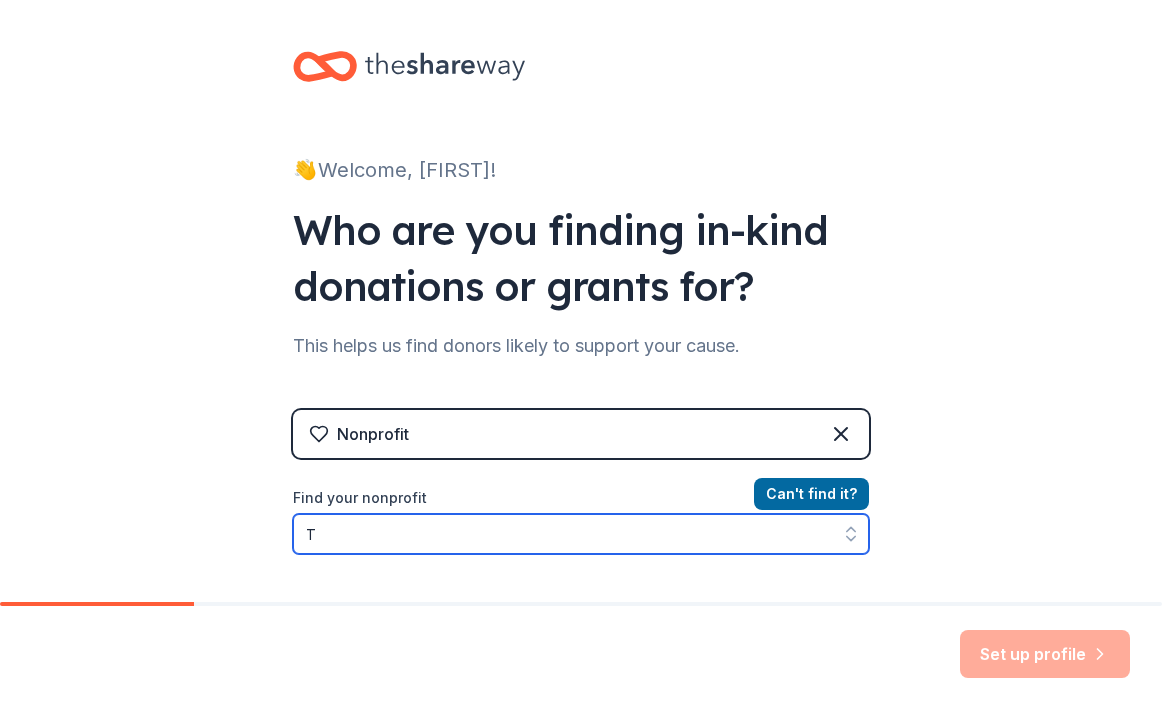 scroll, scrollTop: 141, scrollLeft: 0, axis: vertical 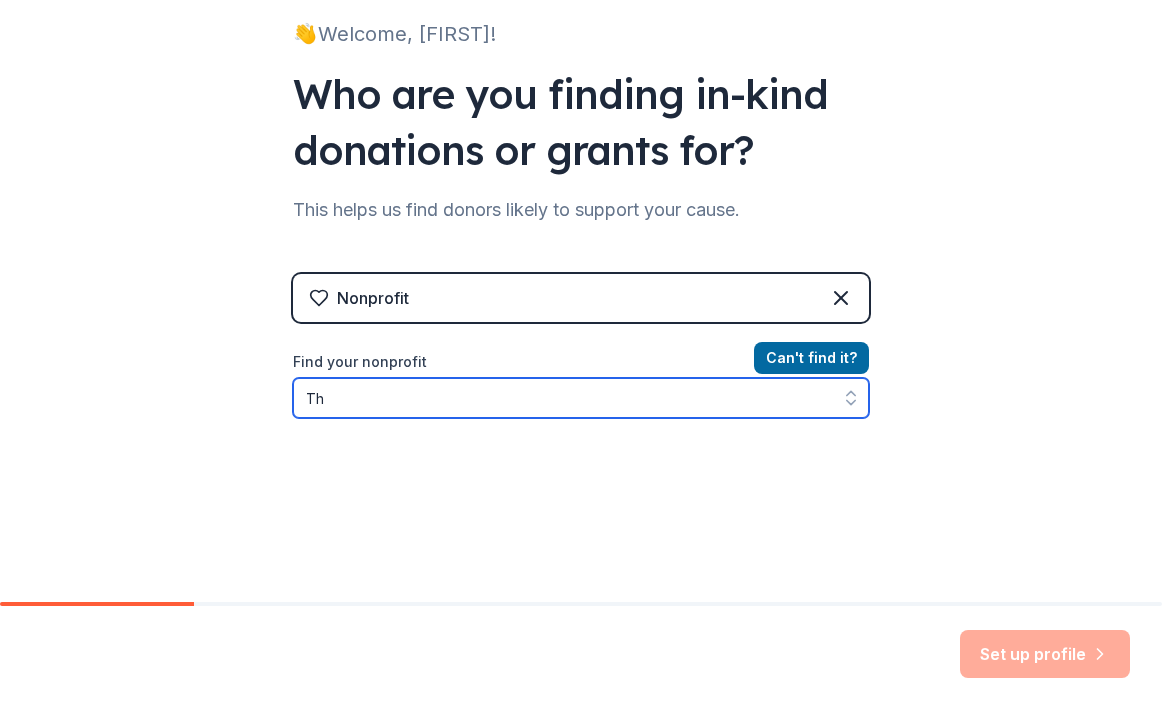 type on "T" 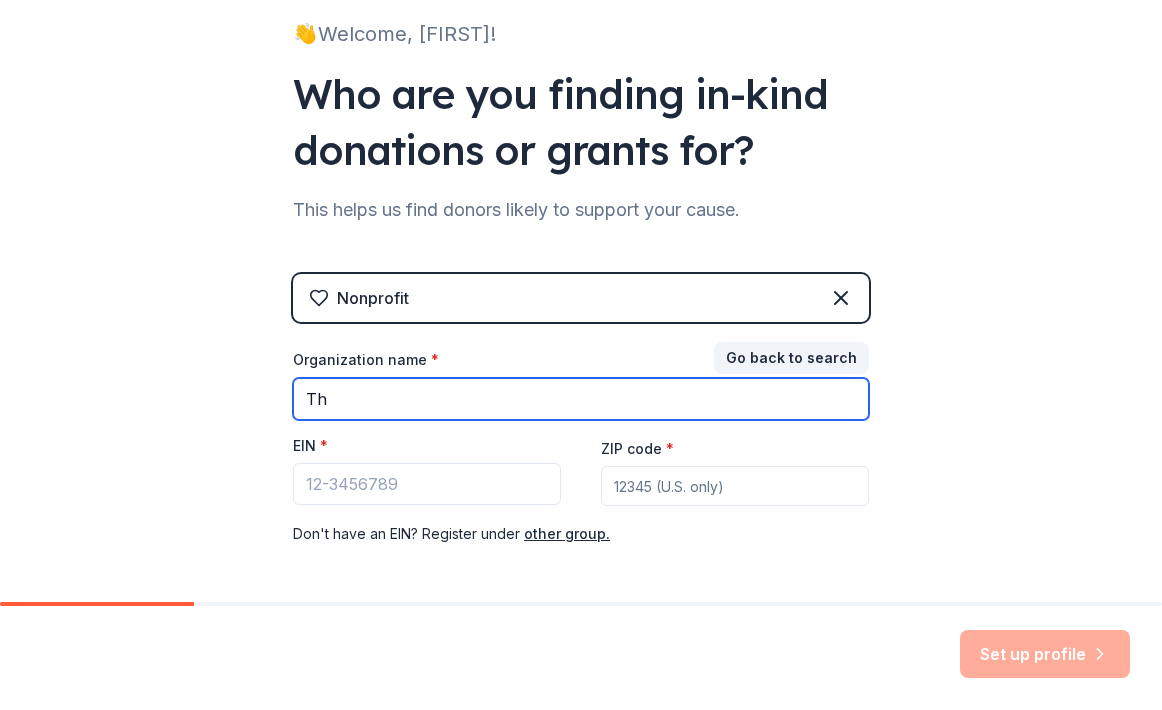type on "T" 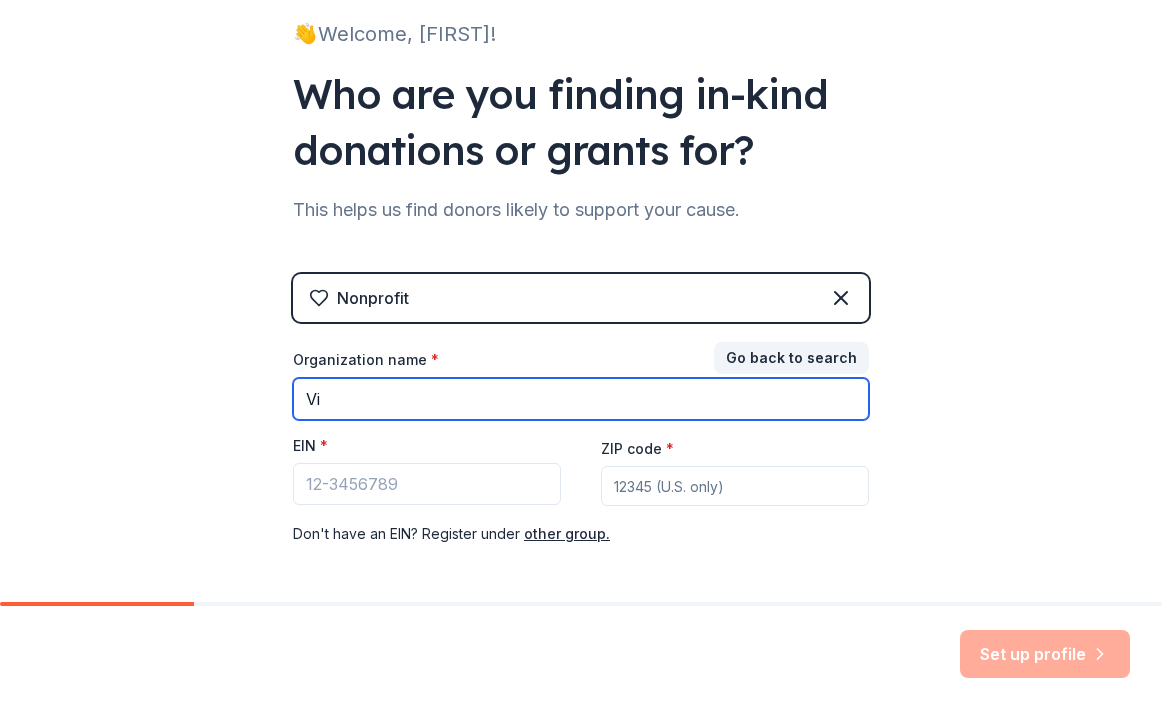 type on "V" 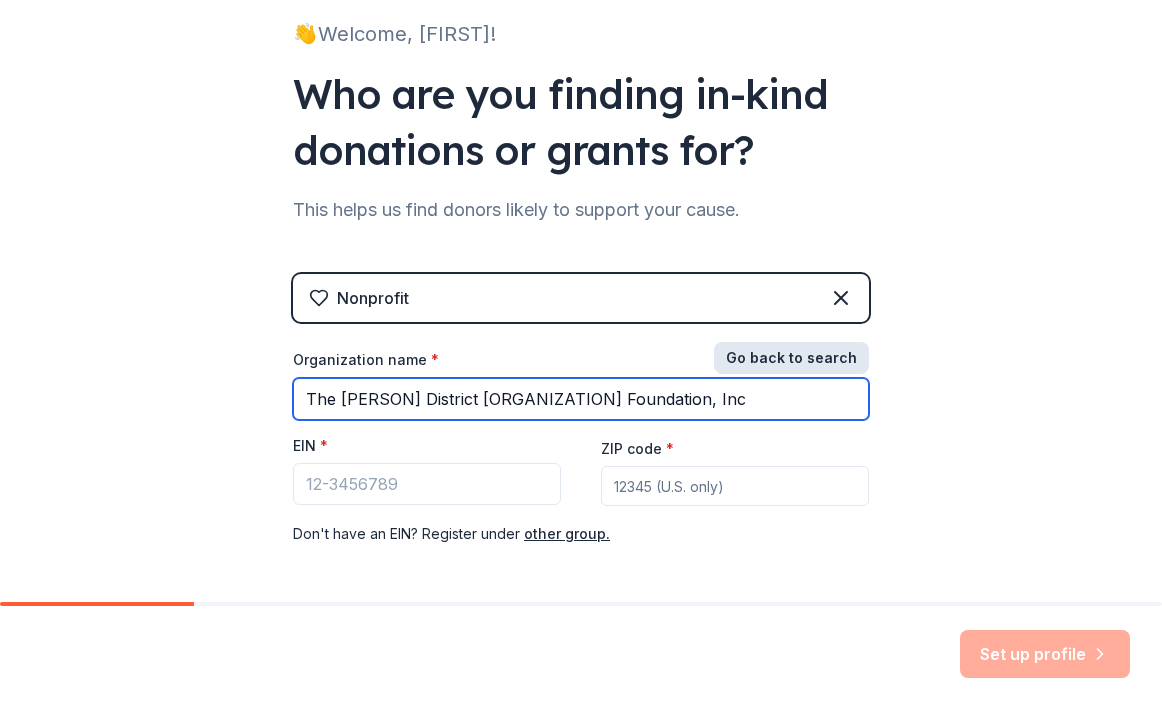 type on "The [PERSON] District [ORGANIZATION] Foundation, Inc" 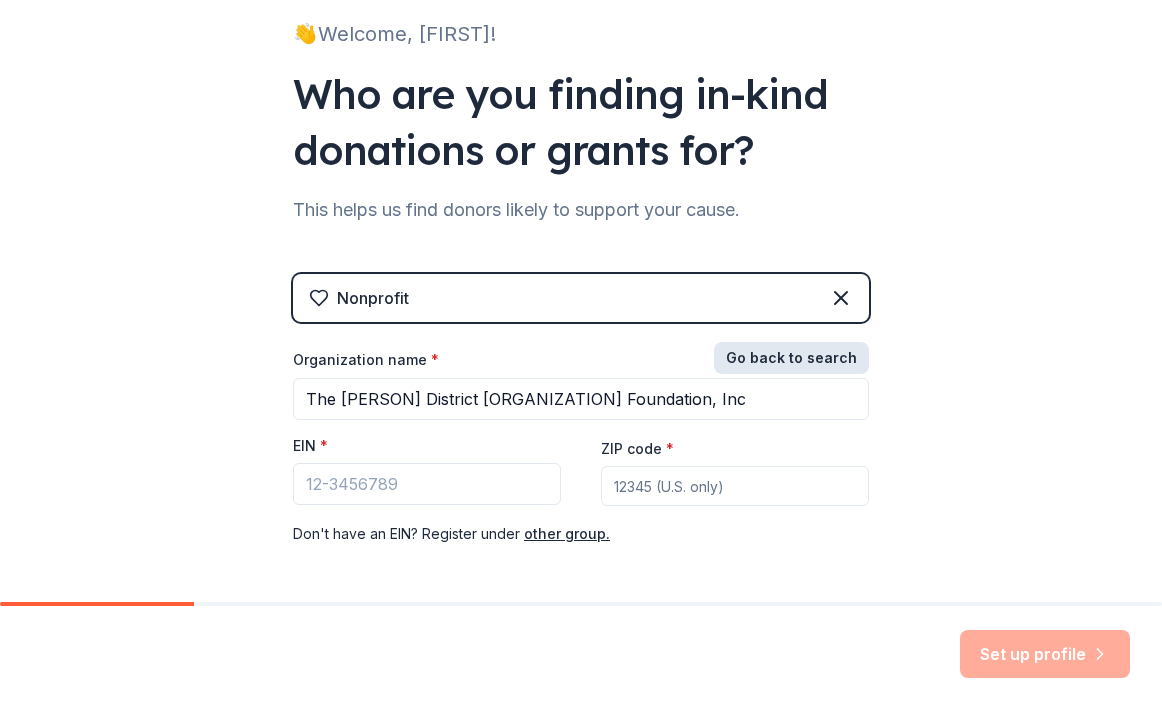 click on "Go back to search" at bounding box center [791, 358] 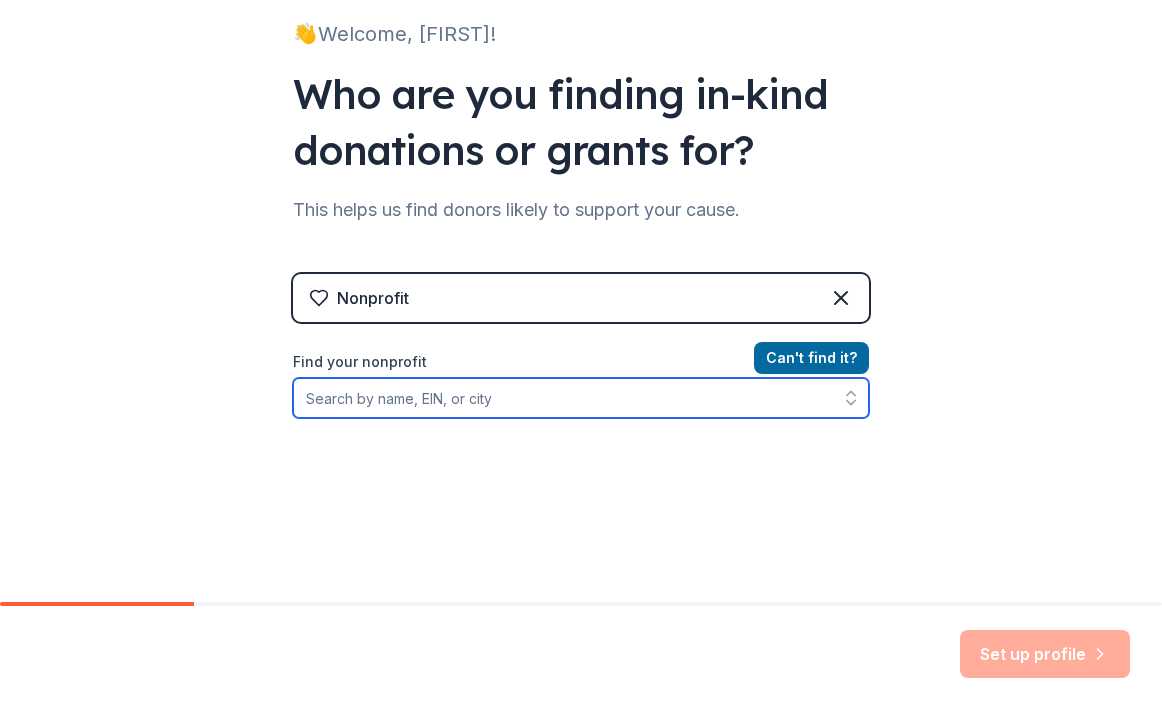 click on "Find your nonprofit" at bounding box center [581, 398] 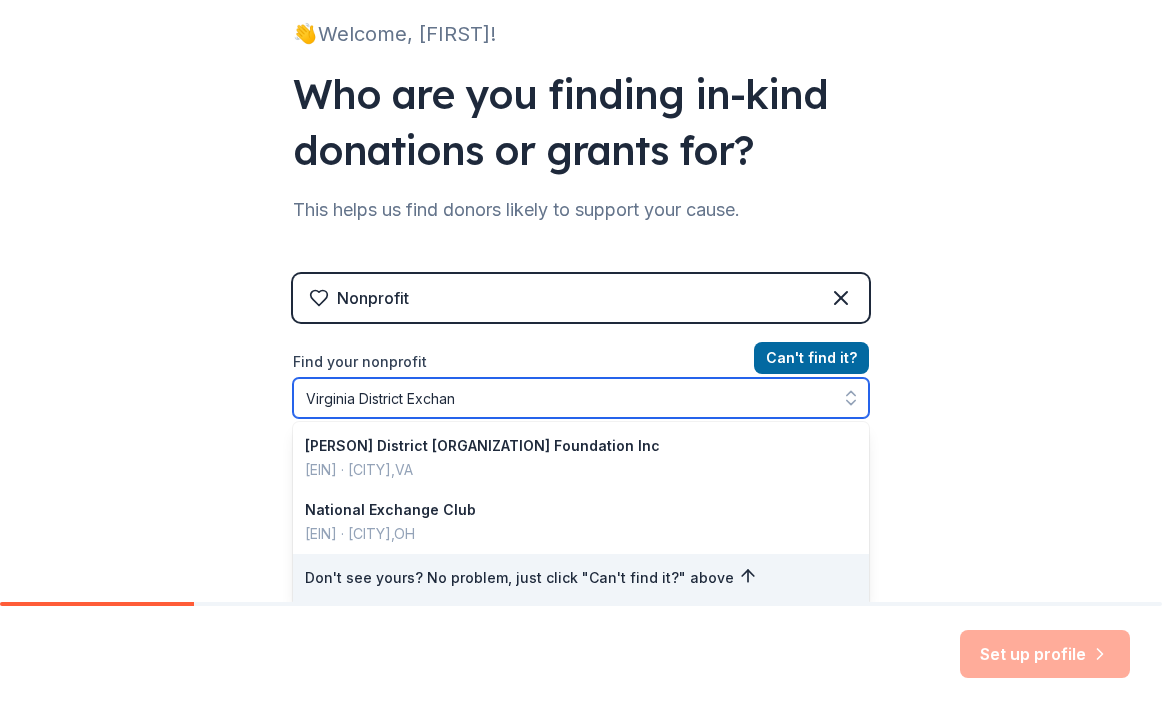 type on "Virginia District Exchange" 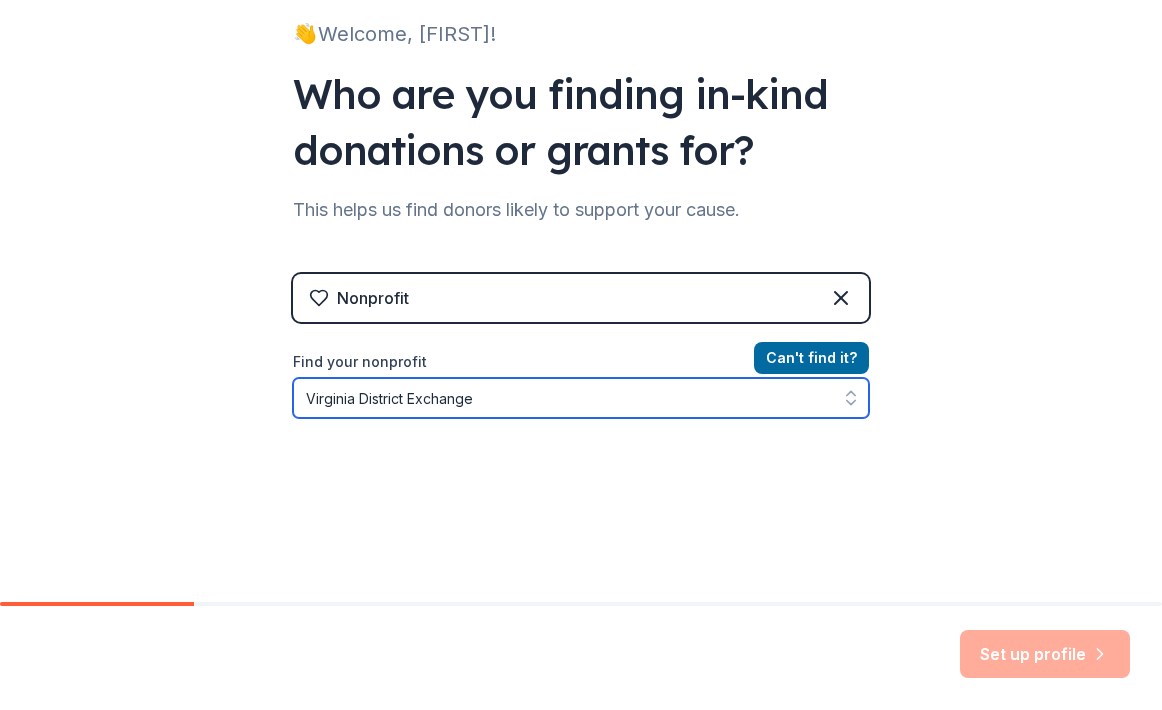 drag, startPoint x: 598, startPoint y: 408, endPoint x: 581, endPoint y: 457, distance: 51.86521 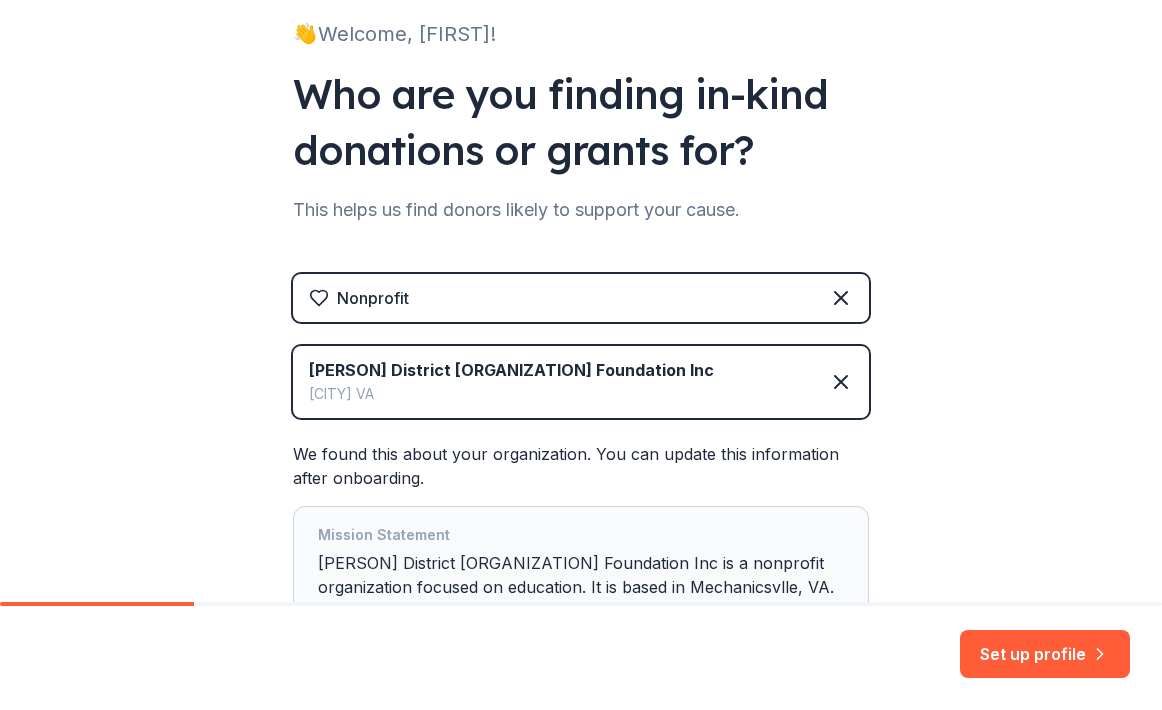click on "Mission Statement" at bounding box center [581, 537] 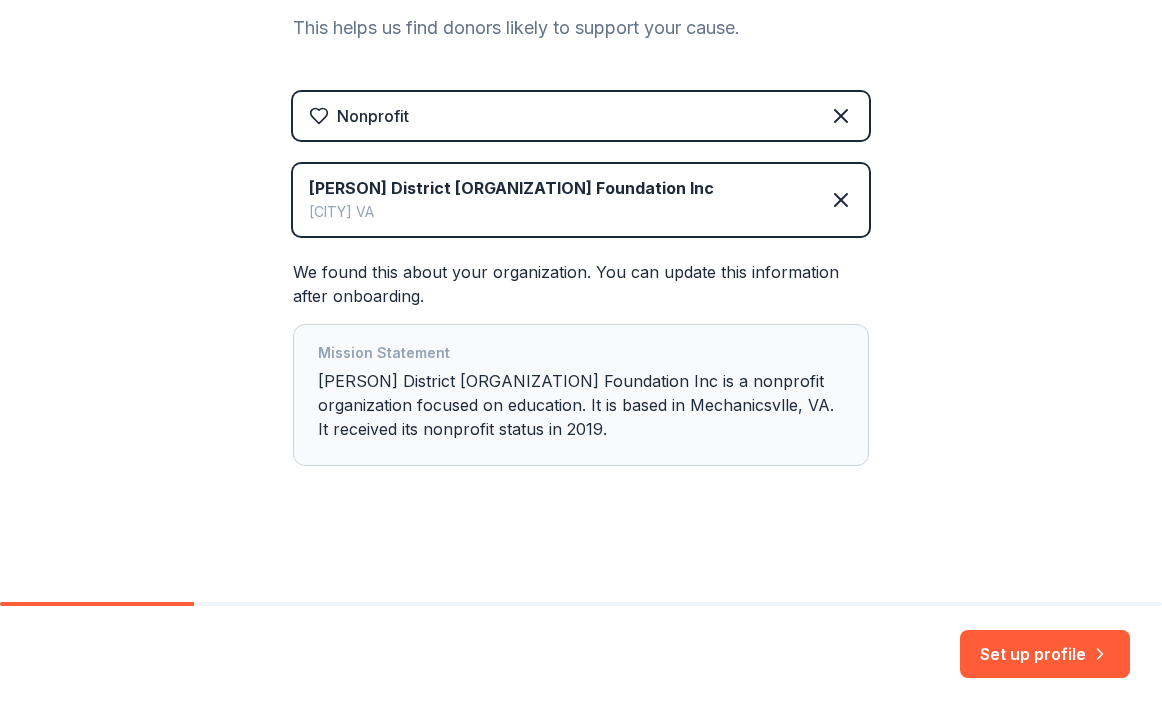 scroll, scrollTop: 323, scrollLeft: 0, axis: vertical 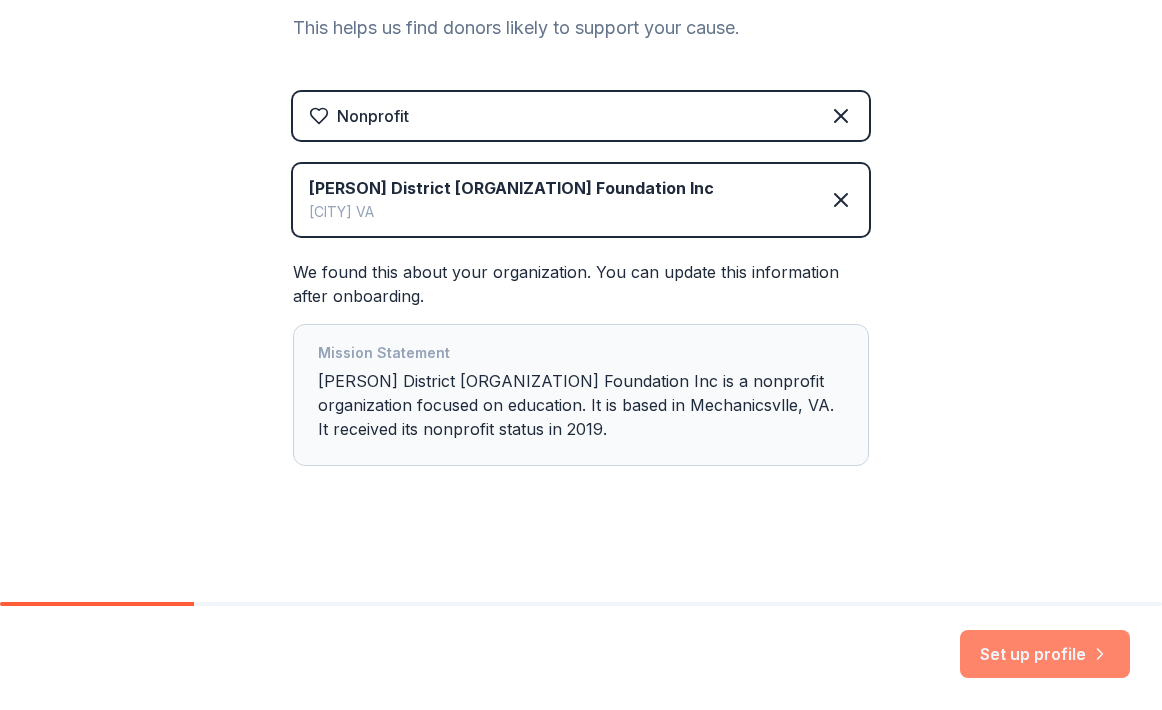 click on "Set up profile" at bounding box center (1045, 654) 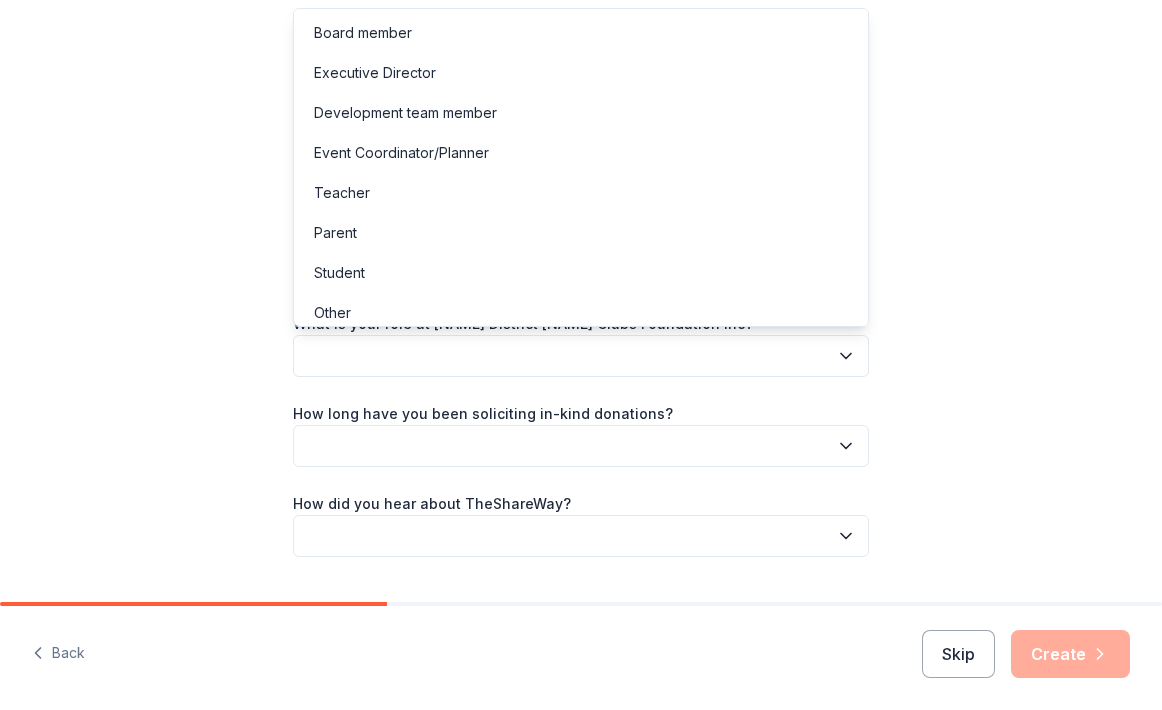 click 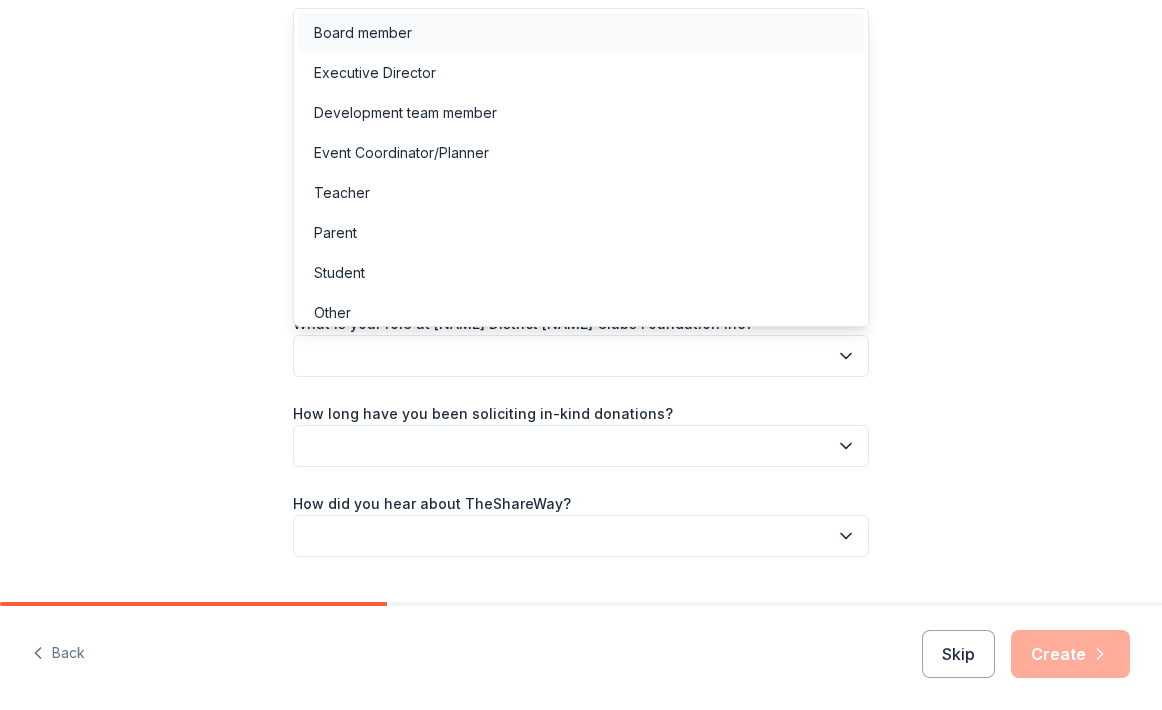 click on "Board member" at bounding box center (581, 33) 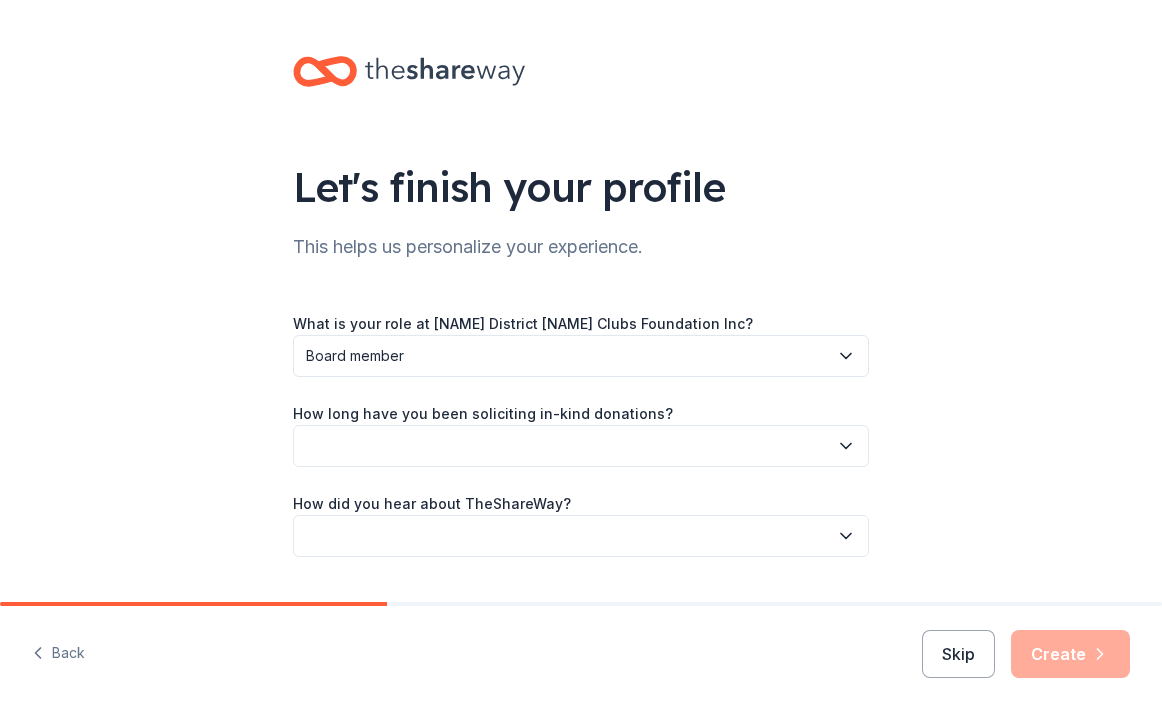 click 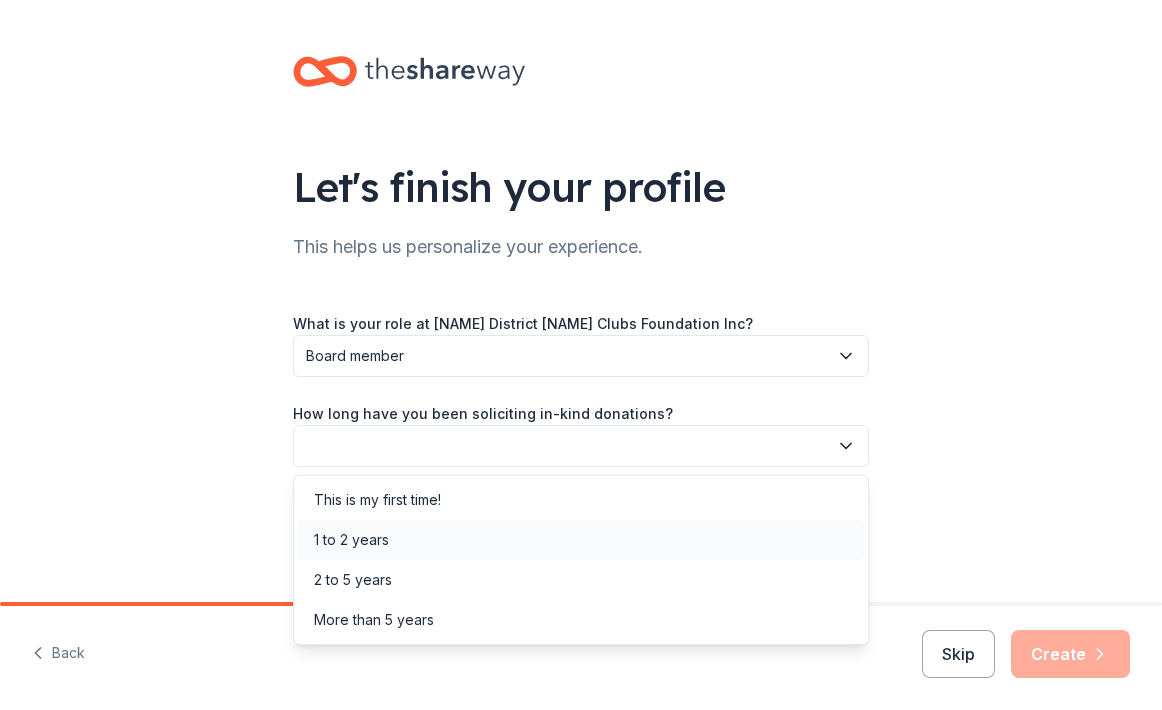 click on "1 to 2 years" at bounding box center [581, 540] 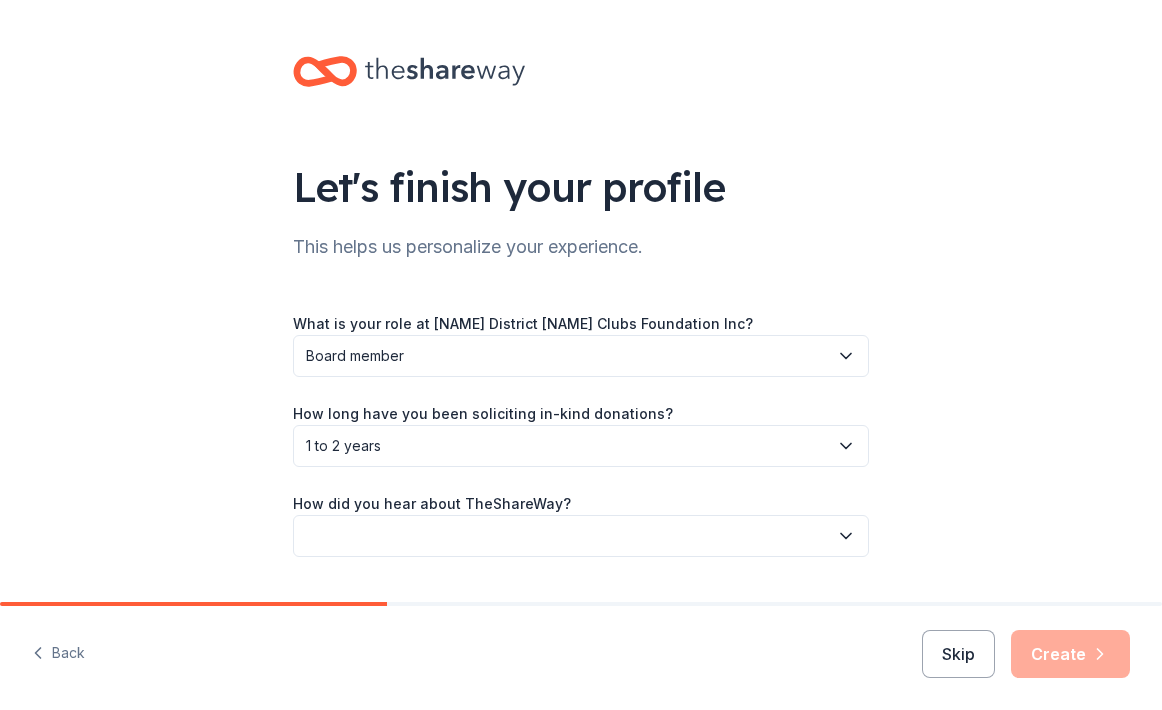 click 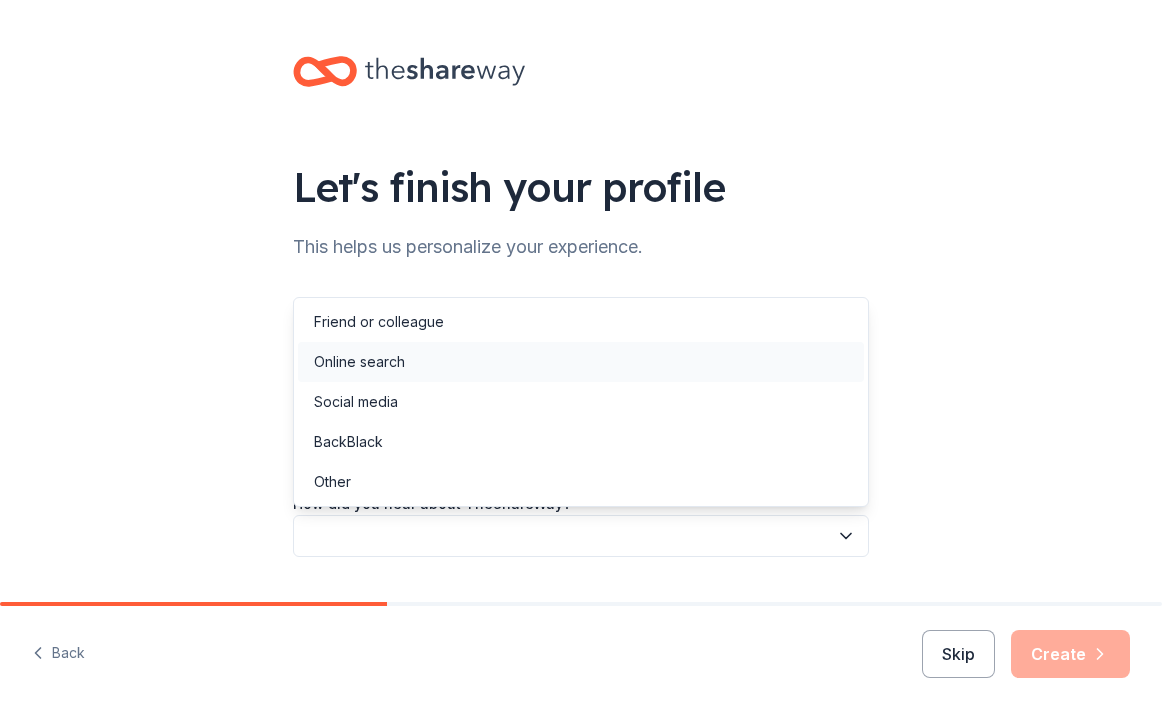 click on "Online search" at bounding box center [581, 362] 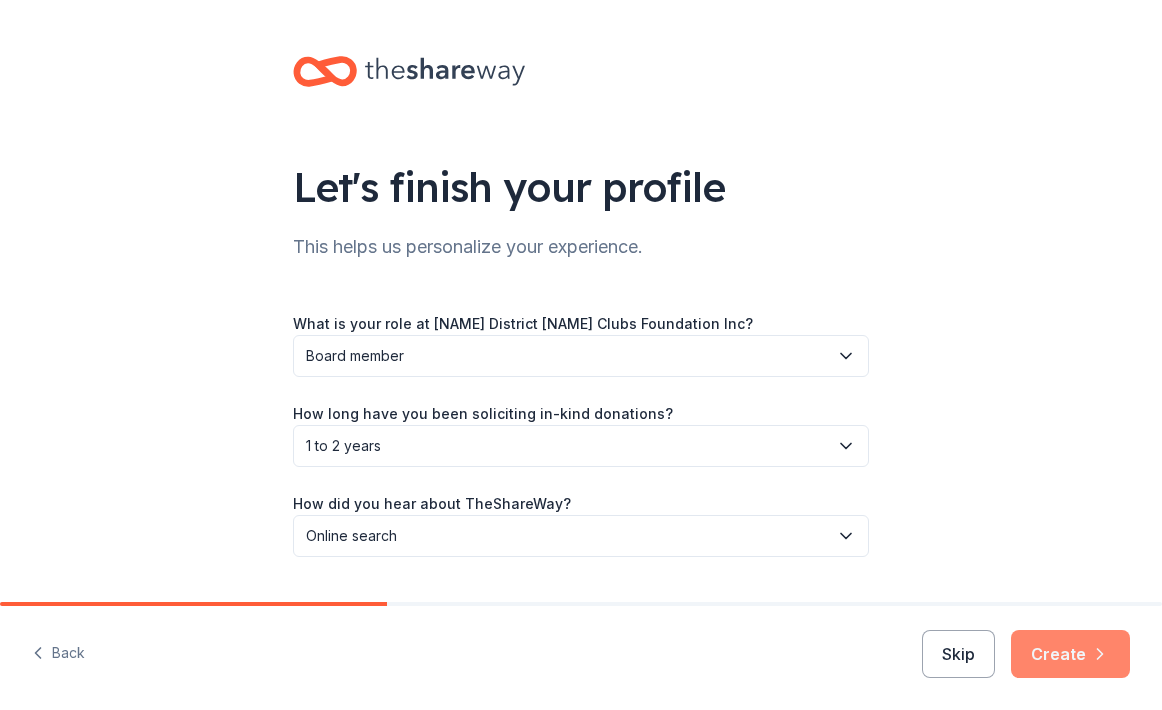 click on "Create" at bounding box center (1070, 654) 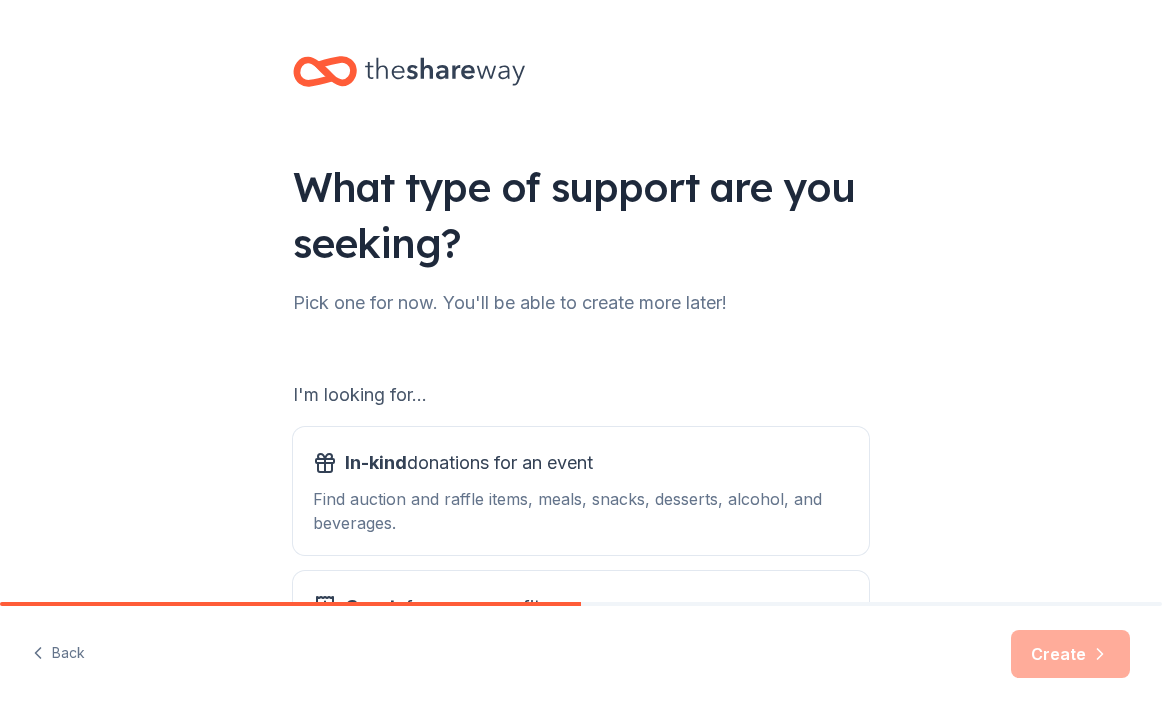 click on "What type of support are you seeking? Pick one for now. You'll be able to create more later! I'm looking for...   In-kind  donations for an event Find auction and raffle items, meals, snacks, desserts, alcohol, and beverages.   Grants  for my nonprofits Find grants for projects & programming, general operations, capital, scholarship, research, and more." at bounding box center [581, 403] 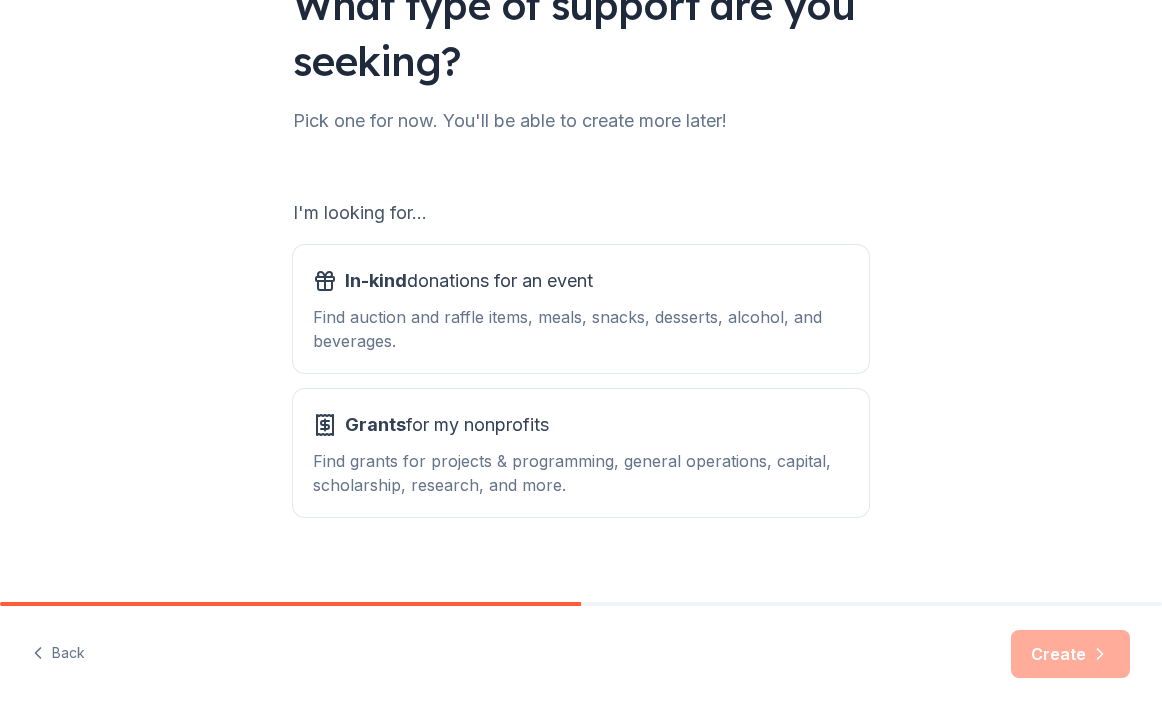 scroll, scrollTop: 186, scrollLeft: 0, axis: vertical 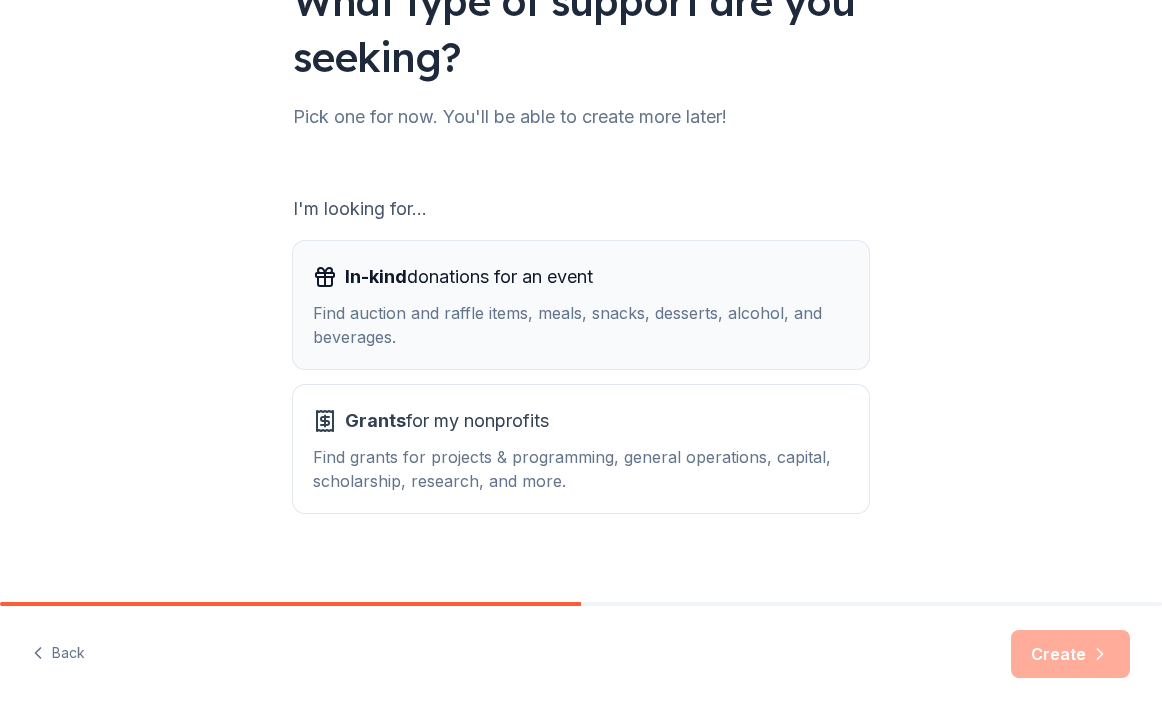 click on "Find auction and raffle items, meals, snacks, desserts, alcohol, and beverages." at bounding box center [581, 325] 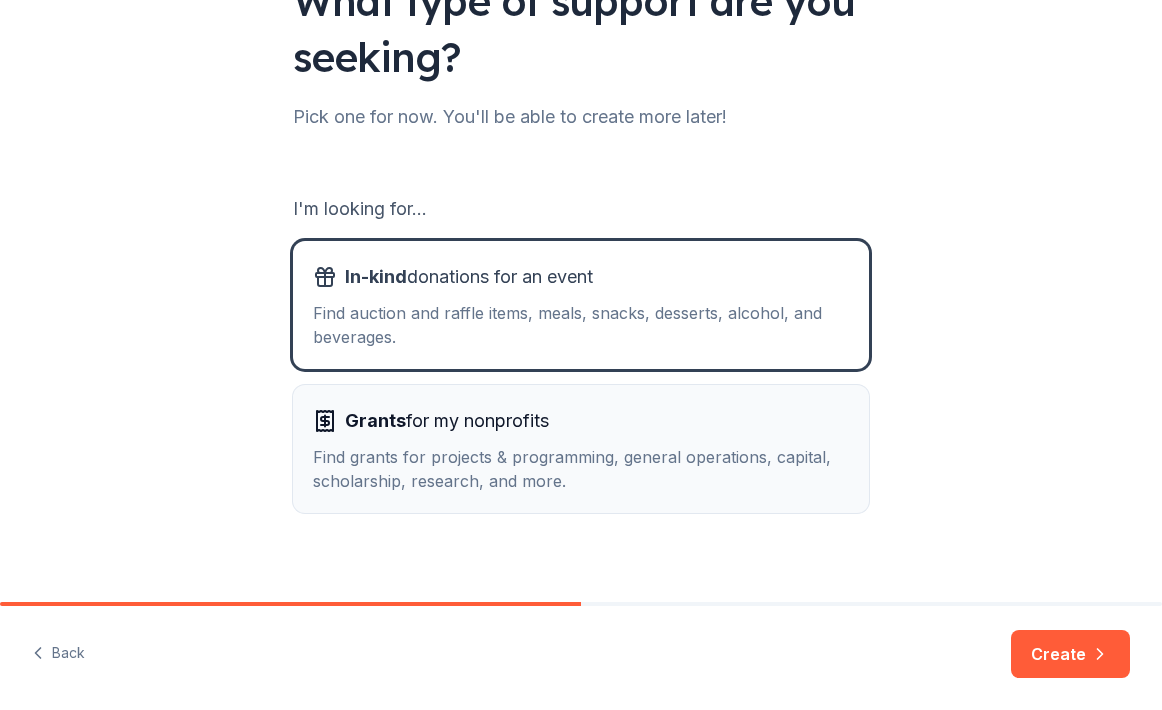 click on "Grants  for my nonprofits" at bounding box center [581, 421] 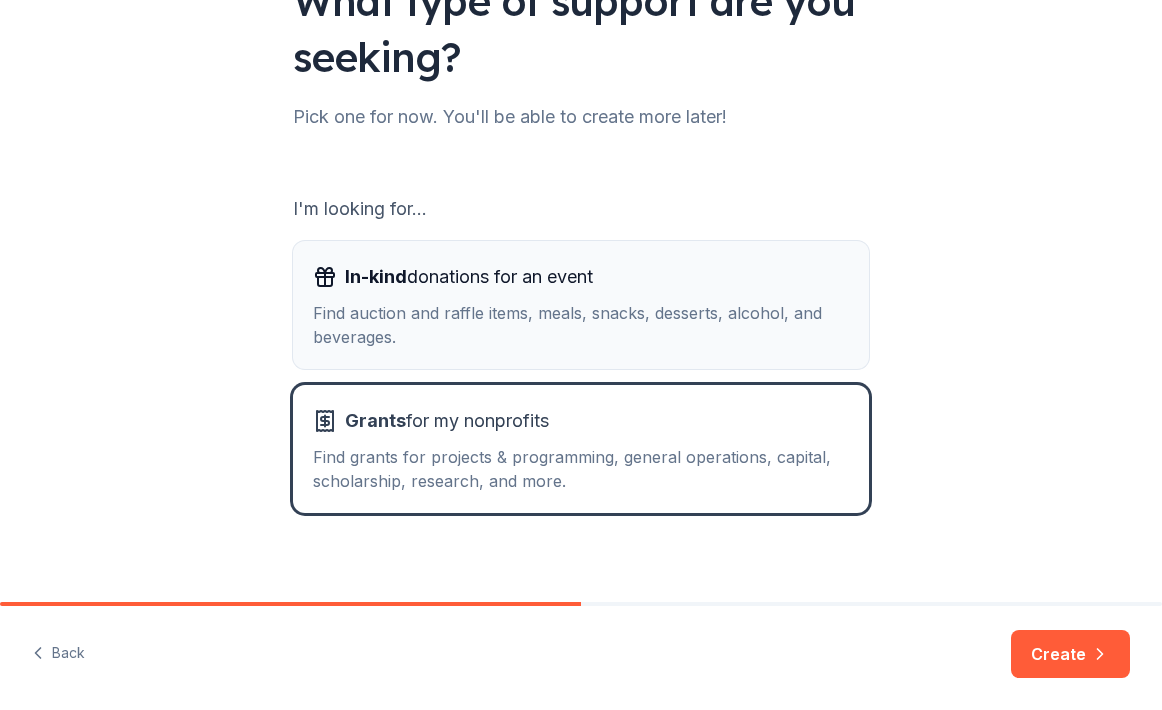 click on "Find auction and raffle items, meals, snacks, desserts, alcohol, and beverages." at bounding box center [581, 325] 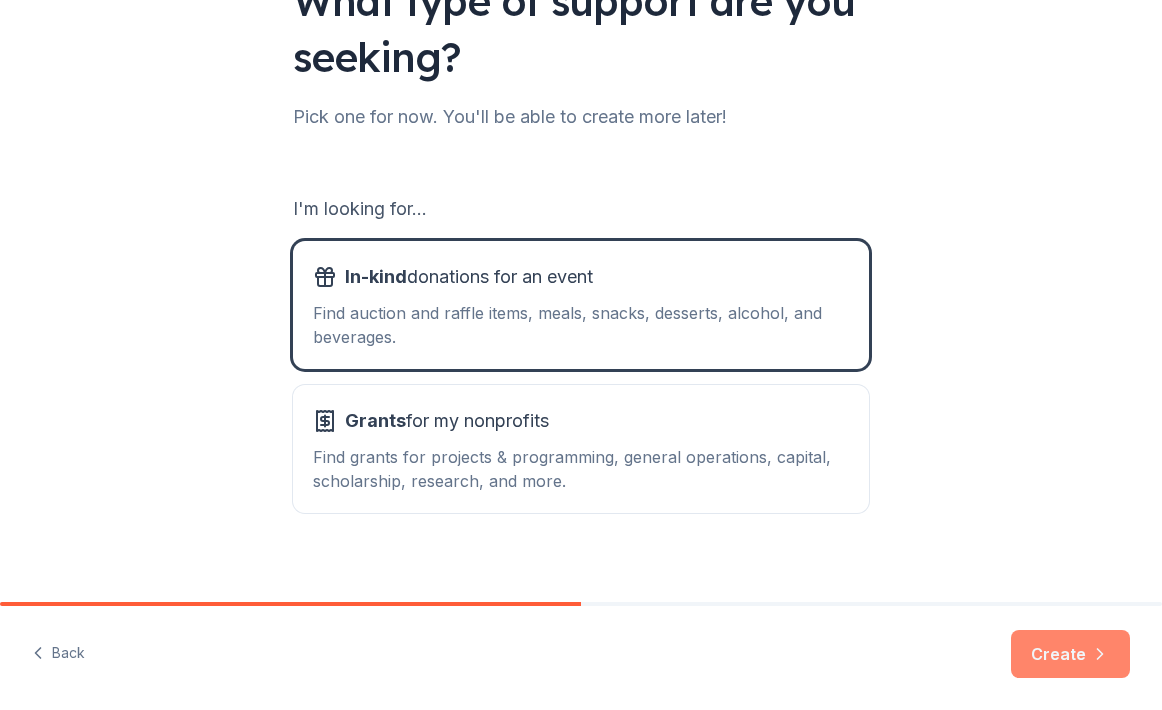 click on "Create" at bounding box center (1070, 654) 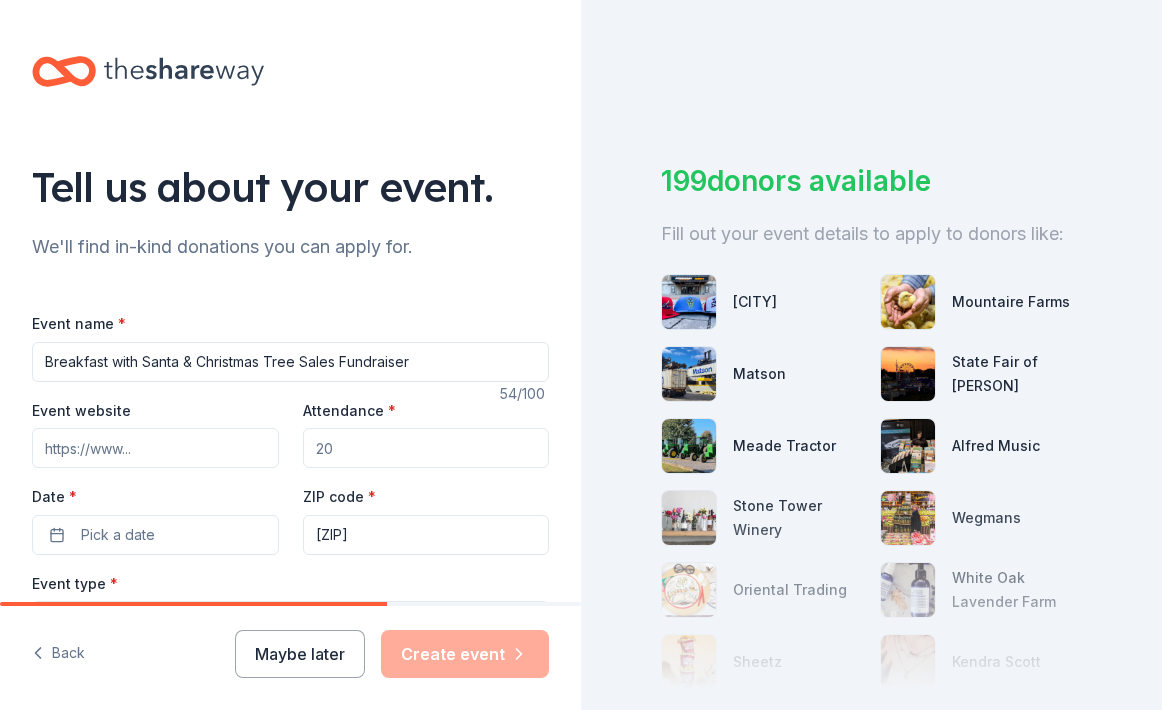 type on "Breakfast with Santa & Christmas Tree Sales Fundraiser" 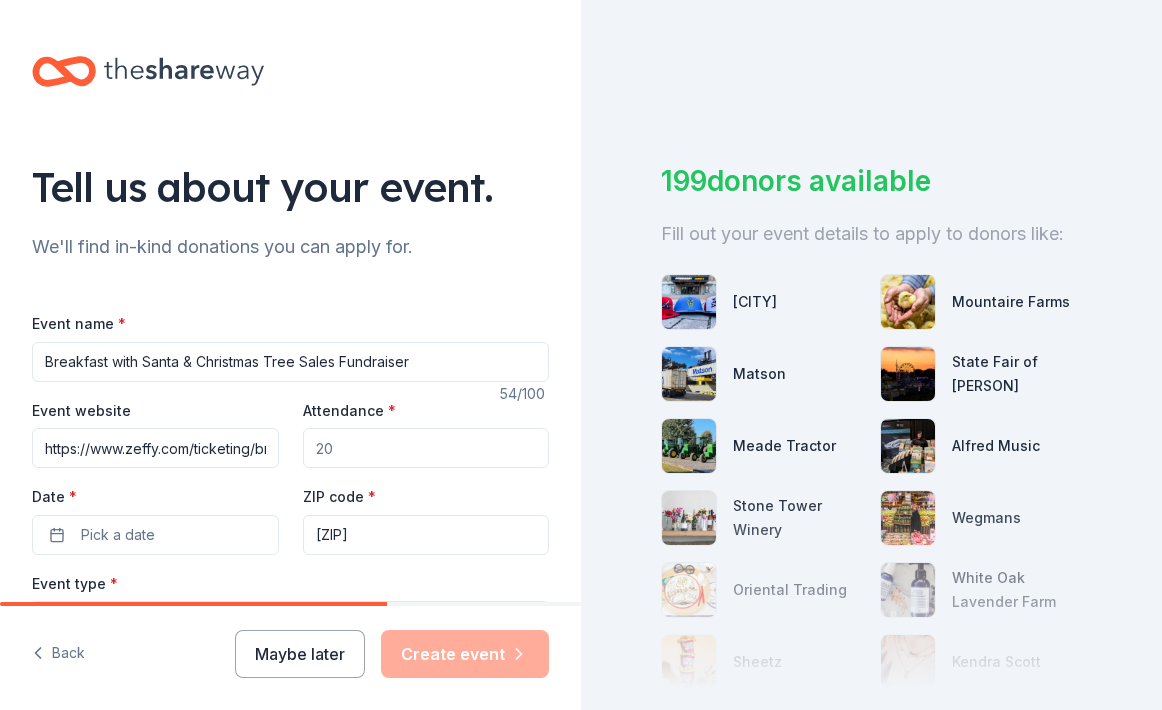 type on "https://www.zeffy.com/ticketing/breakfast-with-santa-fundraiser--2025" 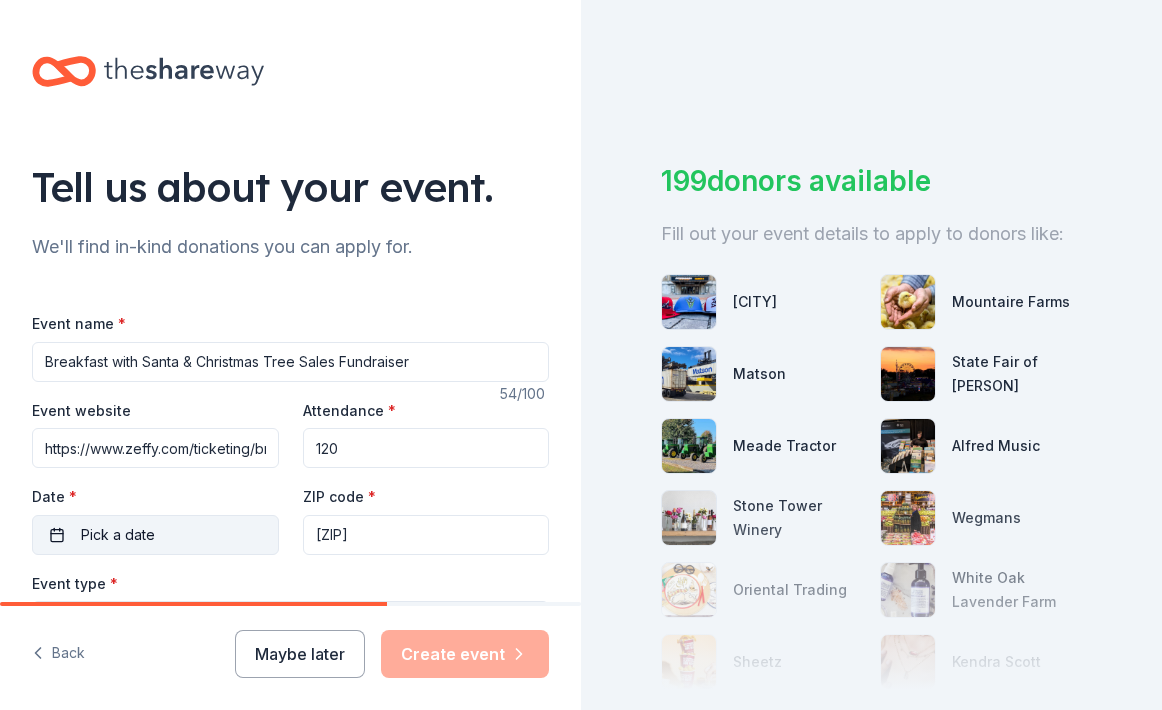 type on "120" 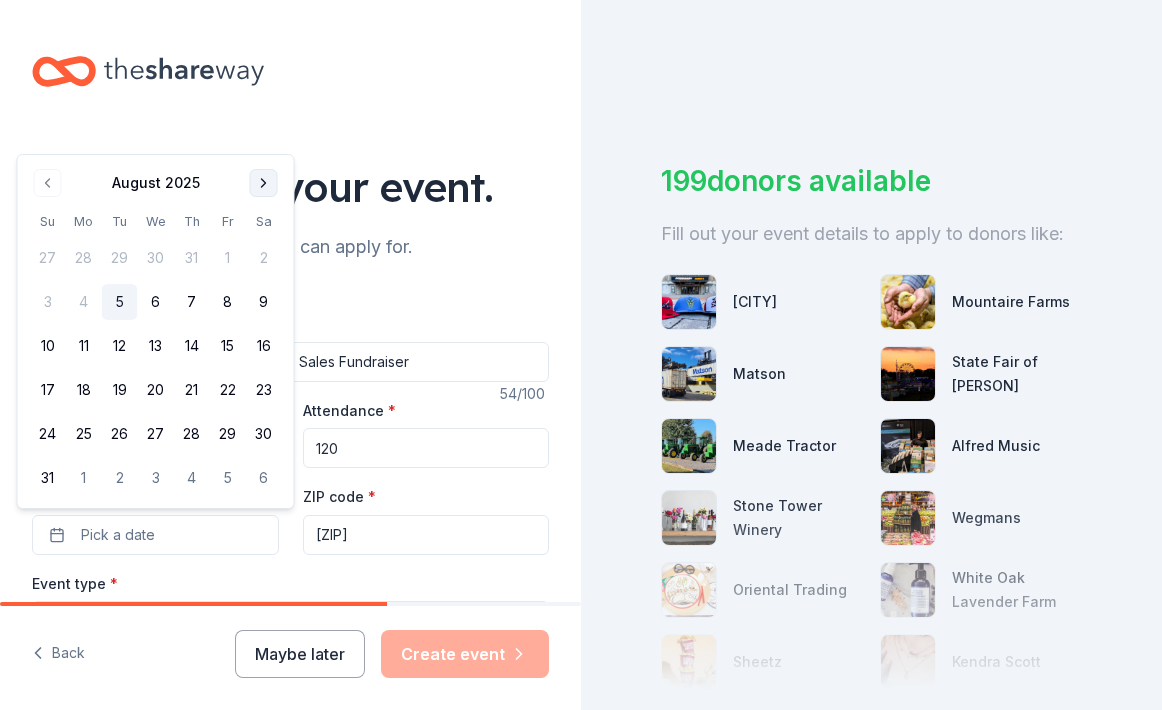 click at bounding box center (264, 183) 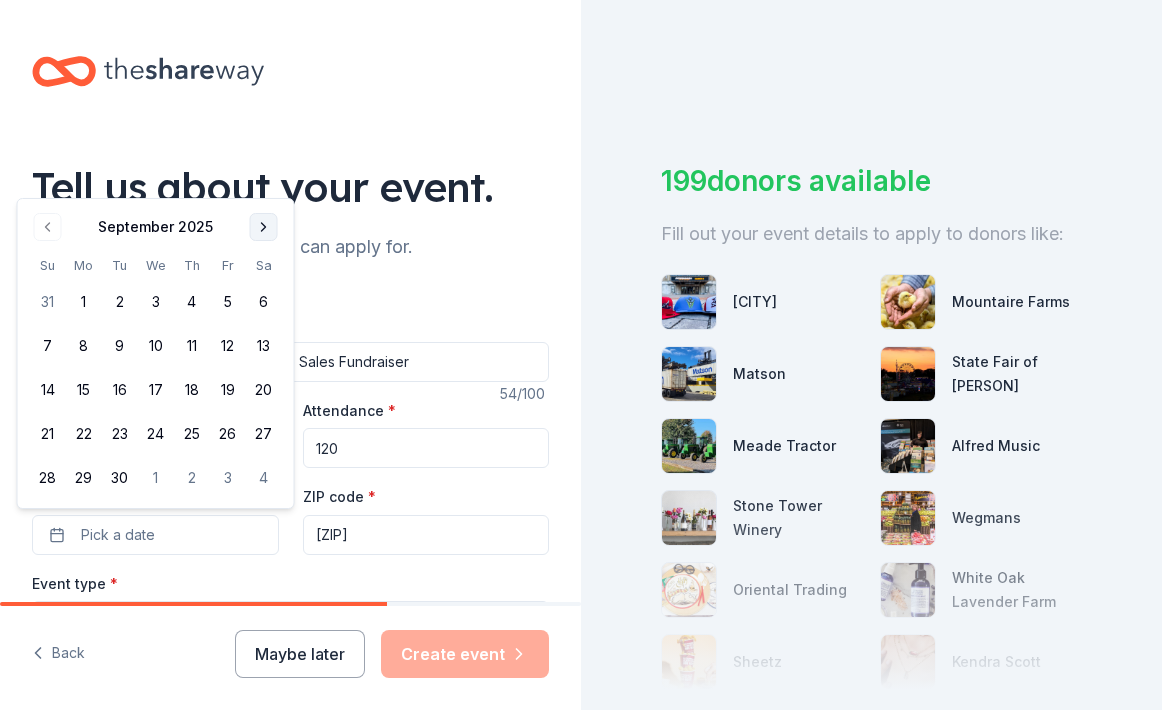 click at bounding box center [264, 227] 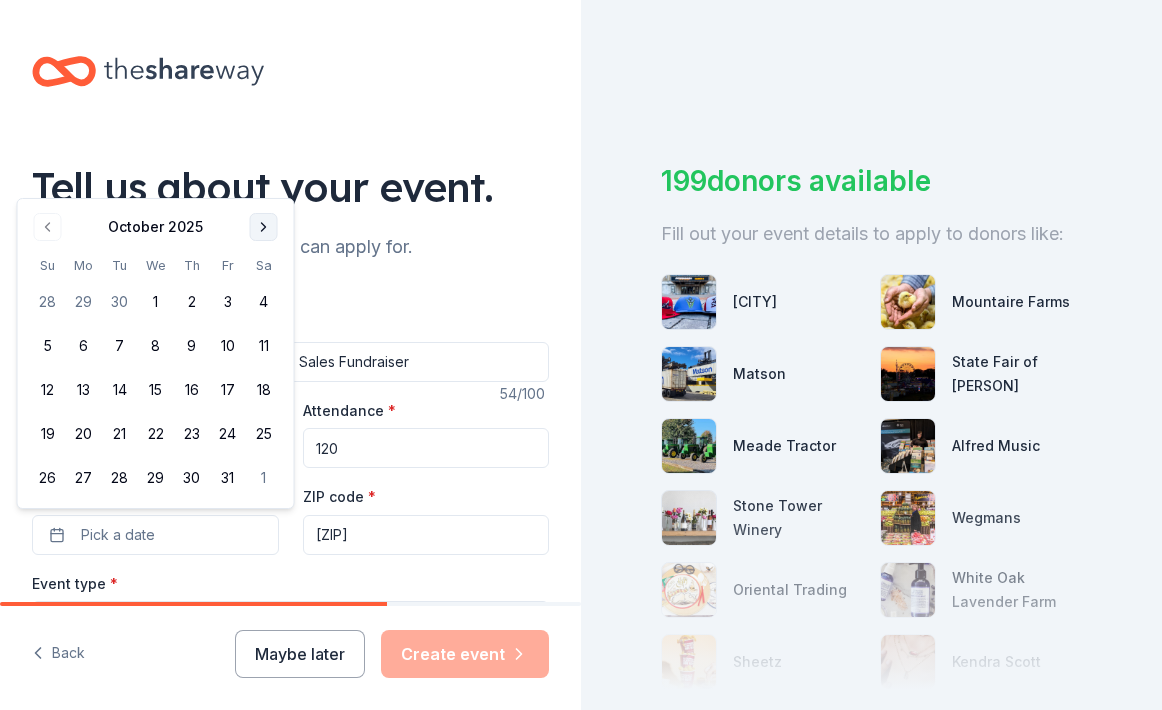 click at bounding box center [264, 227] 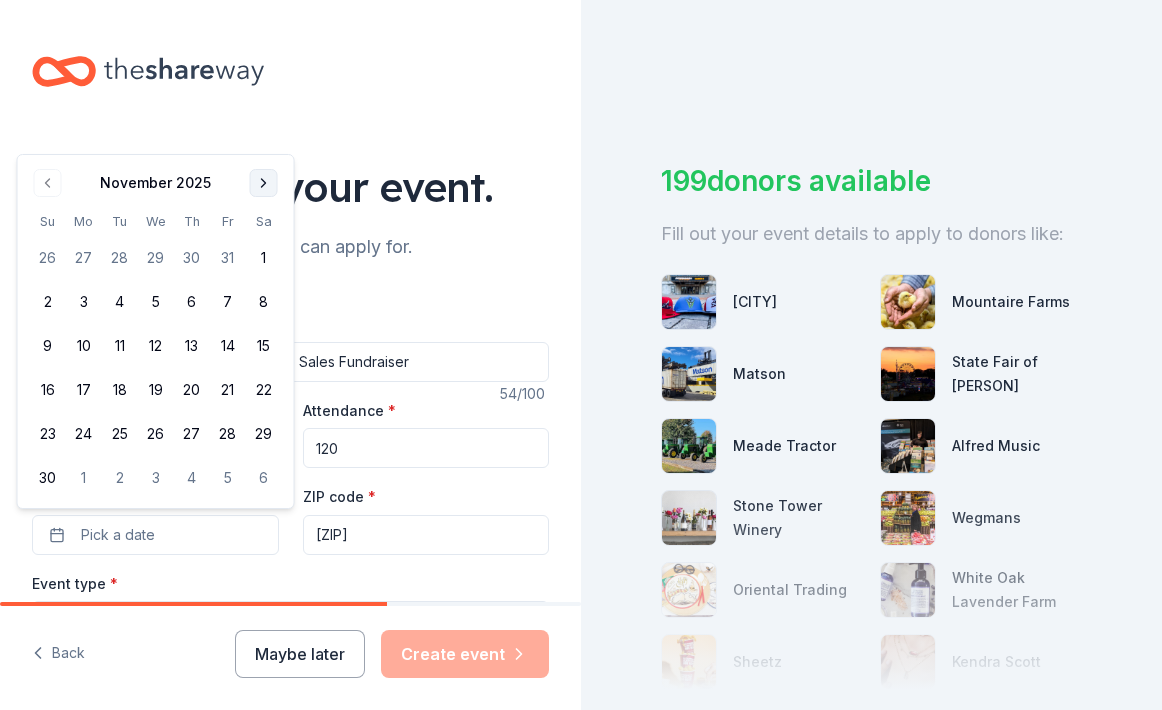 click on "Sa" at bounding box center [264, 221] 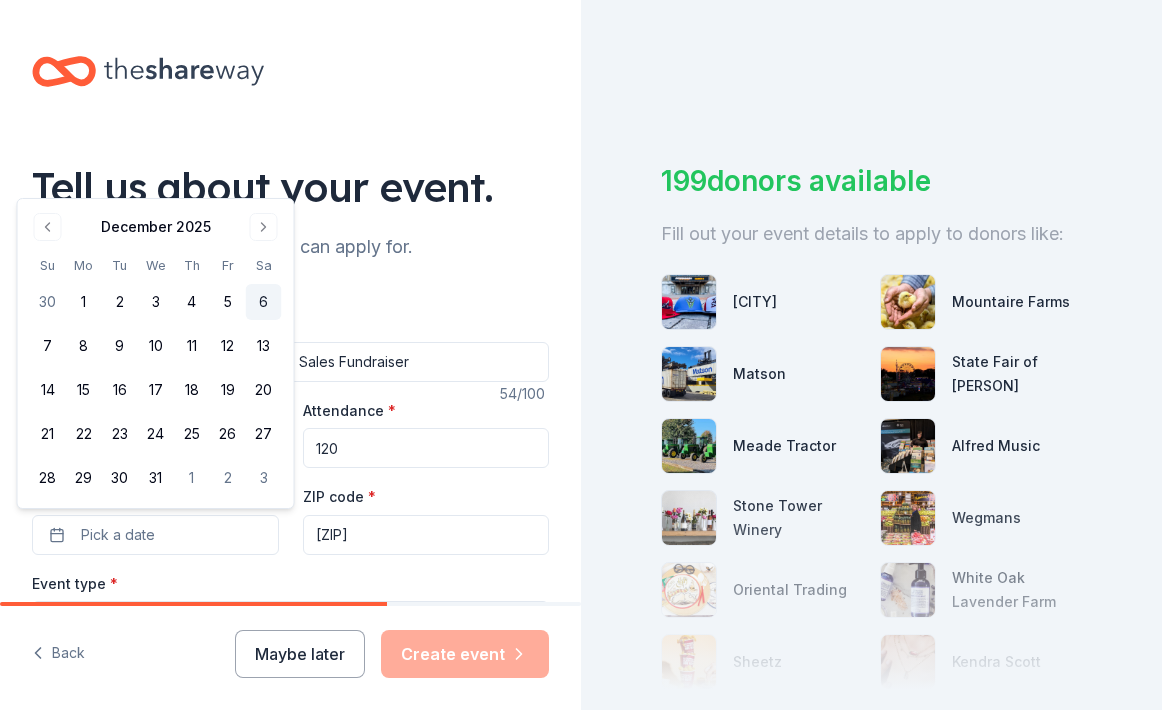 click on "6" at bounding box center (264, 302) 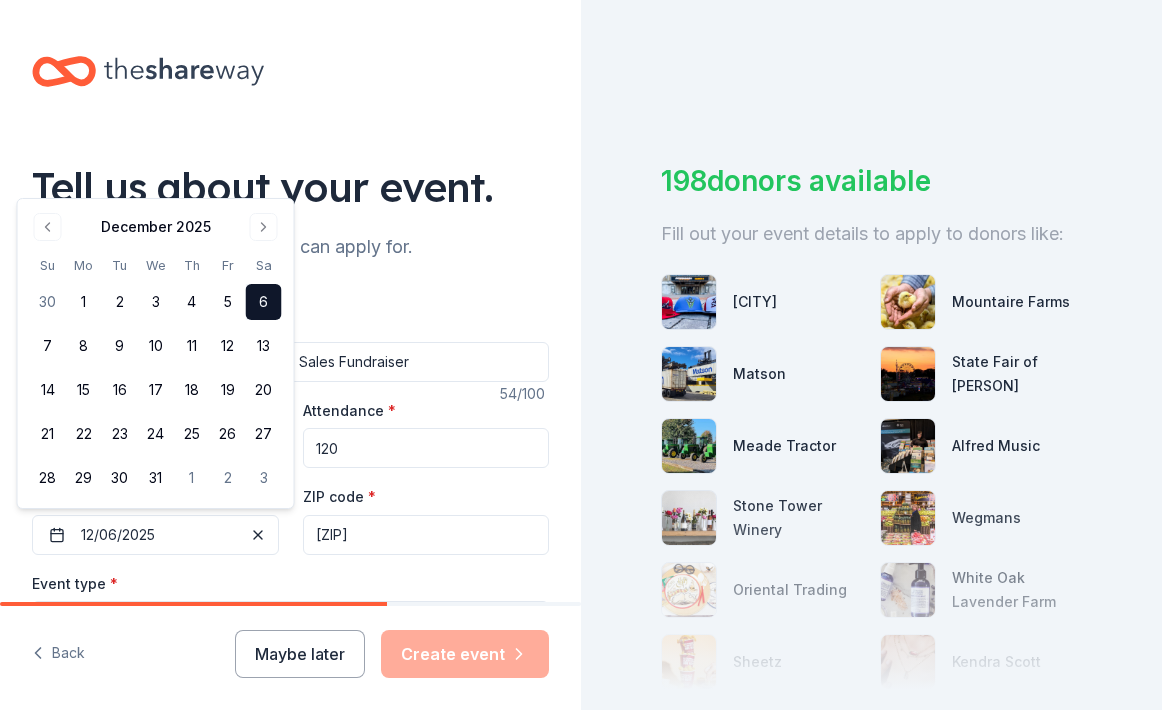 click on "6" at bounding box center [264, 302] 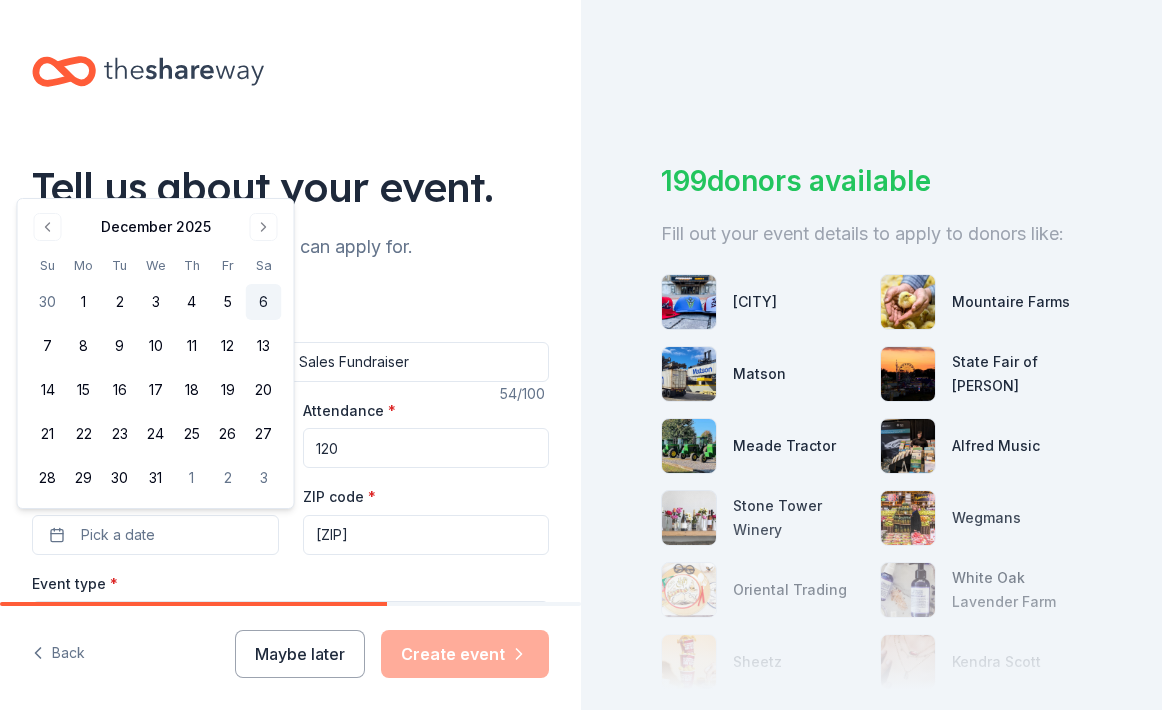 click on "6" at bounding box center [264, 302] 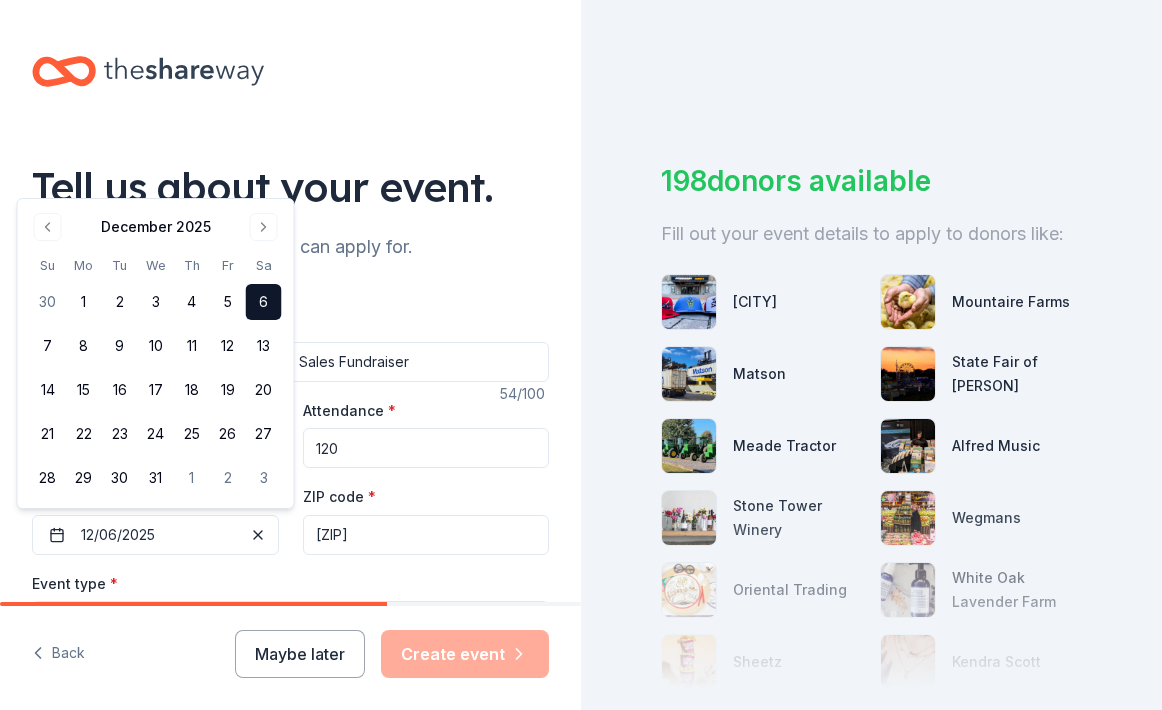 click on "Event type * Select" at bounding box center [290, 607] 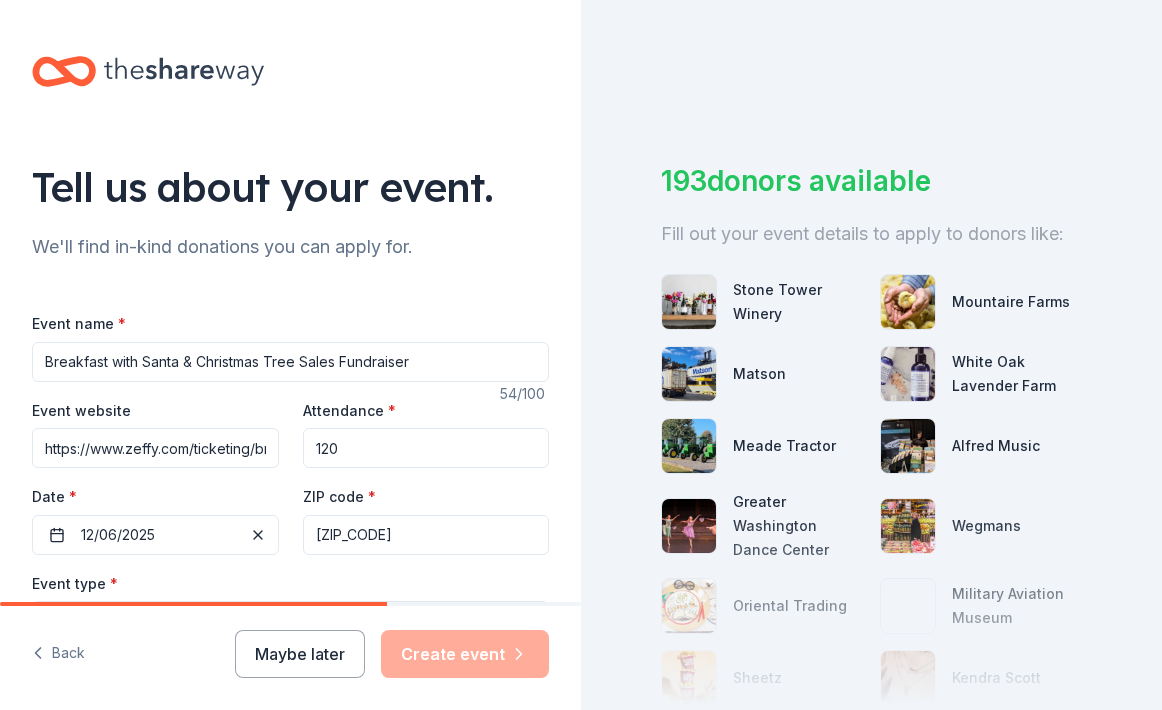 type on "[ZIP_CODE]" 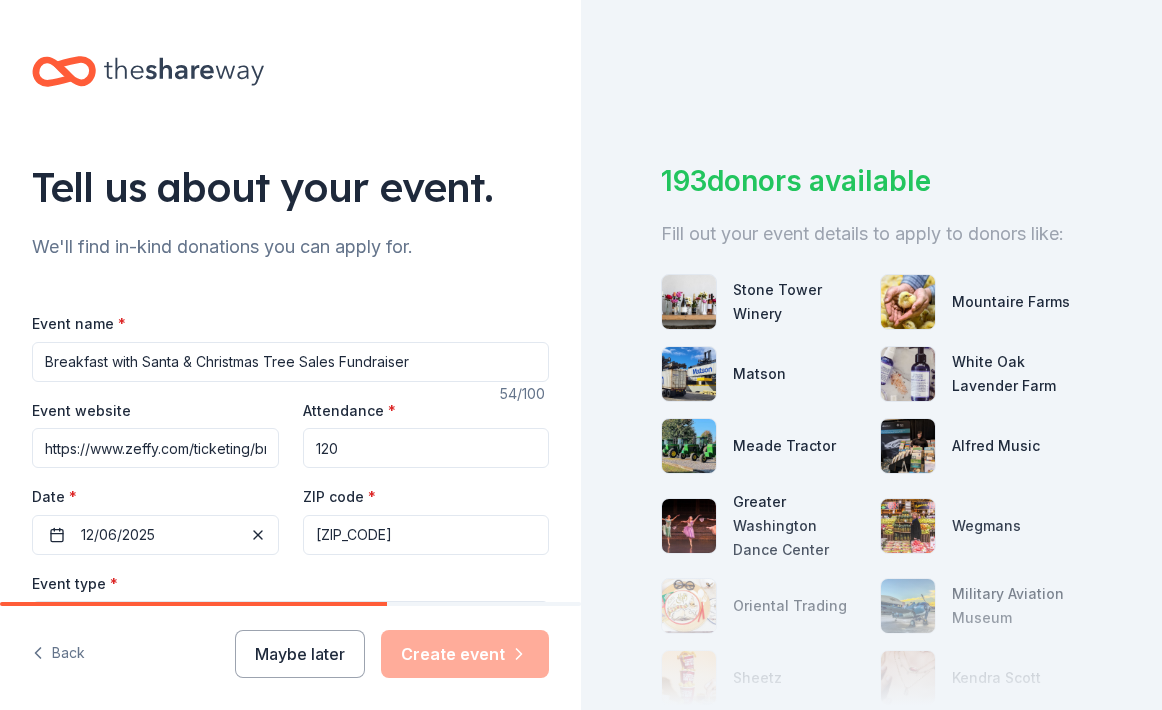 click on "Event type * Select" at bounding box center (290, 607) 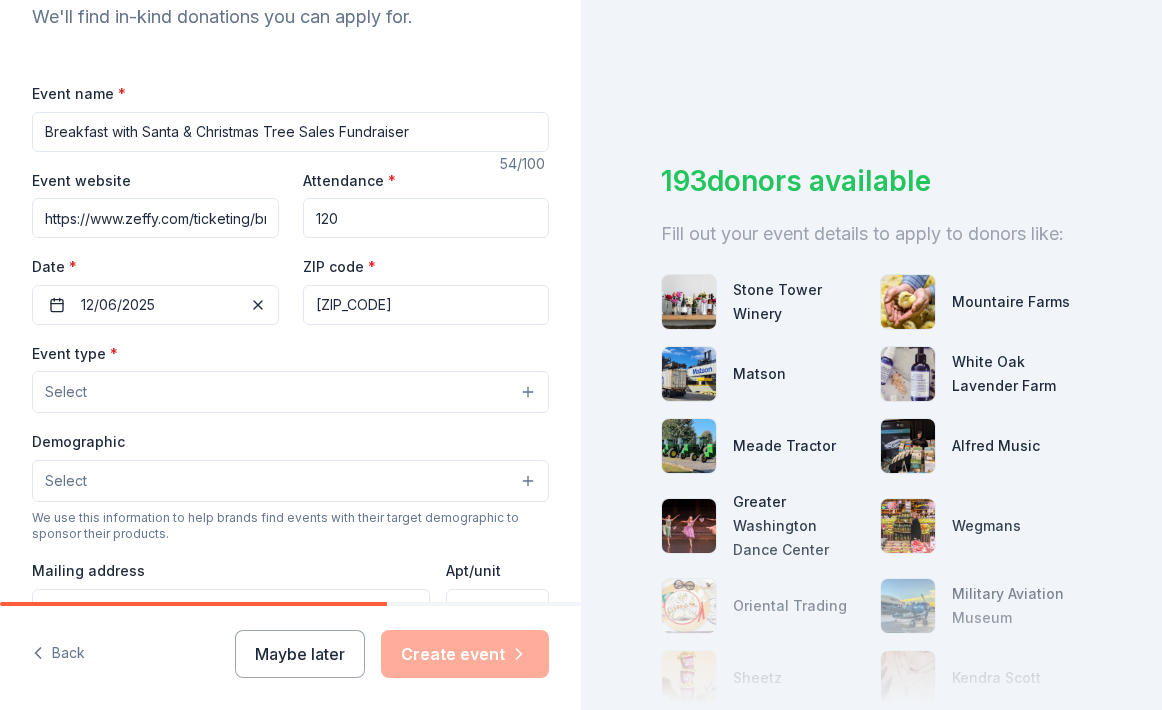 scroll, scrollTop: 233, scrollLeft: 0, axis: vertical 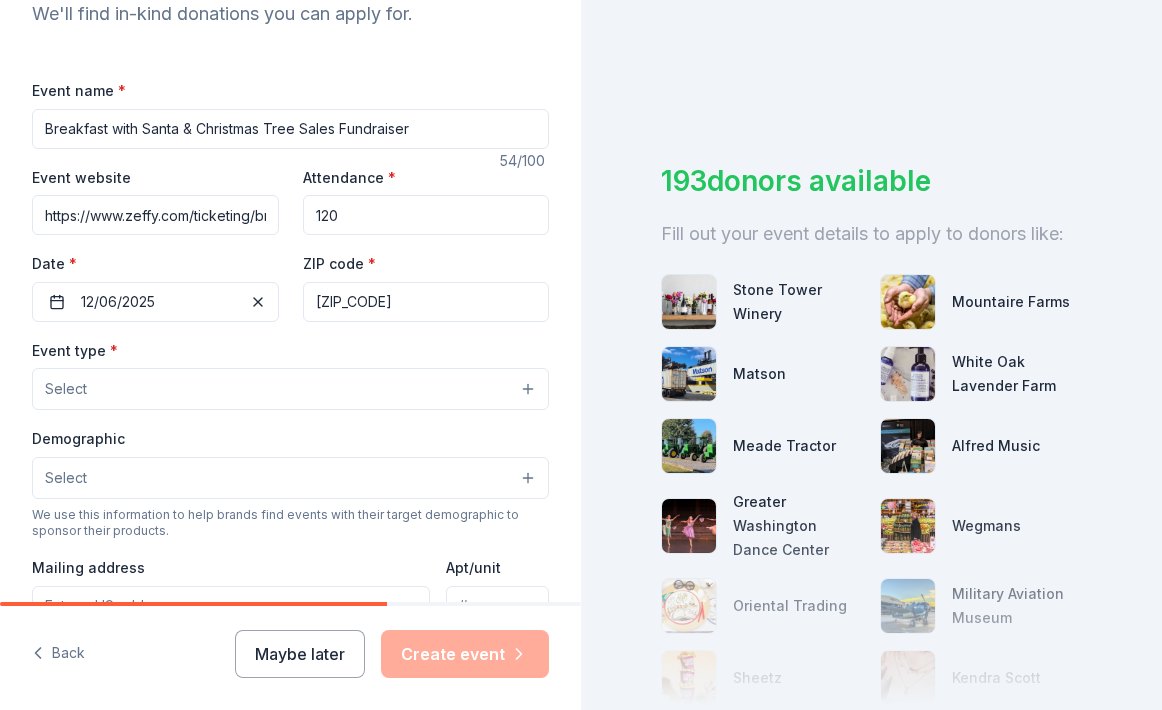 click on "Select" at bounding box center [290, 389] 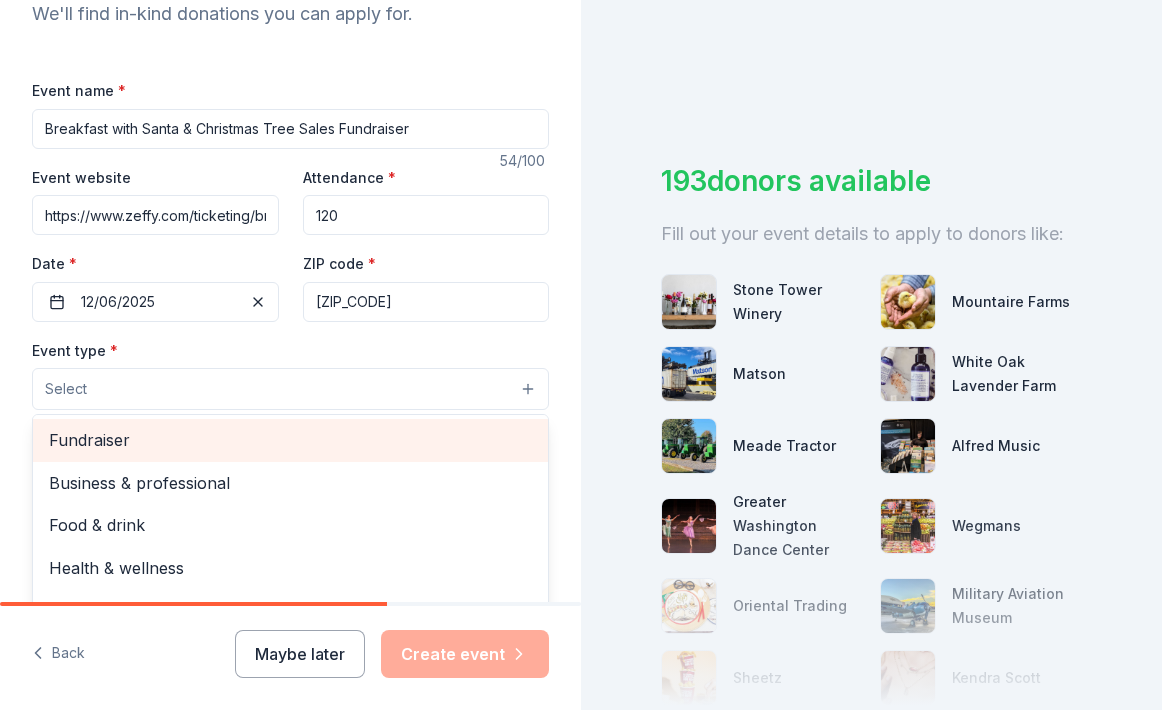 click on "Fundraiser" at bounding box center [290, 440] 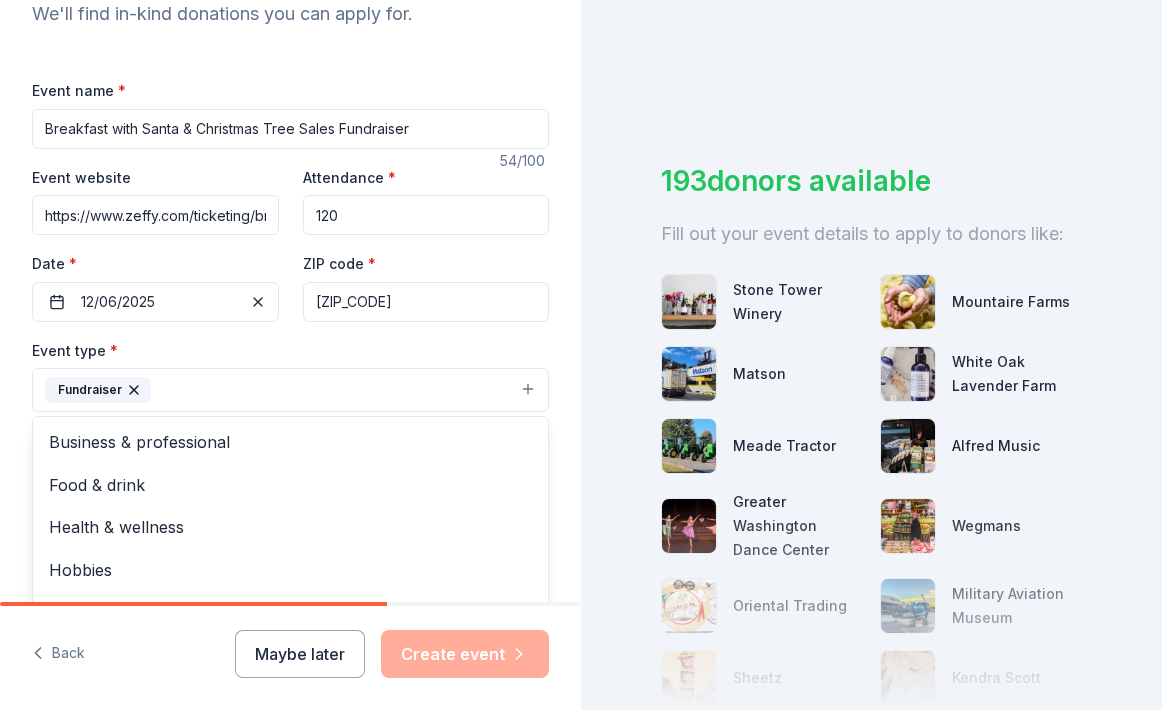click on "Tell us about your event. We'll find in-kind donations you can apply for. Event name * Breakfast with Santa & Christmas Tree Sales Fundraiser 54 /100 Event website https://www.zeffy.com/ticketing/breakfast-with-santa-fundraiser--2025 Attendance * 120 Date * 12/06/2025 ZIP code * [ZIP] Event type * Fundraiser Business & professional Food & drink Health & wellness Hobbies Music Performing & visual arts Demographic Select We use this information to help brands find events with their target demographic to sponsor their products. Mailing address Apt/unit Description What are you looking for? * Auction & raffle Meals Snacks Desserts Alcohol Beverages Send me reminders Email me reminders of donor application deadlines Recurring event" at bounding box center (290, 433) 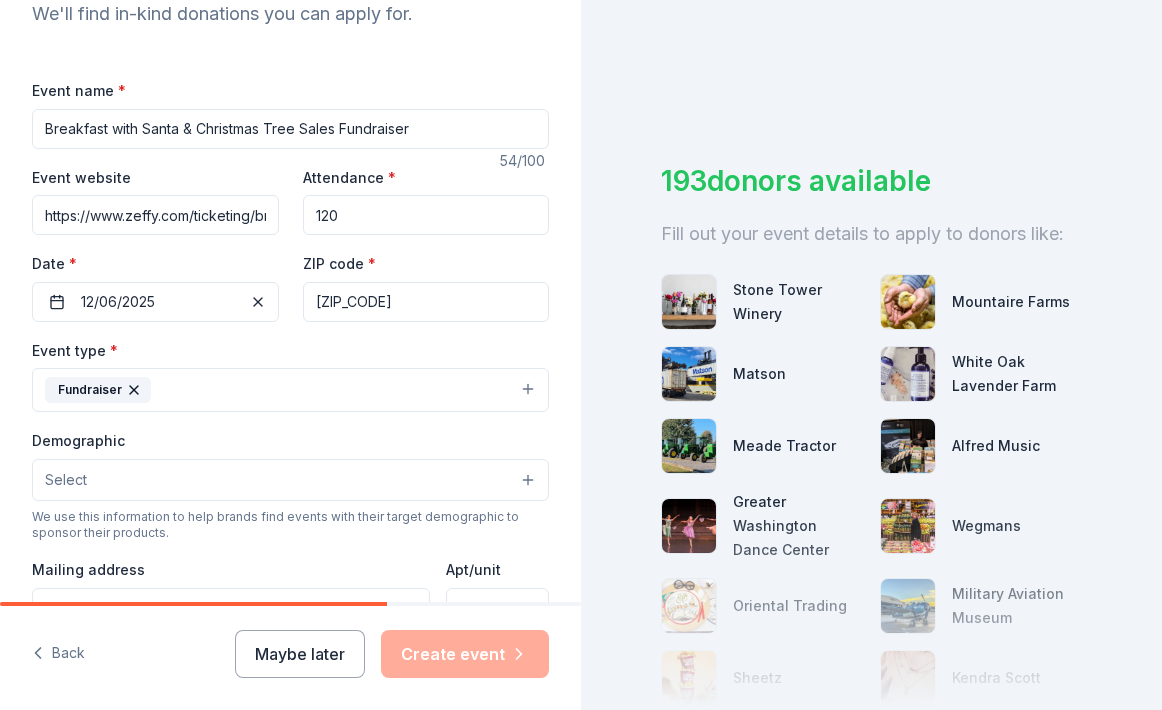 type 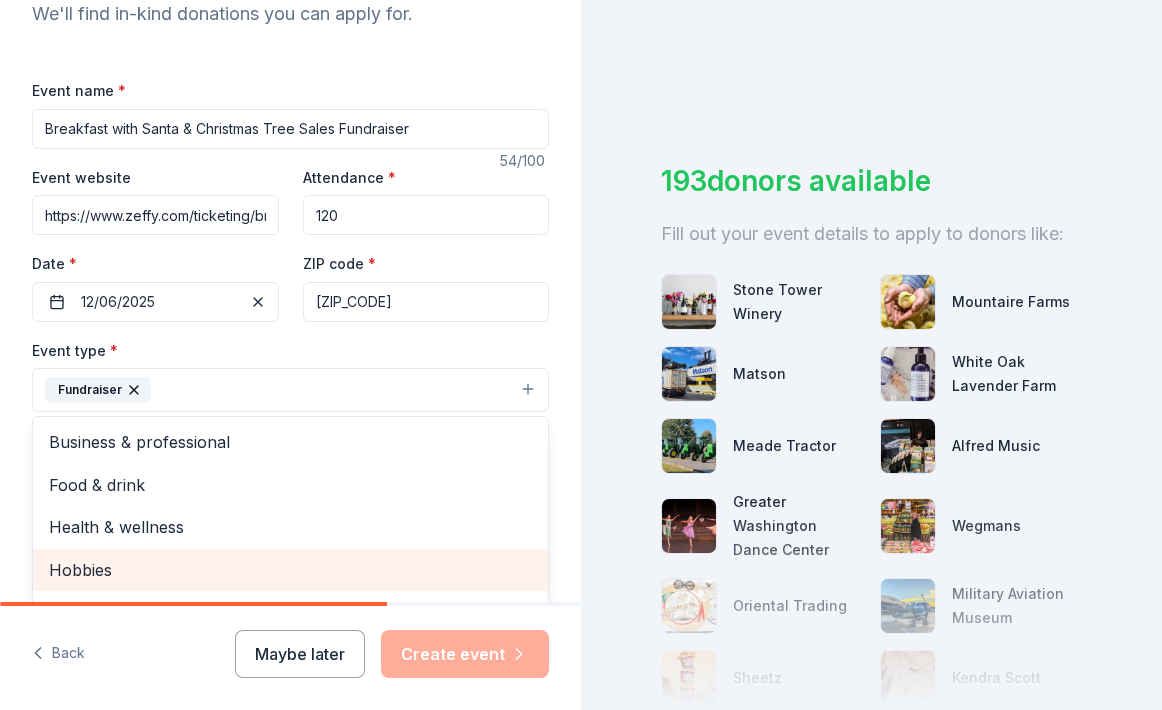 scroll, scrollTop: 260, scrollLeft: 0, axis: vertical 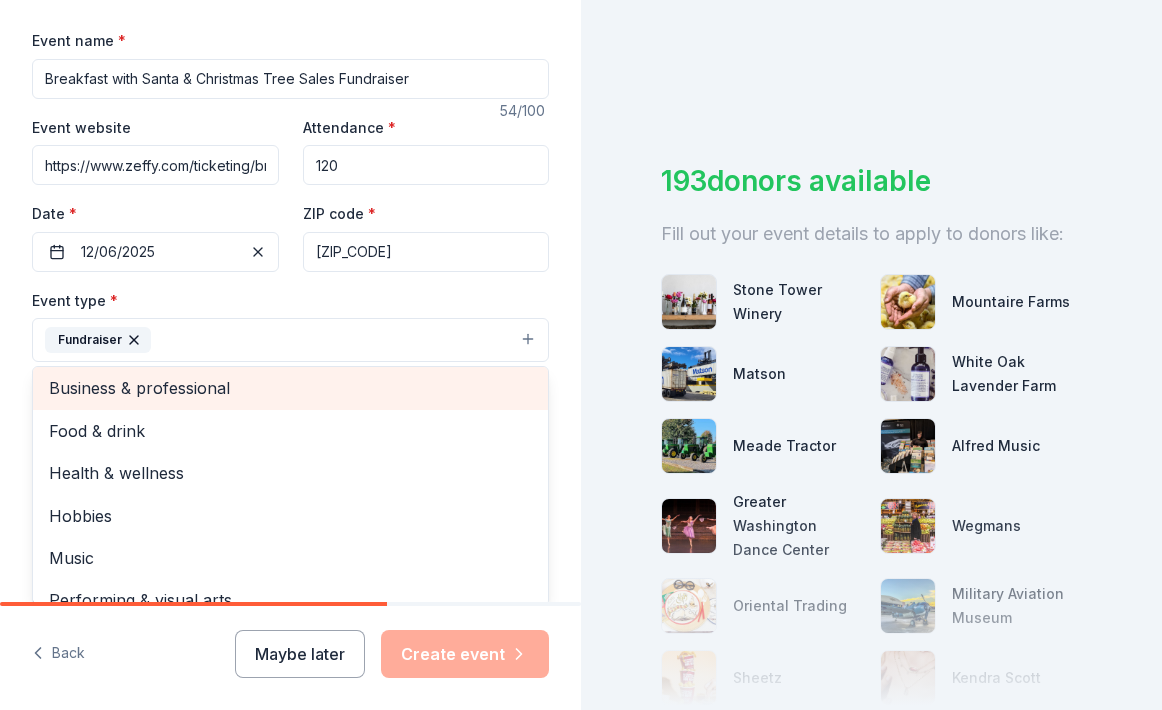 click on "Tell us about your event. We'll find in-kind donations you can apply for. Event name * Breakfast with Santa & Christmas Tree Sales Fundraiser 54 /100 Event website https://www.zeffy.com/ticketing/breakfast-with-santa-fundraiser--2025 Attendance * 120 Date * 12/06/2025 ZIP code * [ZIP] Event type * Fundraiser Business & professional Food & drink Health & wellness Hobbies Music Performing & visual arts Demographic Select We use this information to help brands find events with their target demographic to sponsor their products. Mailing address Apt/unit Description What are you looking for? * Auction & raffle Meals Snacks Desserts Alcohol Beverages Send me reminders Email me reminders of donor application deadlines Recurring event" at bounding box center (290, 383) 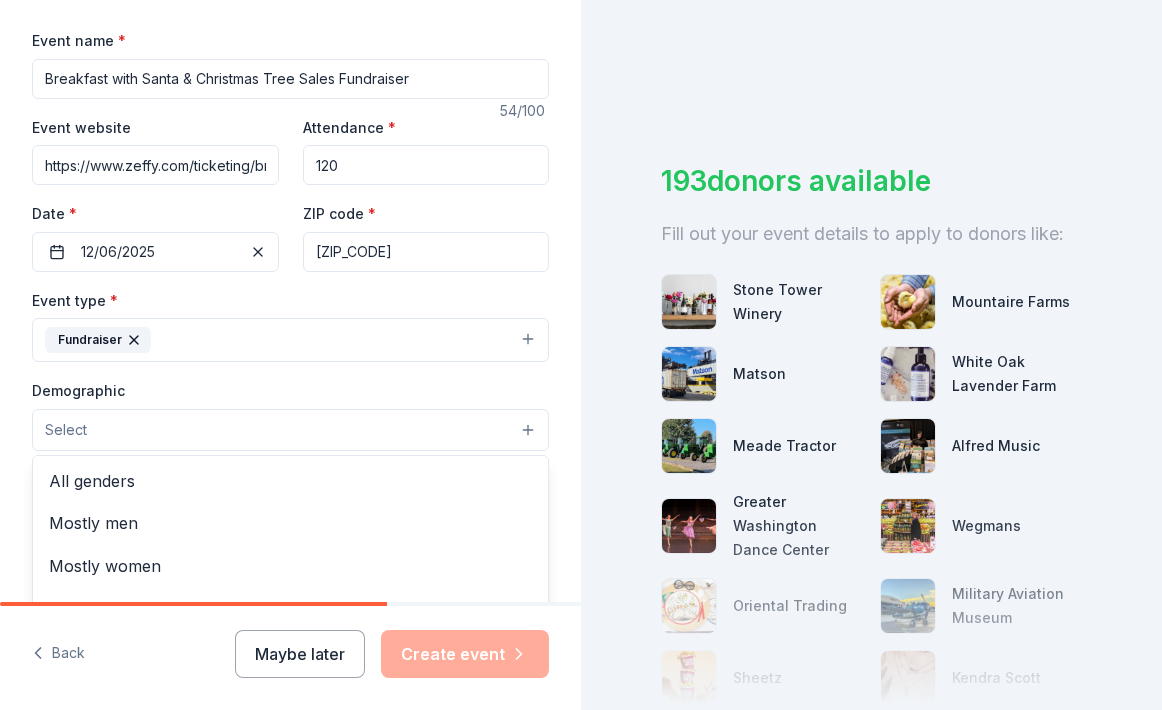 click on "Select" at bounding box center (290, 430) 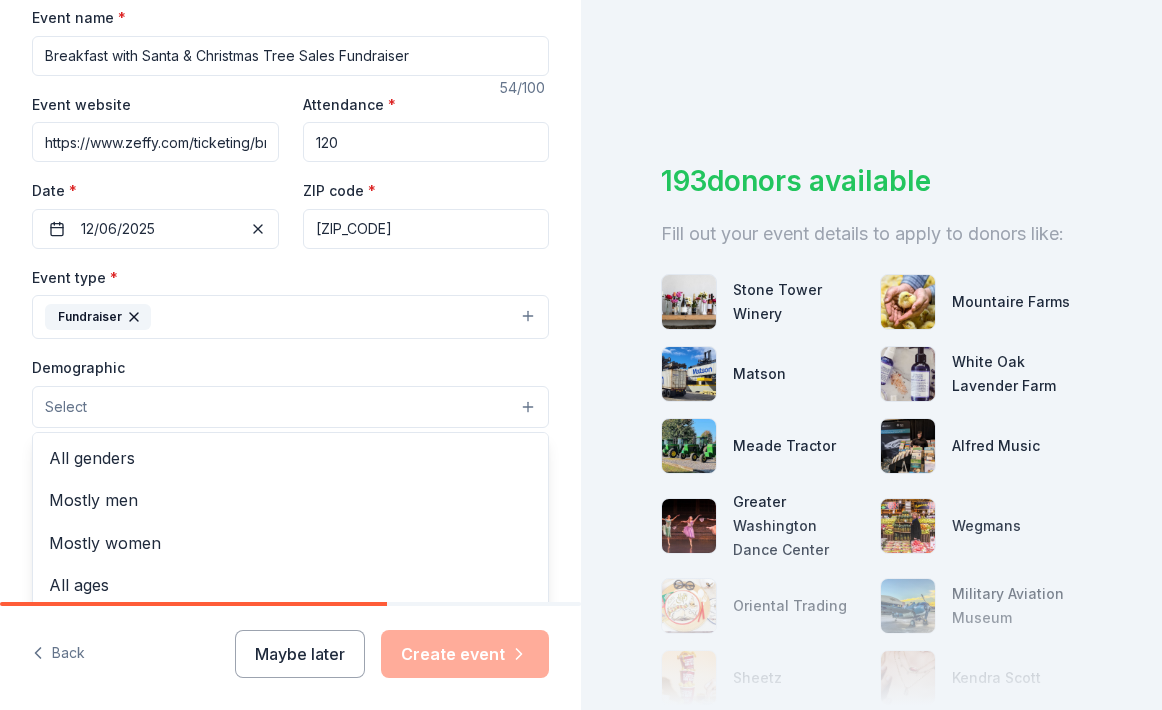 scroll, scrollTop: 348, scrollLeft: 0, axis: vertical 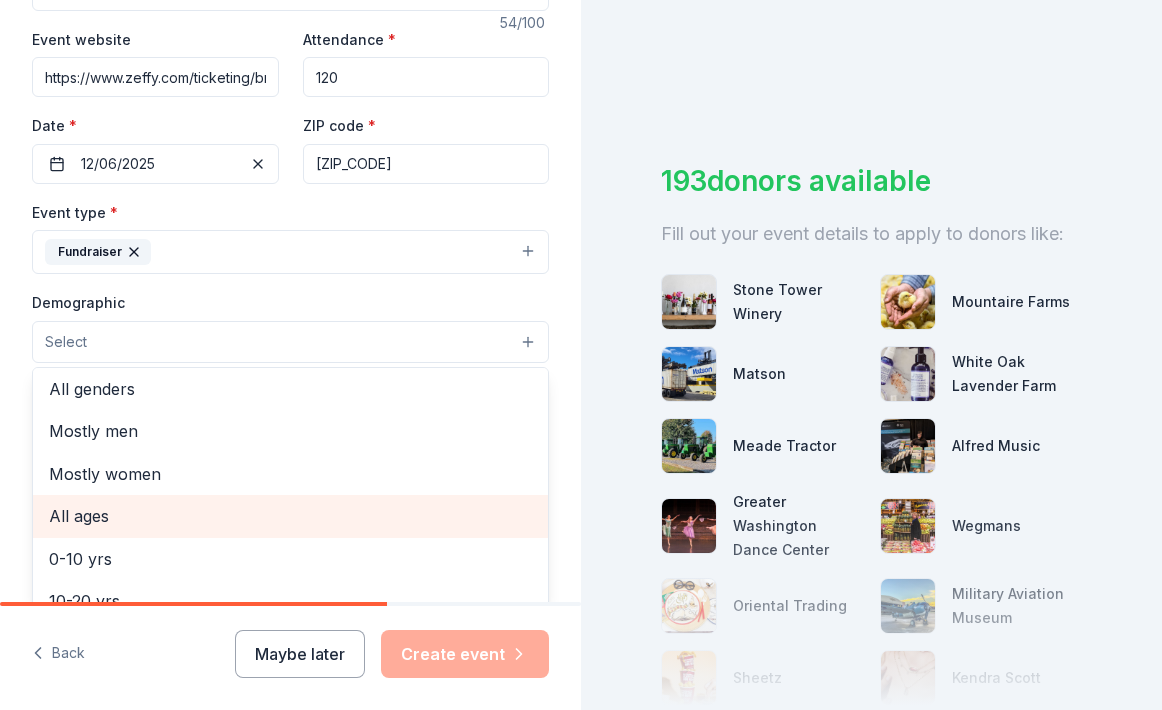click on "All ages" at bounding box center (290, 516) 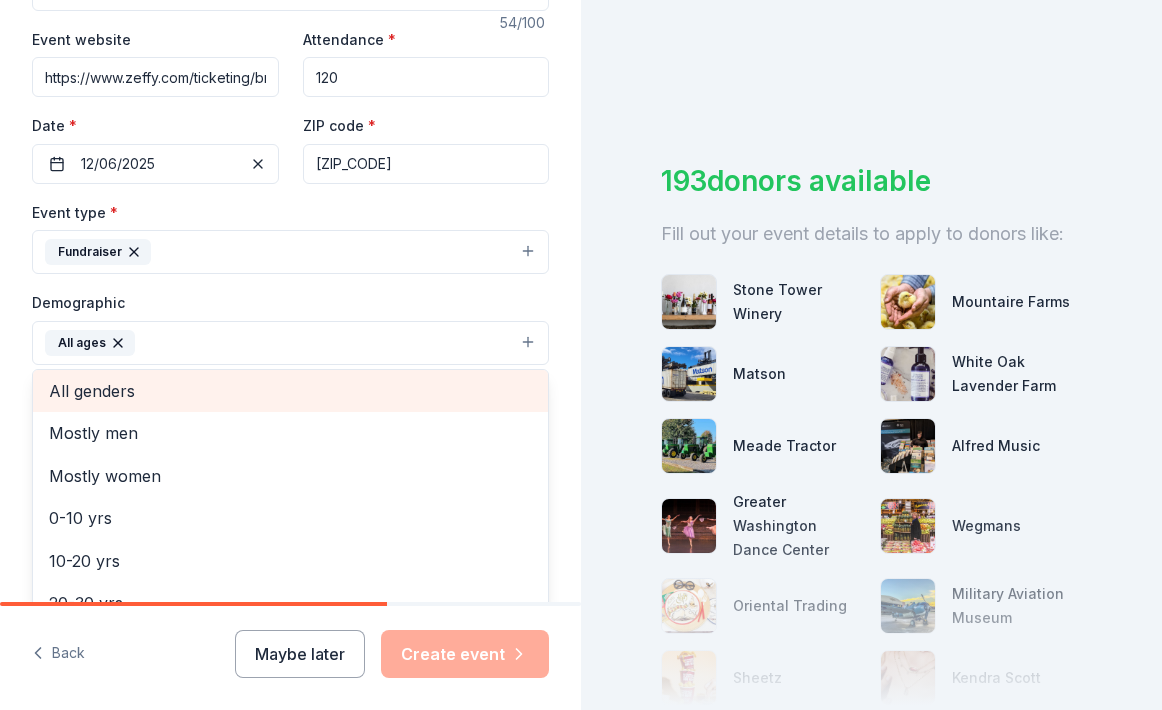 click on "All genders" at bounding box center (290, 391) 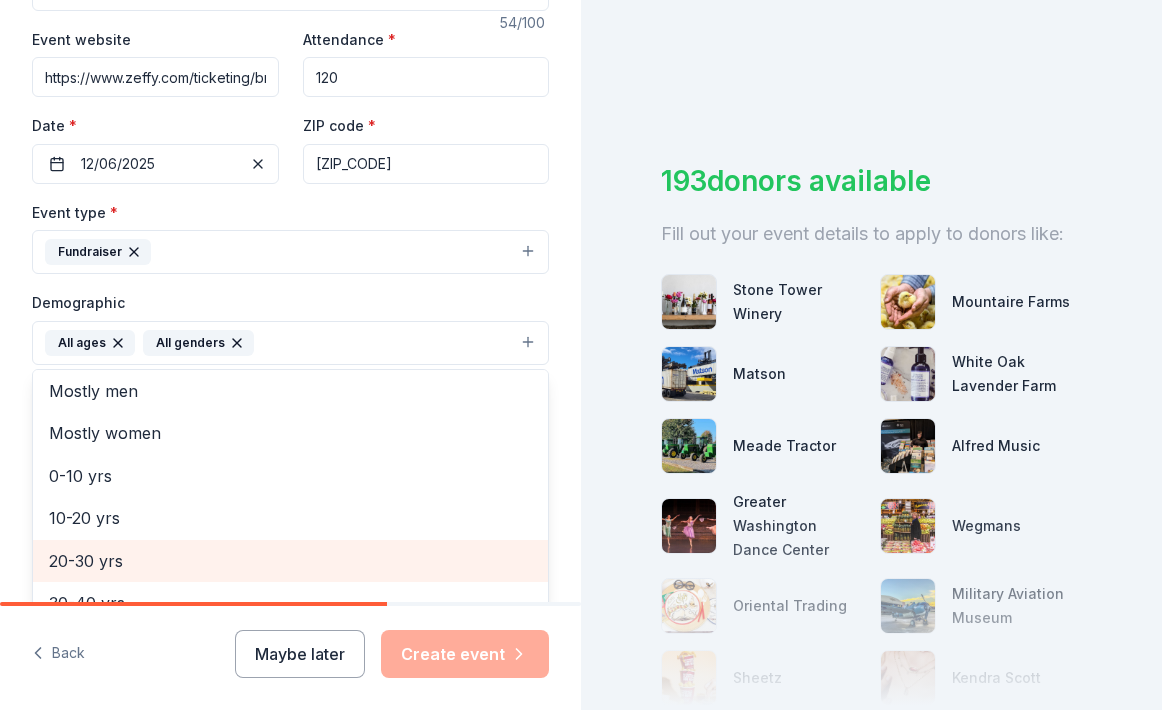 click on "20-30 yrs" at bounding box center [290, 561] 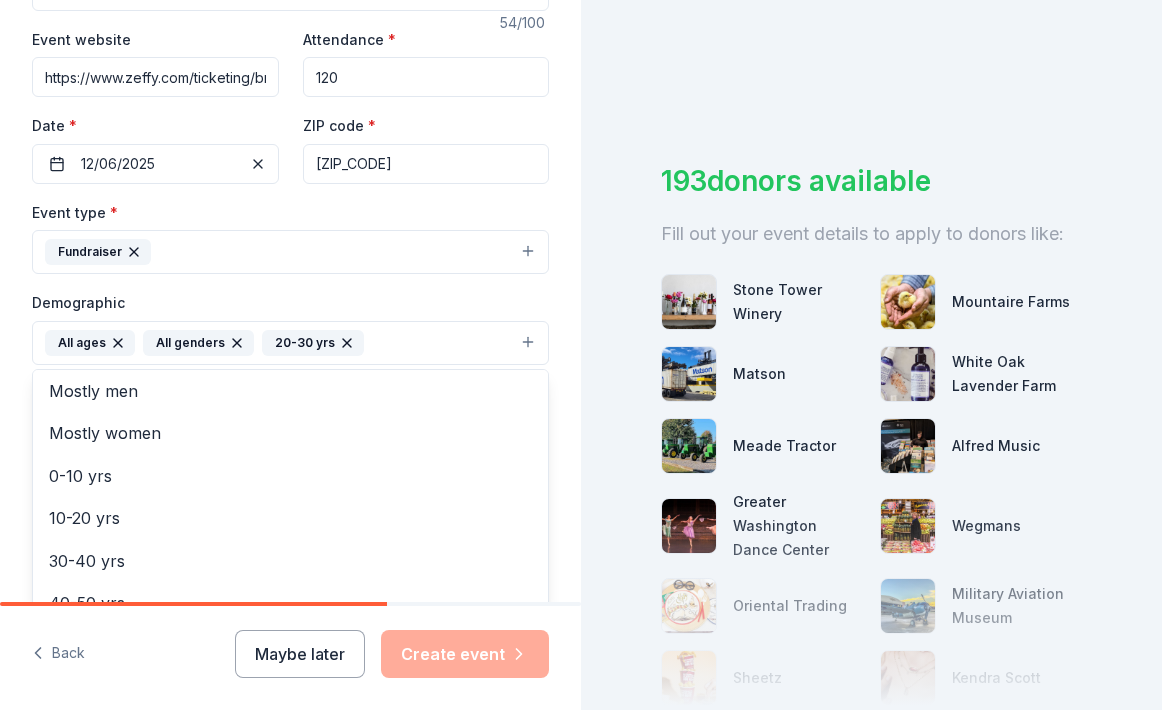 drag, startPoint x: 551, startPoint y: 527, endPoint x: 570, endPoint y: 555, distance: 33.83785 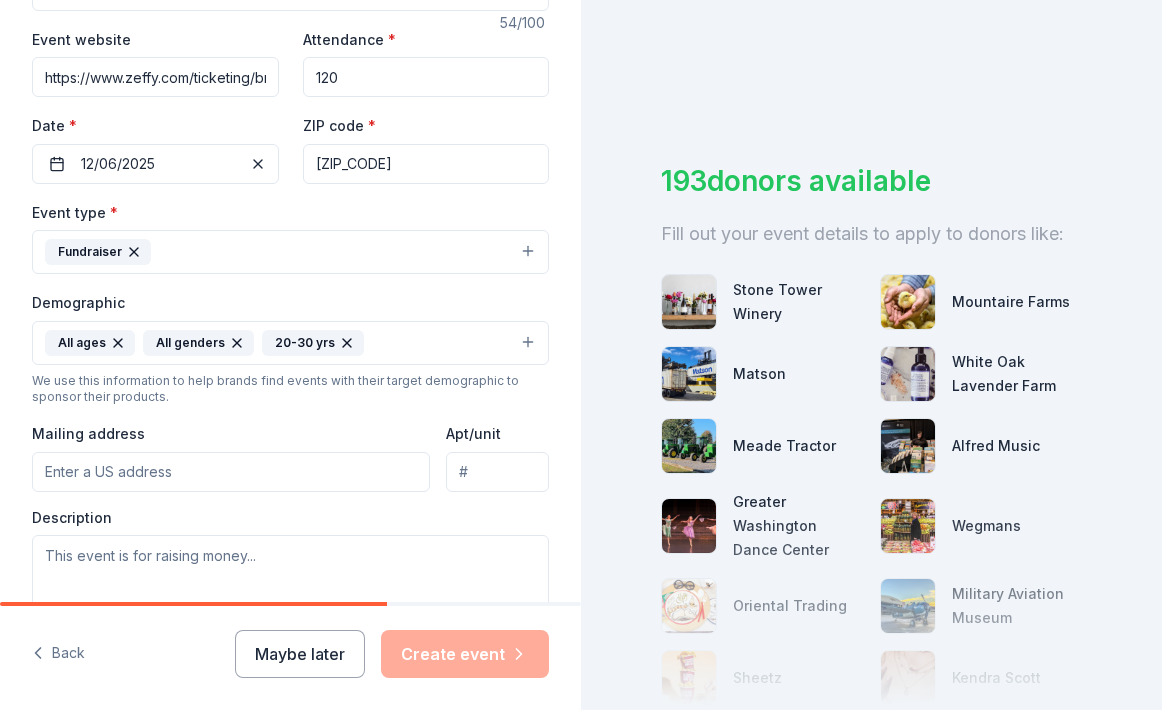 click 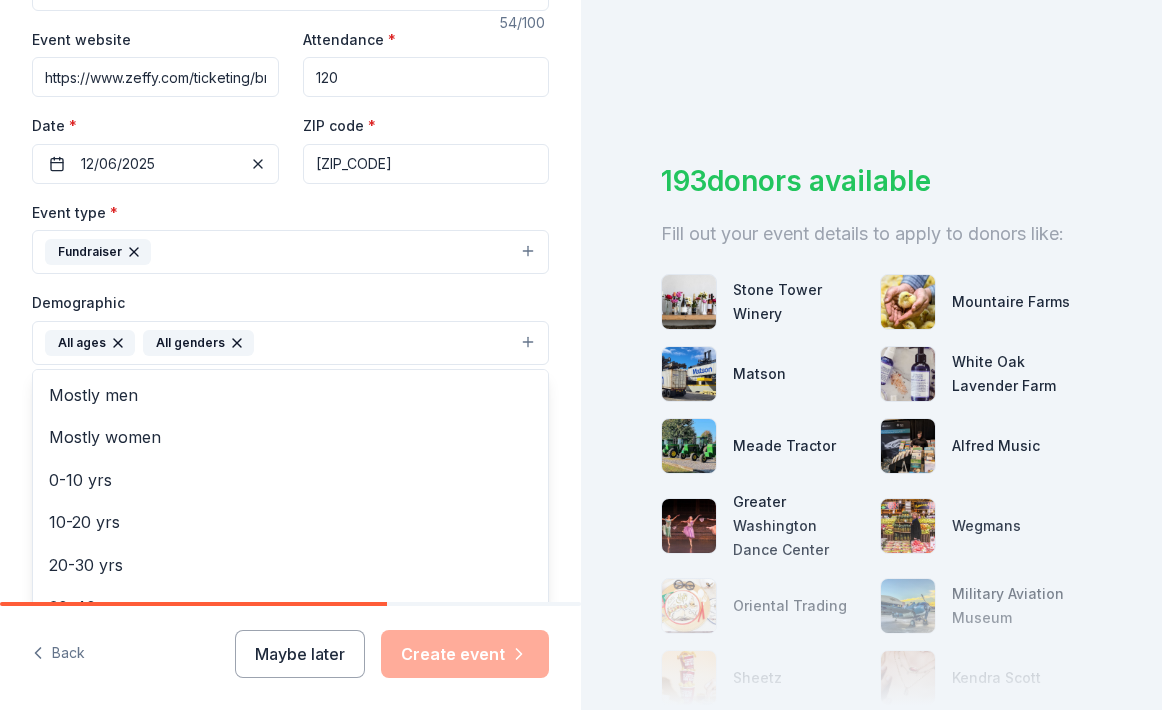click on "Tell us about your event. We'll find in-kind donations you can apply for. Event name * Breakfast with Santa & Christmas Tree Sales Fundraiser [NUMBER] /100 Event website https://www.zeffy.com/ticketing/breakfast-with-santa-fundraiser--2025 Attendance * [NUMBER] Date * [DATE] ZIP code * [POSTAL_CODE] Event type * Fundraiser Demographic All ages All genders Mostly men Mostly women [AGE] [AGE] [AGE] [AGE] [AGE] [AGE] [AGE] [AGE] [AGE] We use this information to help brands find events with their target demographic to sponsor their products. Mailing address Apt/unit Description What are you looking for? * Auction & raffle Meals Snacks Desserts Alcohol Beverages Send me reminders Email me reminders of donor application deadlines Recurring event" at bounding box center (290, 296) 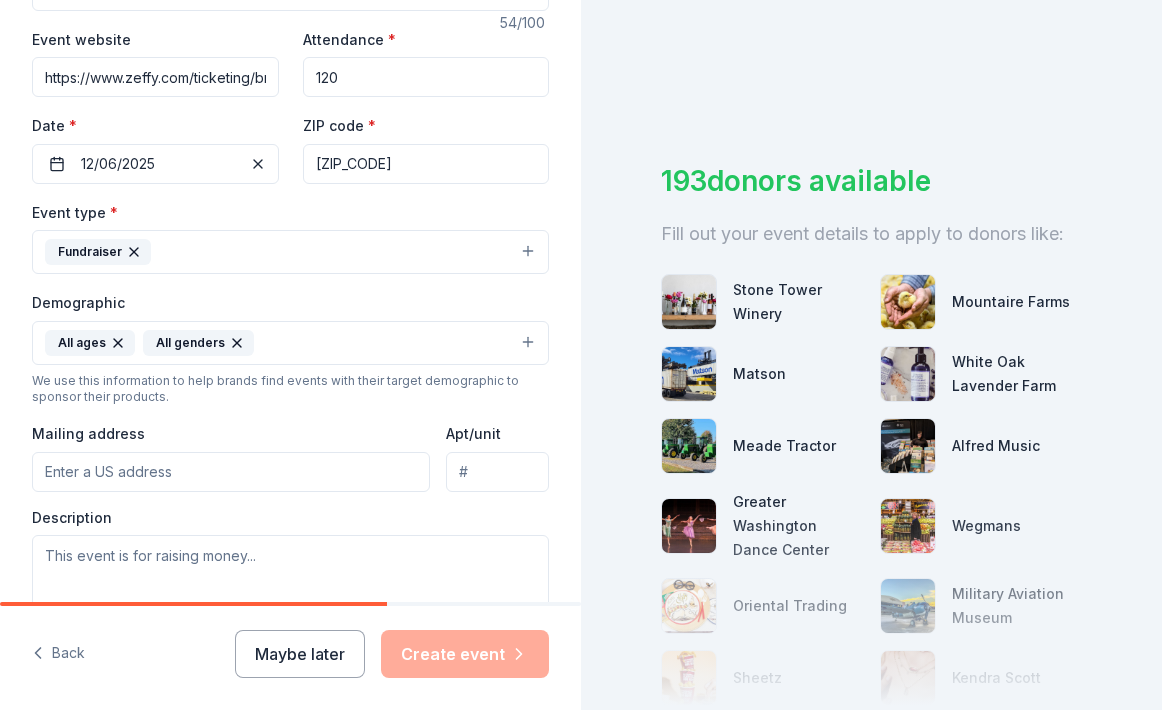 type 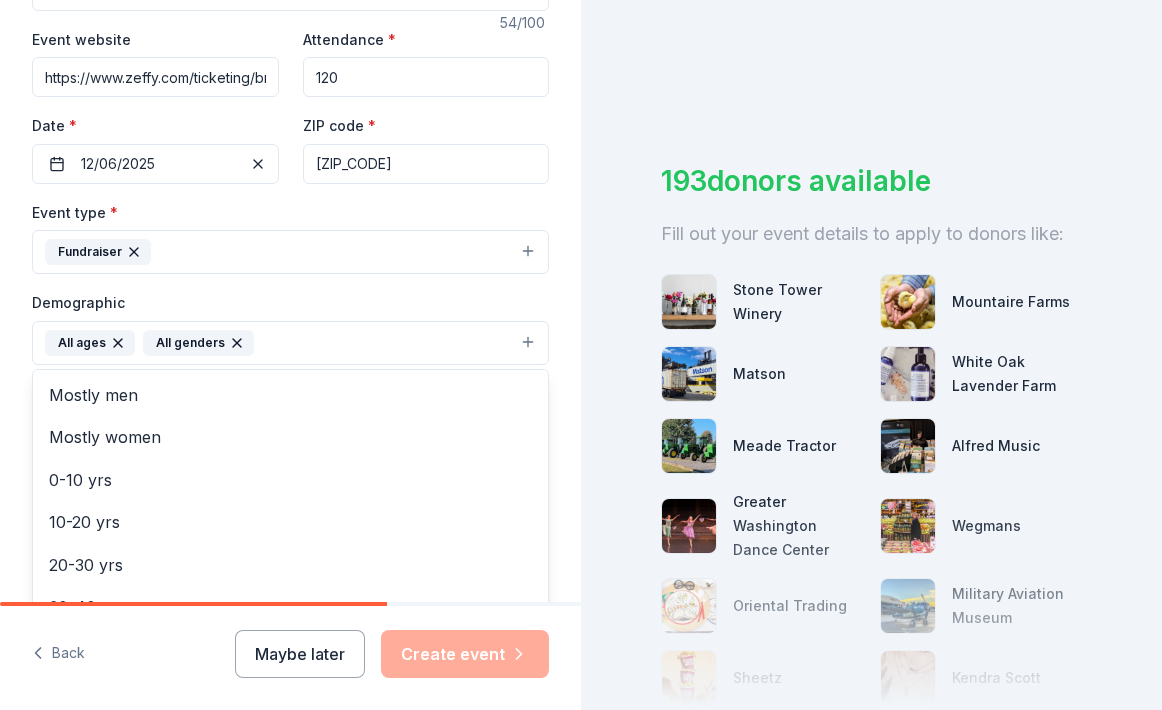 scroll, scrollTop: 374, scrollLeft: 0, axis: vertical 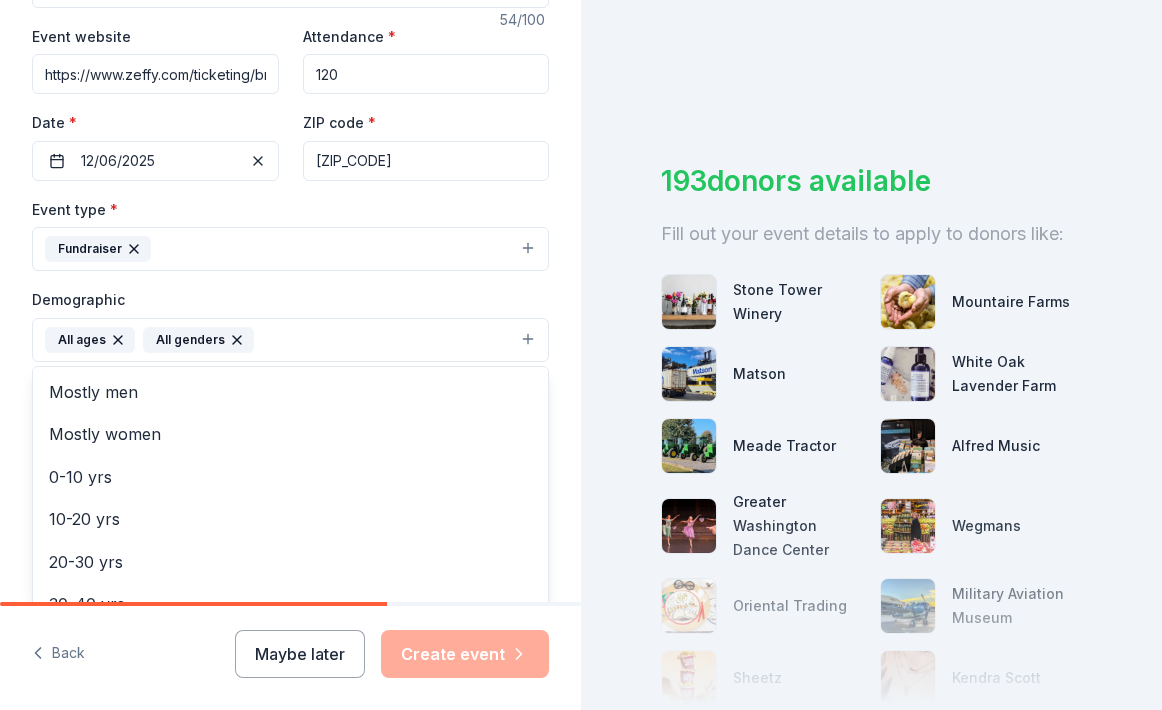 drag, startPoint x: 552, startPoint y: 556, endPoint x: 550, endPoint y: 600, distance: 44.04543 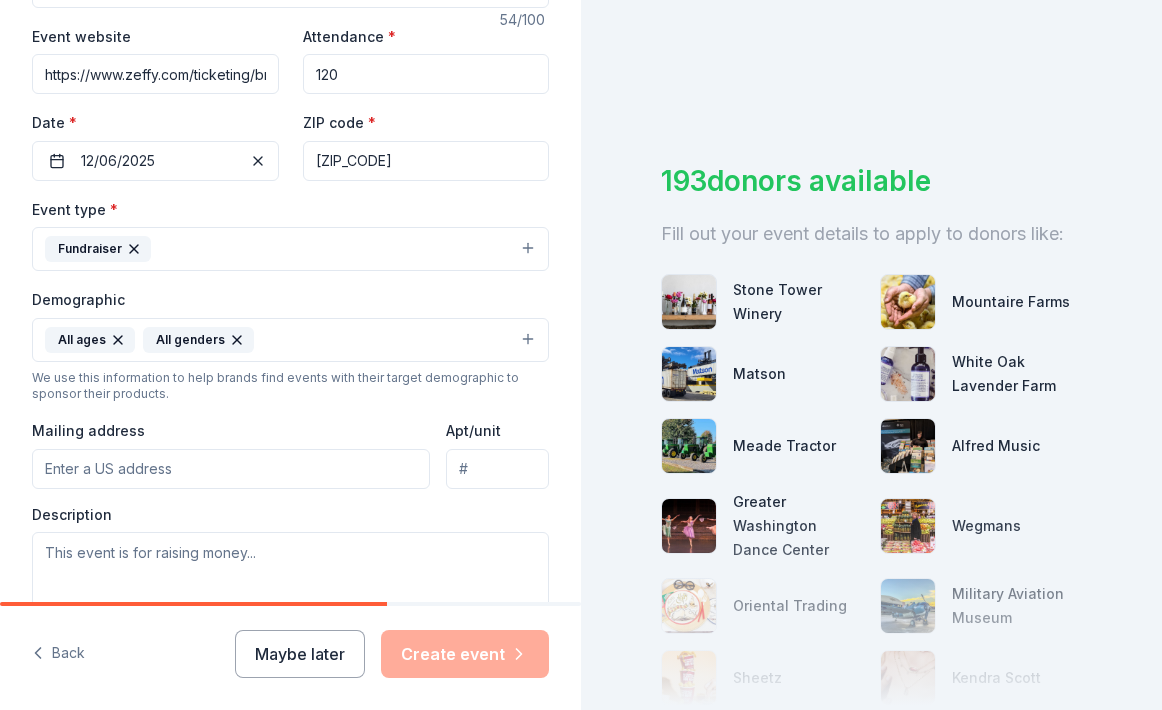 click on "Tell us about your event. We'll find in-kind donations you can apply for. Event name * Breakfast with Santa & Christmas Tree Sales Fundraiser 54 /100 Event website https://www.zeffy.com/ticketing/breakfast-with-santa-fundraiser--2025 Attendance * 120 Date * 12/06/2025 ZIP code * [ZIP] Event type * Fundraiser Demographic All ages All genders We use this information to help brands find events with their target demographic to sponsor their products. Mailing address Apt/unit Description What are you looking for? * Auction & raffle Meals Snacks Desserts Alcohol Beverages Send me reminders Email me reminders of donor application deadlines Recurring event" at bounding box center [290, 293] 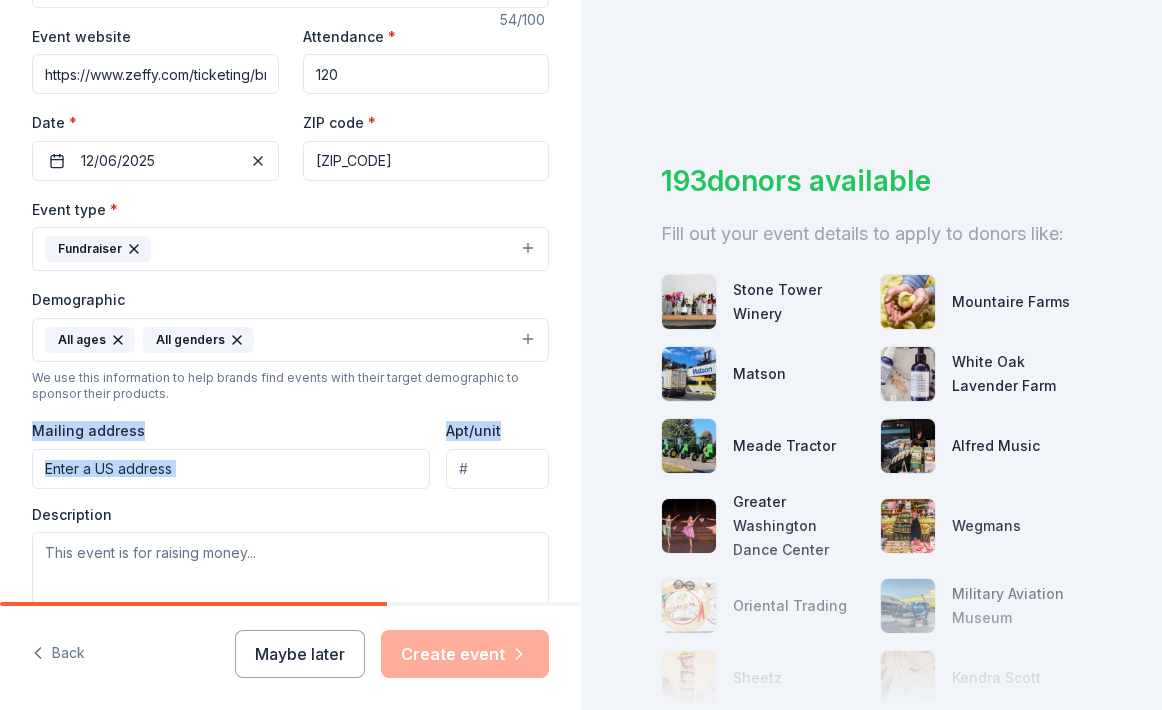 drag, startPoint x: 572, startPoint y: 399, endPoint x: 575, endPoint y: 441, distance: 42.107006 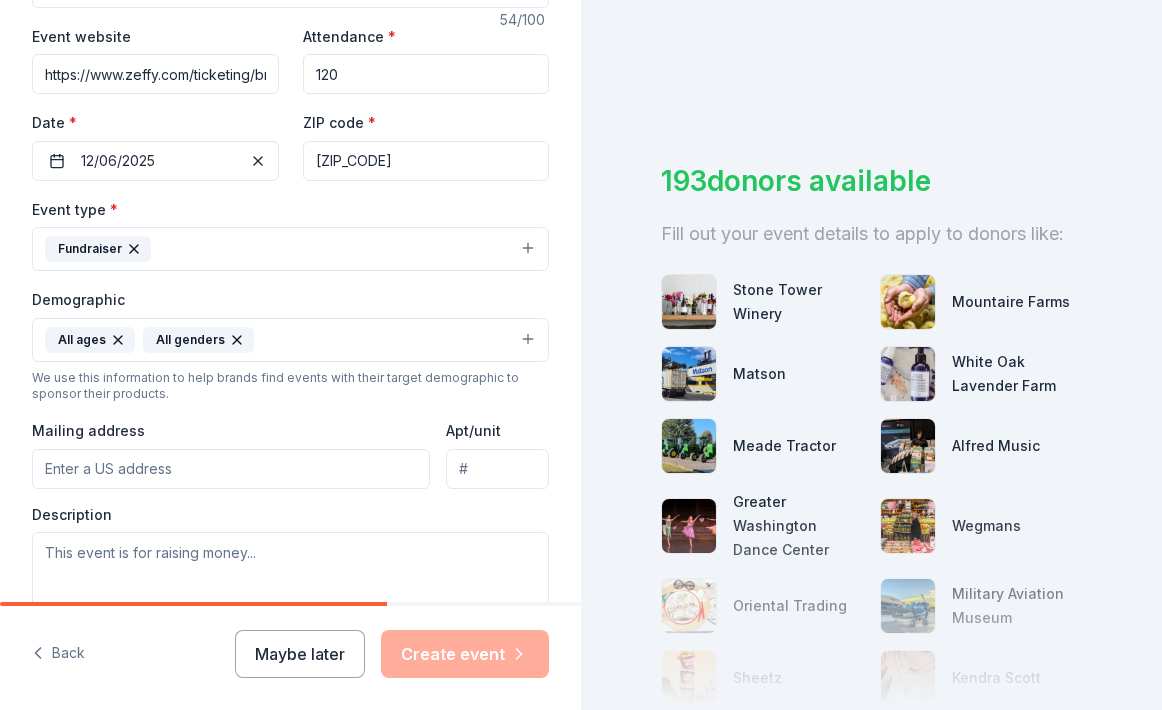 type on "P" 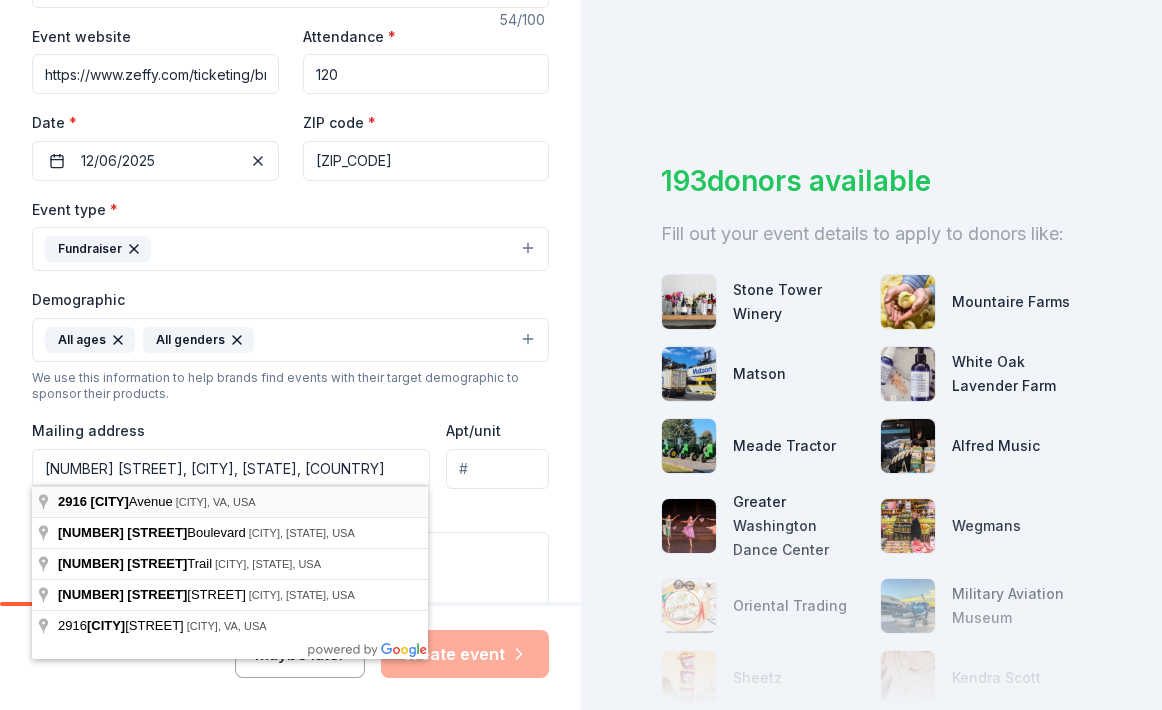 type on "[NUMBER] [STREET], [CITY], [STATE], [ZIP]" 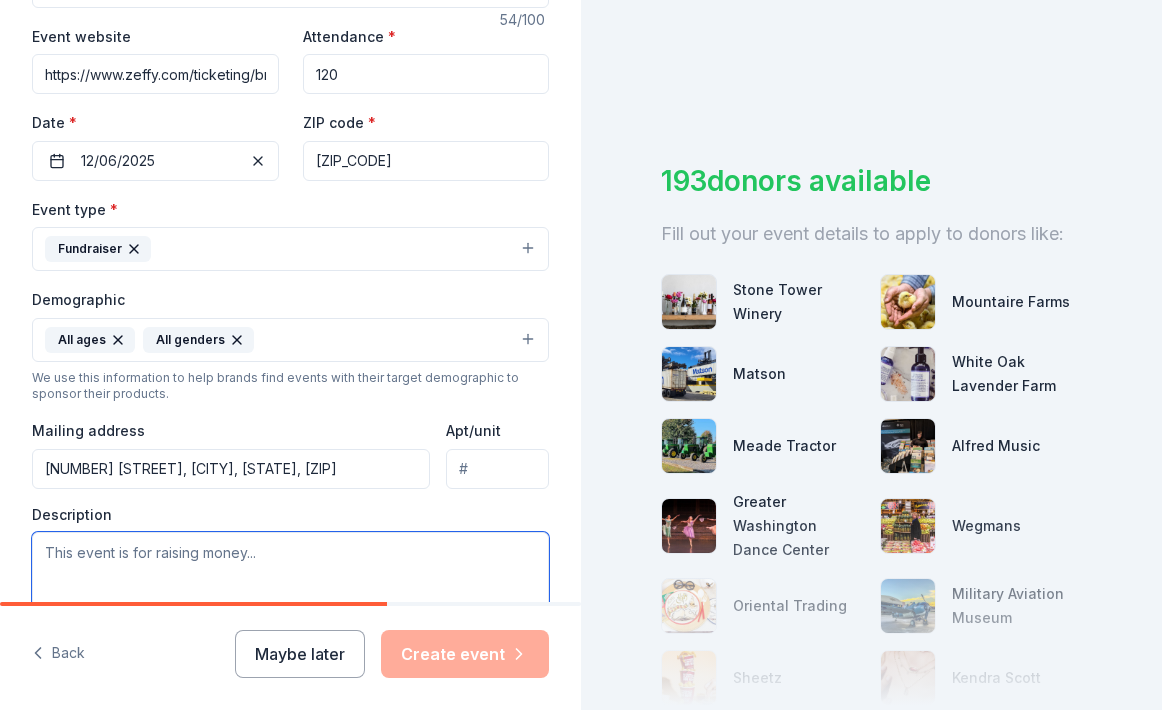 click at bounding box center [290, 577] 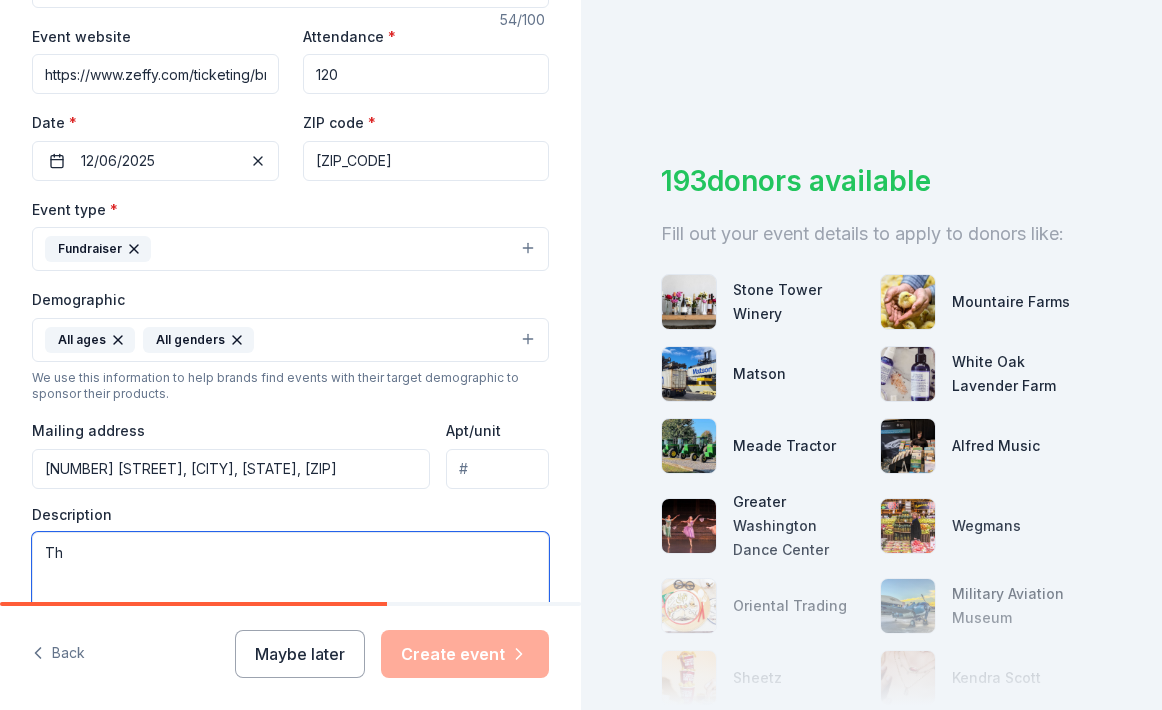 type on "T" 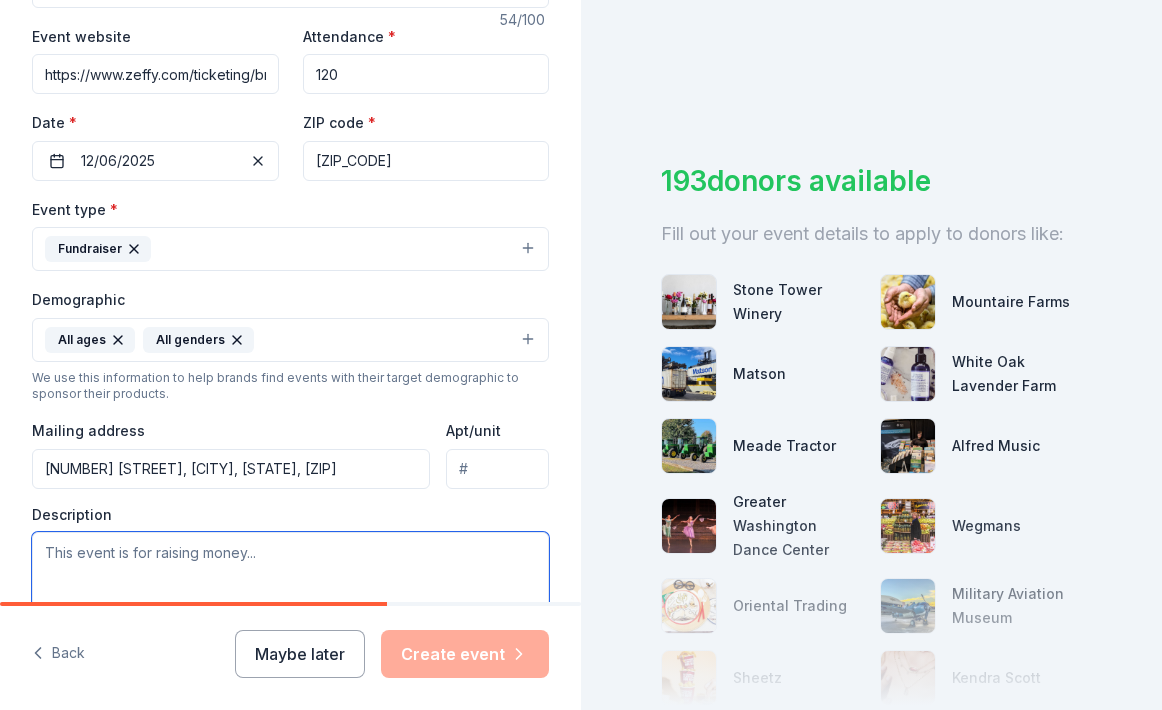 click at bounding box center (290, 577) 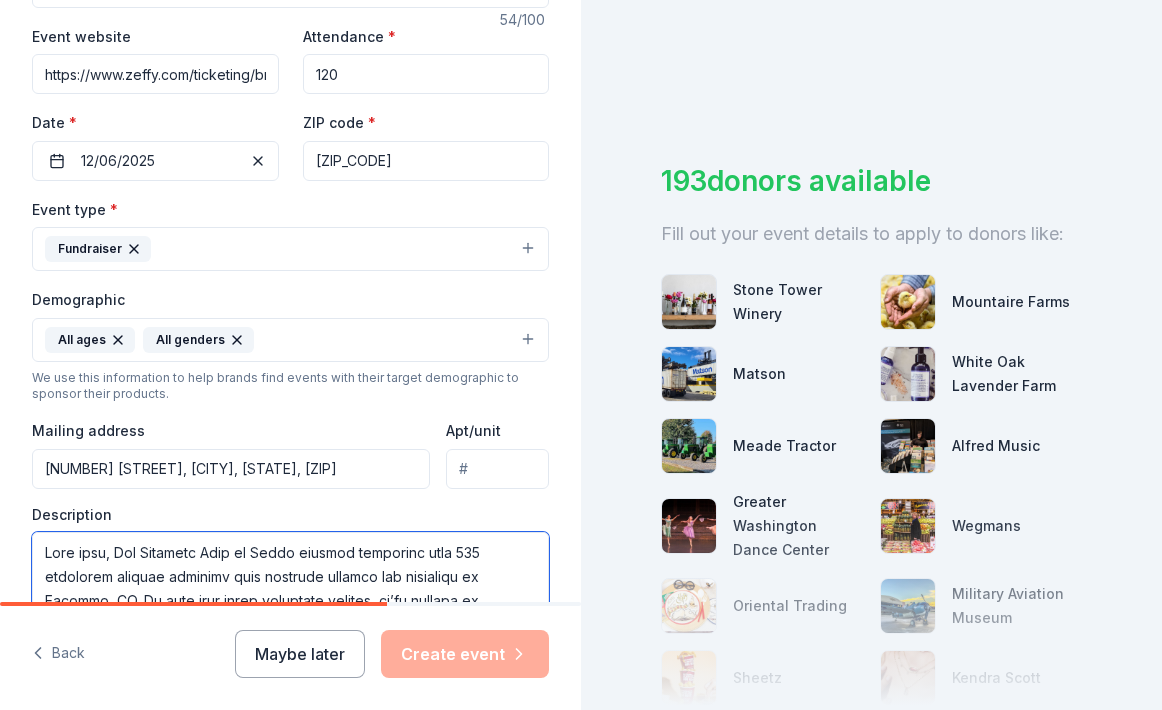 scroll, scrollTop: 744, scrollLeft: 0, axis: vertical 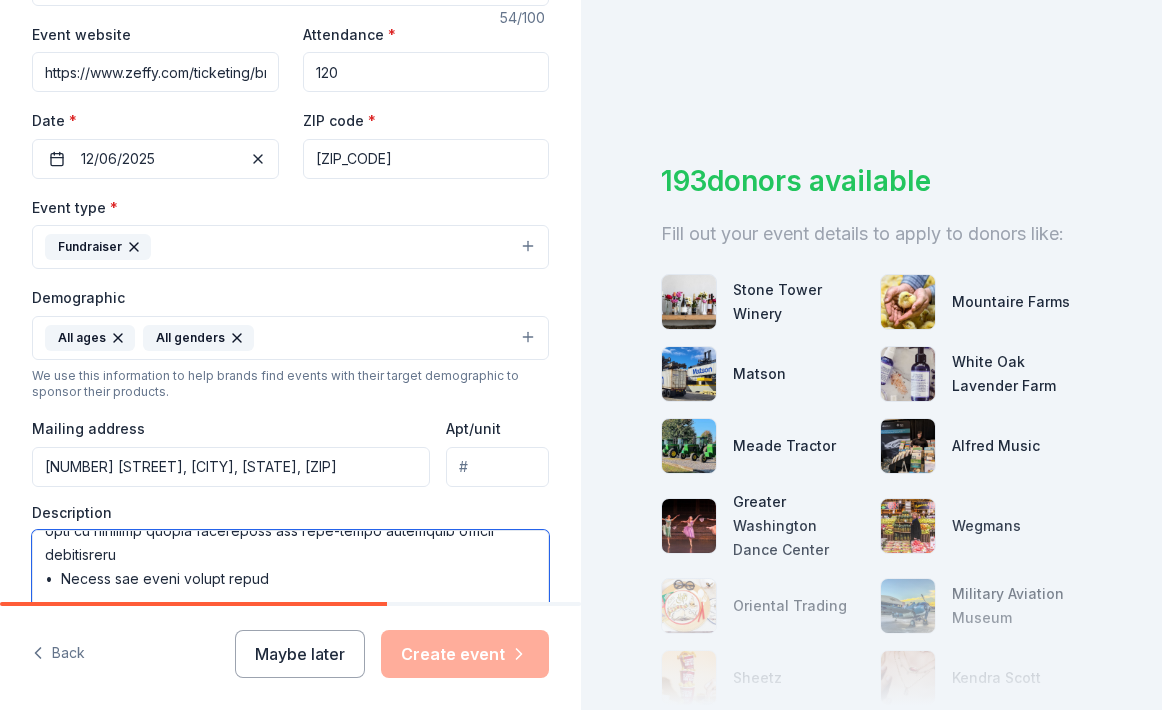 click at bounding box center [290, 575] 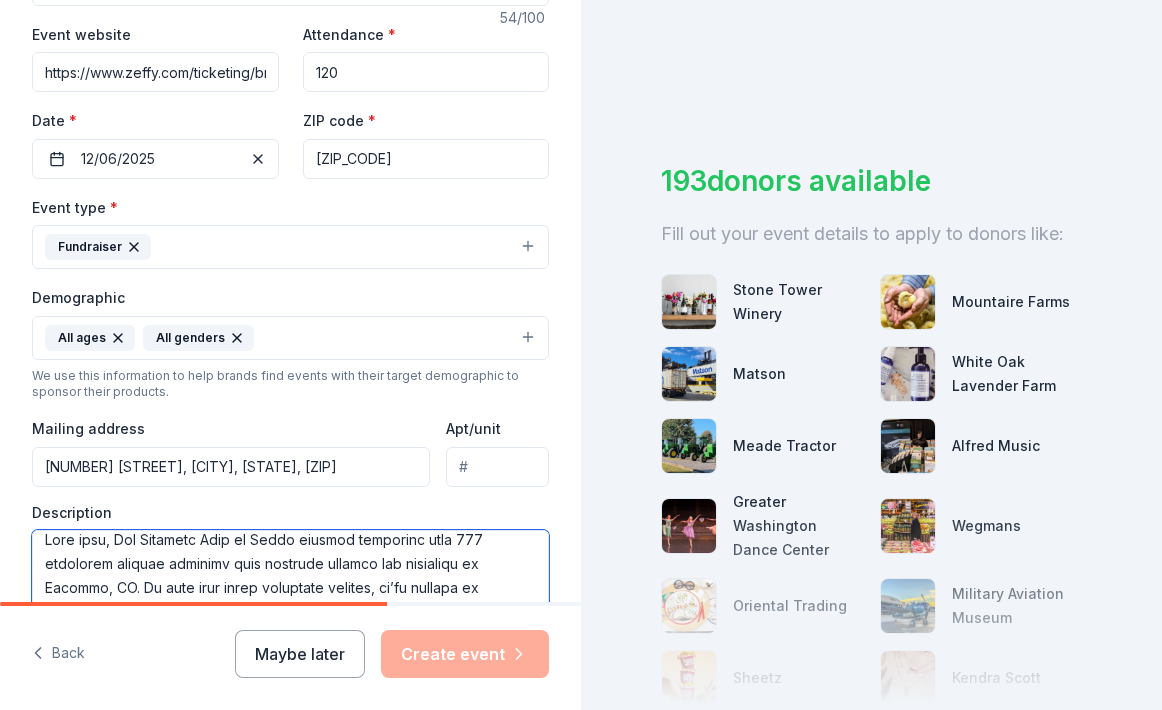 scroll, scrollTop: 12, scrollLeft: 0, axis: vertical 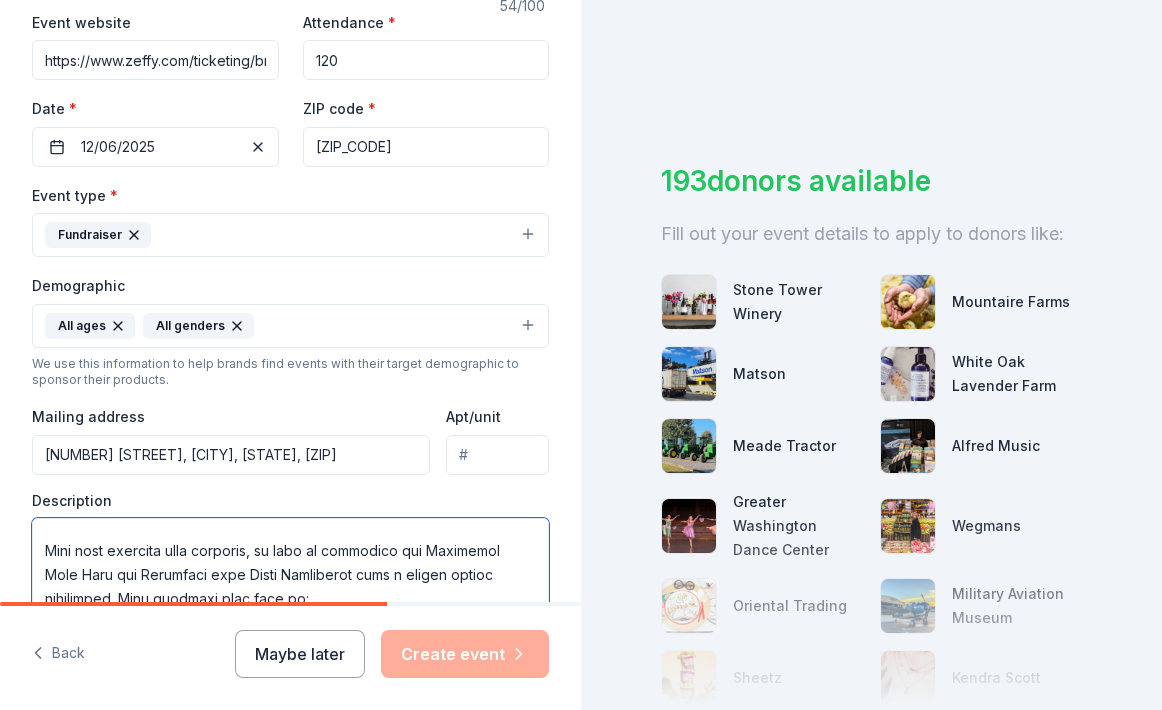 click at bounding box center (290, 563) 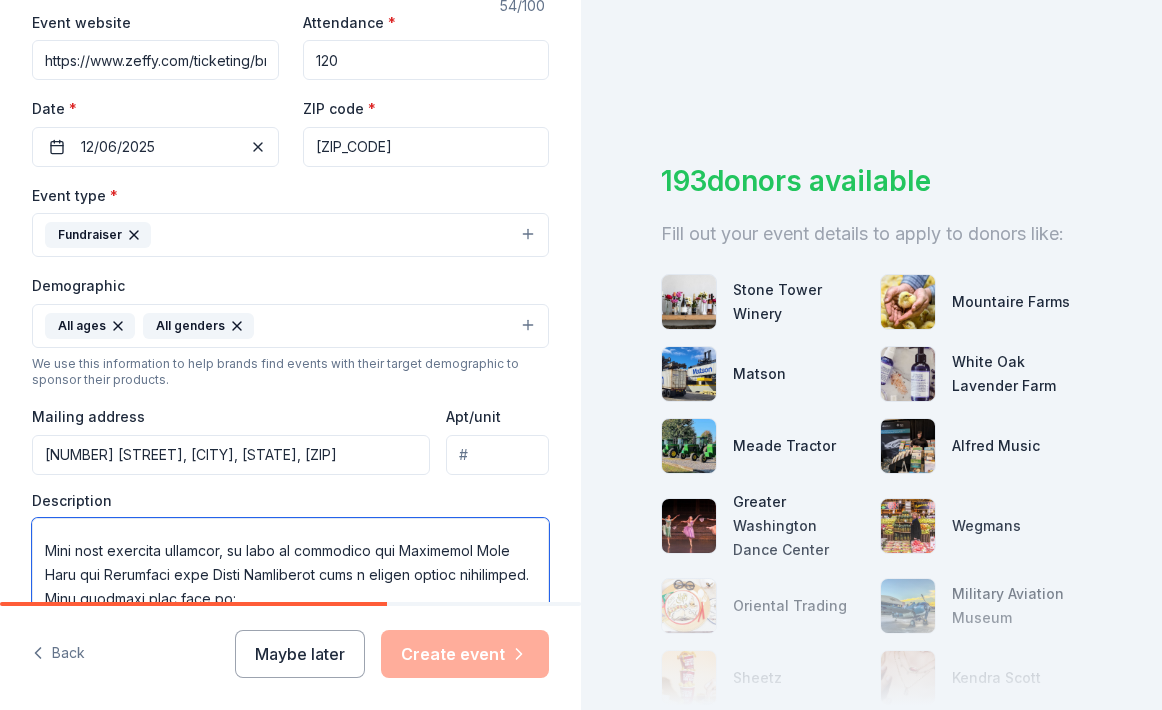 scroll, scrollTop: 389, scrollLeft: 0, axis: vertical 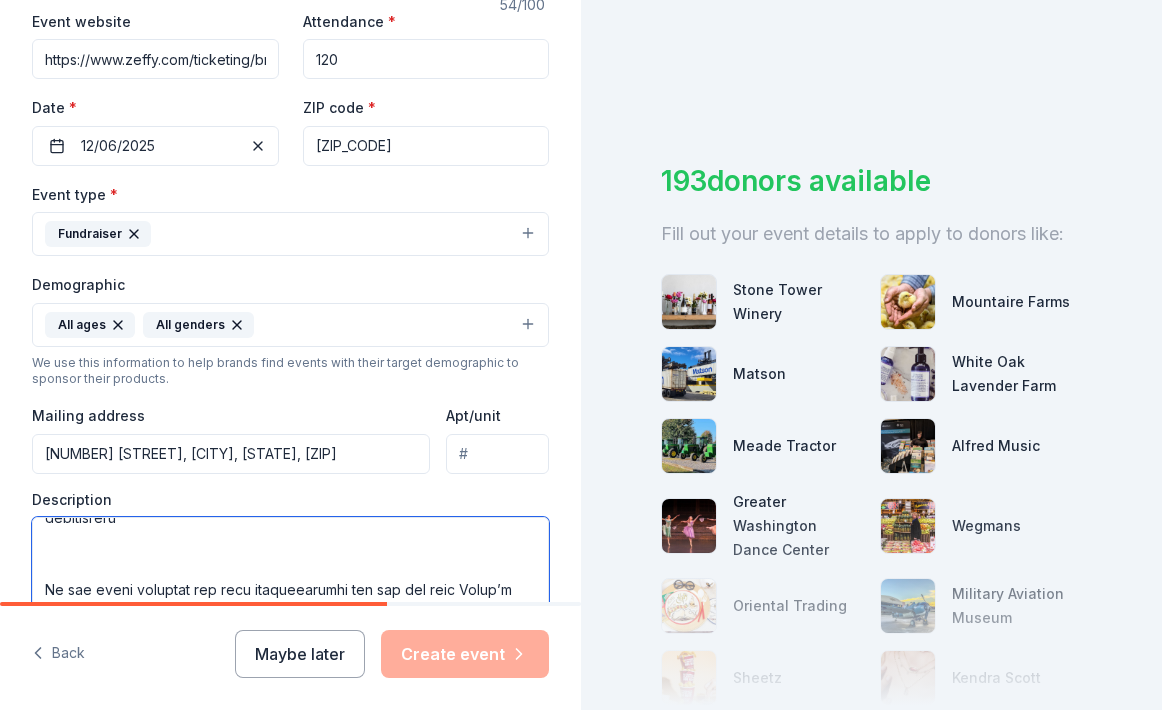 click at bounding box center (290, 562) 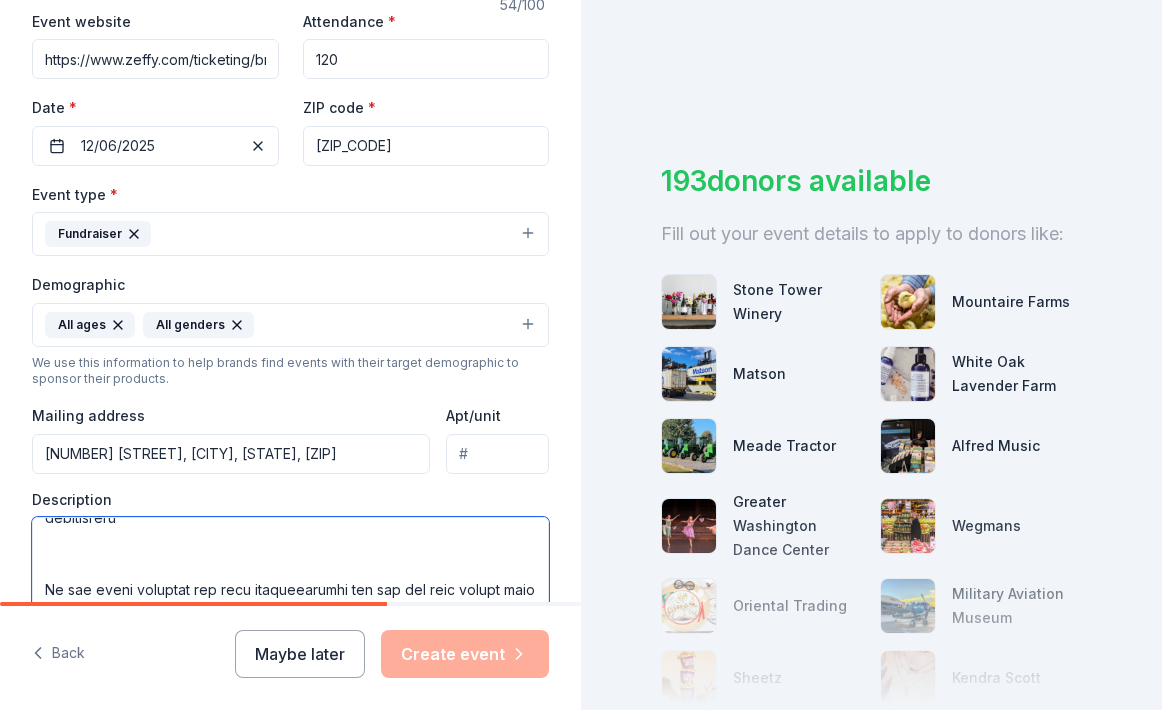click at bounding box center (290, 562) 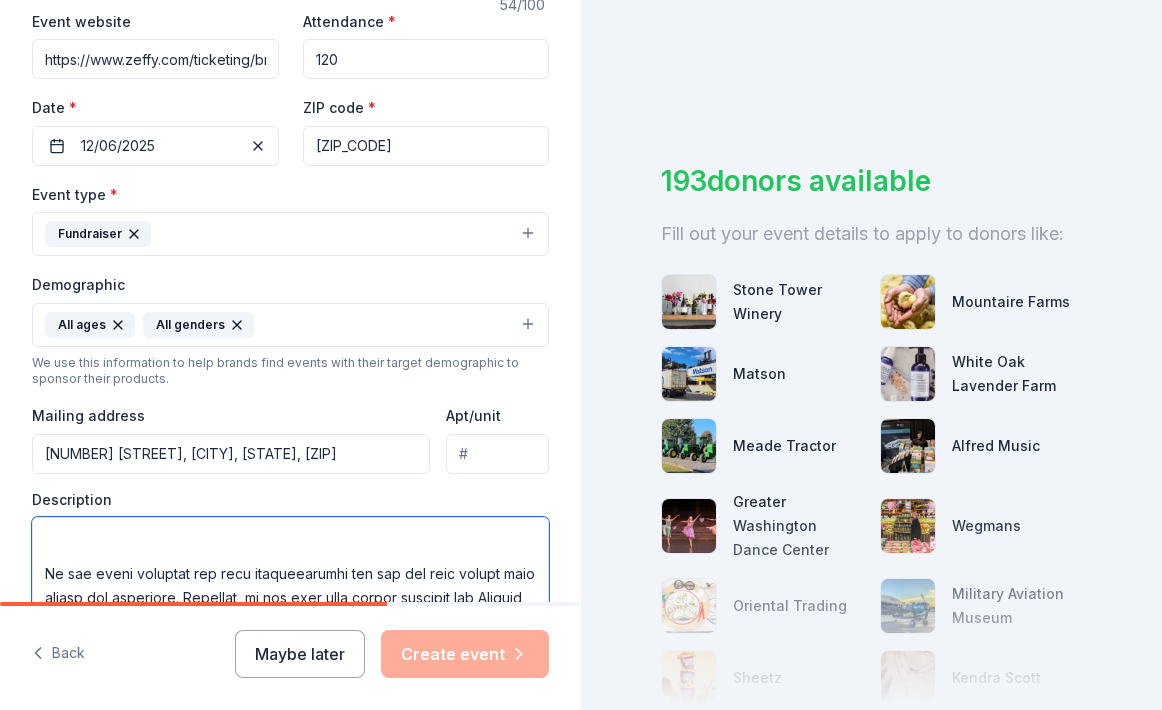 scroll, scrollTop: 744, scrollLeft: 0, axis: vertical 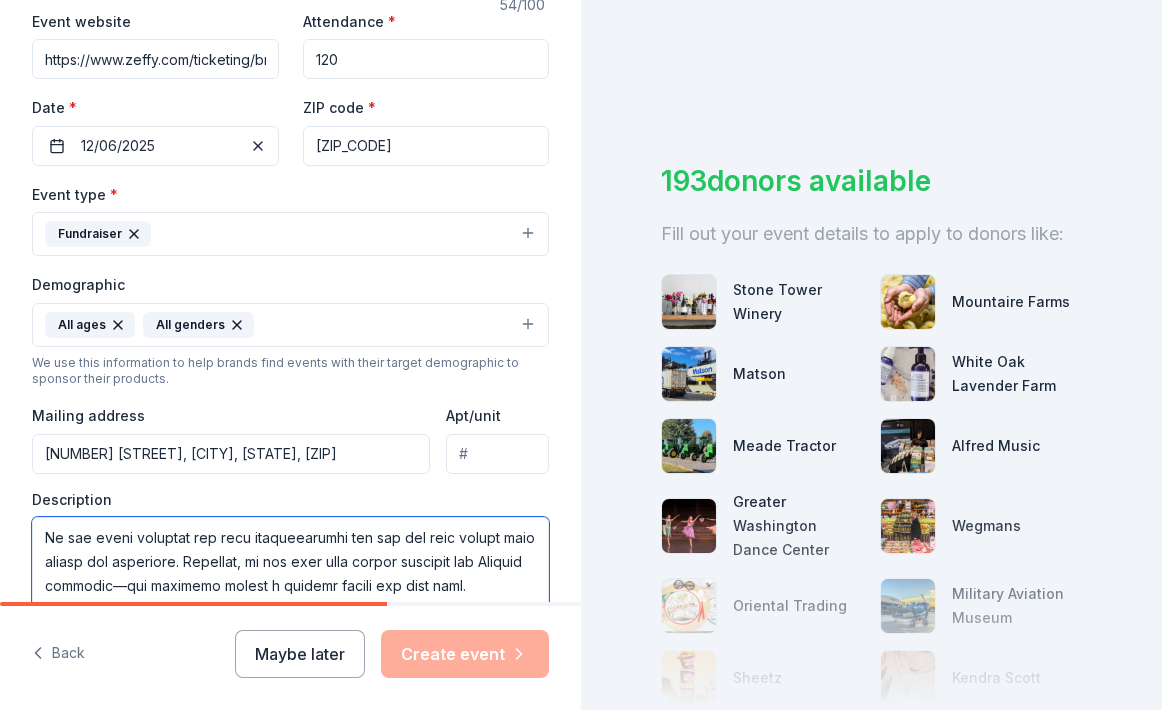 click at bounding box center (290, 562) 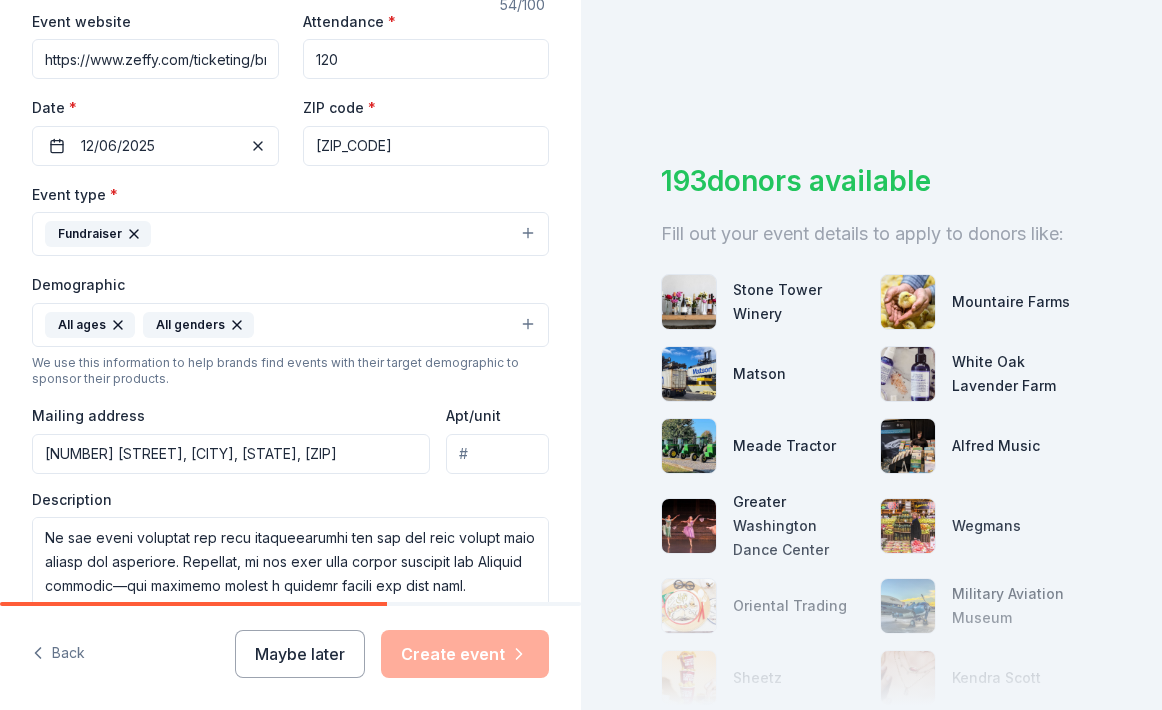 click on "Tell us about your event. We'll find in-kind donations you can apply for. Event name * Breakfast with Santa & Christmas Tree Sales Fundraiser [NUMBER] /100 Event website https://www.zeffy.com/ticketing/breakfast-with-santa-fundraiser--2025 Attendance * [NUMBER] Date * [DATE] ZIP code * [POSTAL_CODE] Event type * Fundraiser Demographic All ages All genders We use this information to help brands find events with their target demographic to sponsor their products. Mailing address [NUMBER] [STREET], [CITY], [STATE], [POSTAL_CODE] Apt/unit Description What are you looking for? * Auction & raffle Meals Snacks Desserts Alcohol Beverages Send me reminders Email me reminders of donor application deadlines Recurring event" at bounding box center [290, 278] 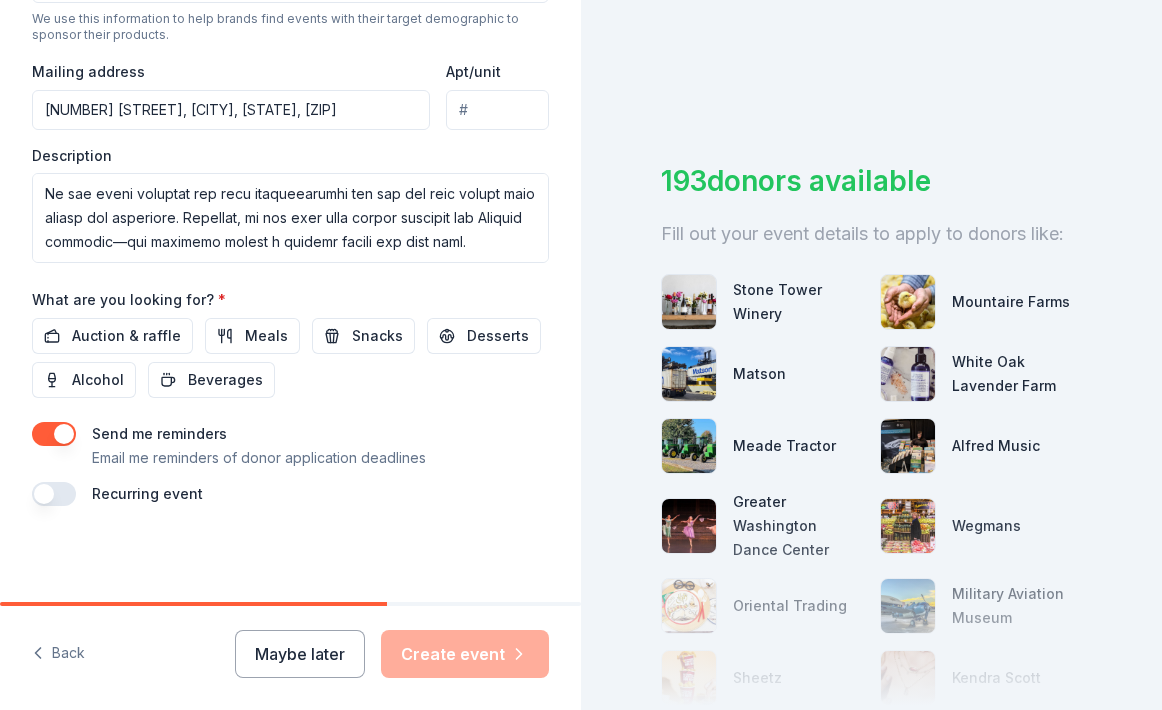 scroll, scrollTop: 728, scrollLeft: 0, axis: vertical 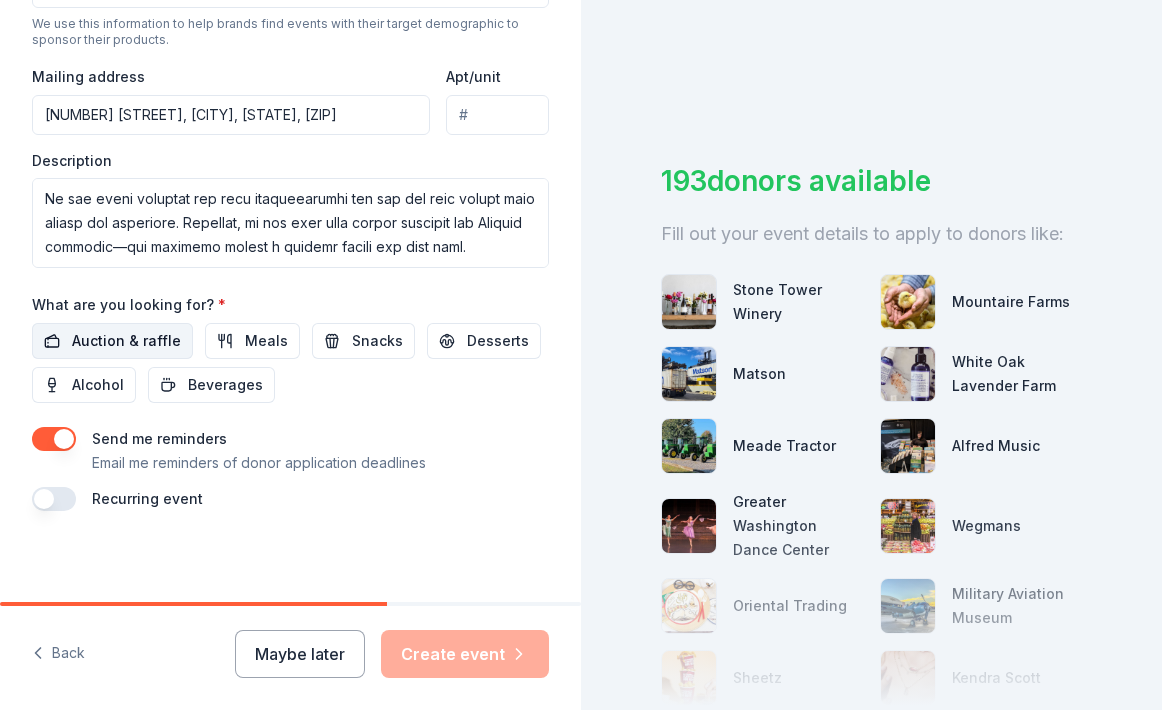 click on "Auction & raffle" at bounding box center [126, 341] 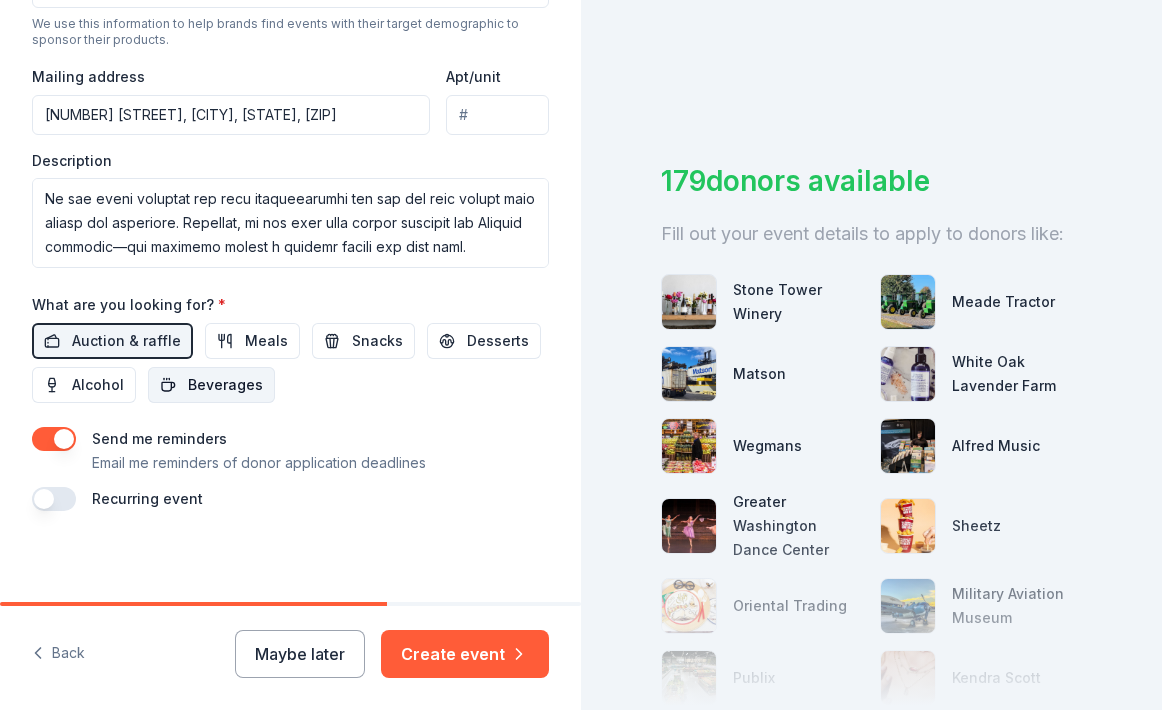 click on "Beverages" at bounding box center [225, 385] 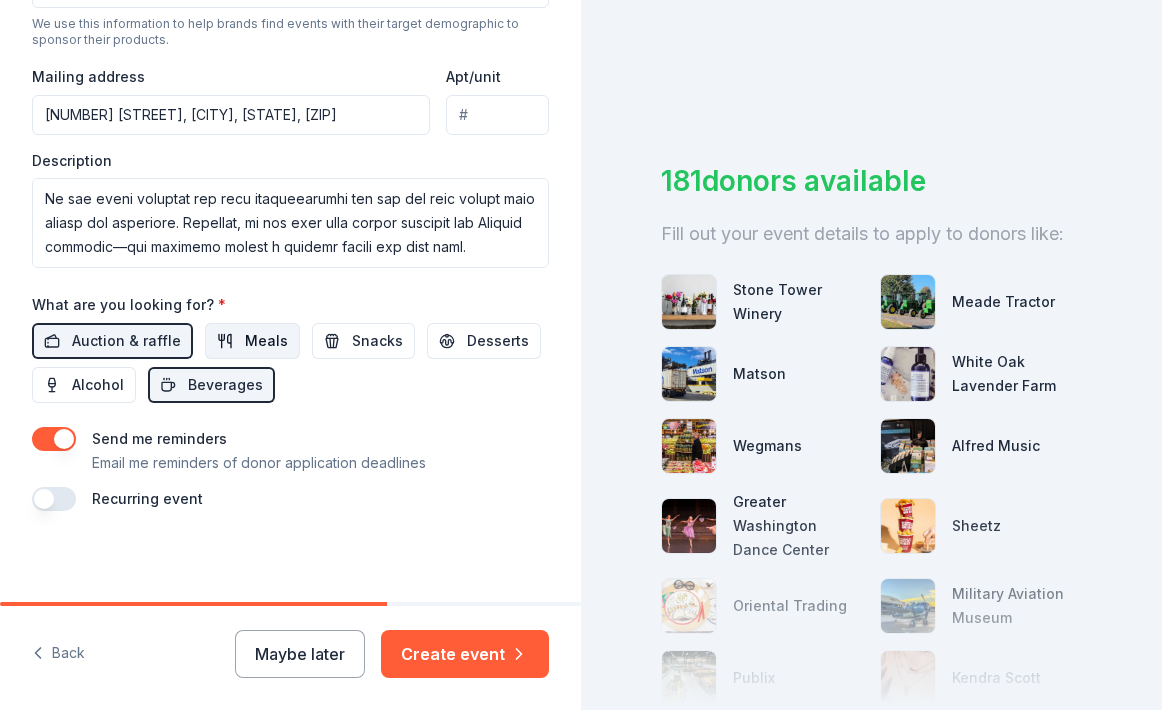 click on "Meals" at bounding box center [266, 341] 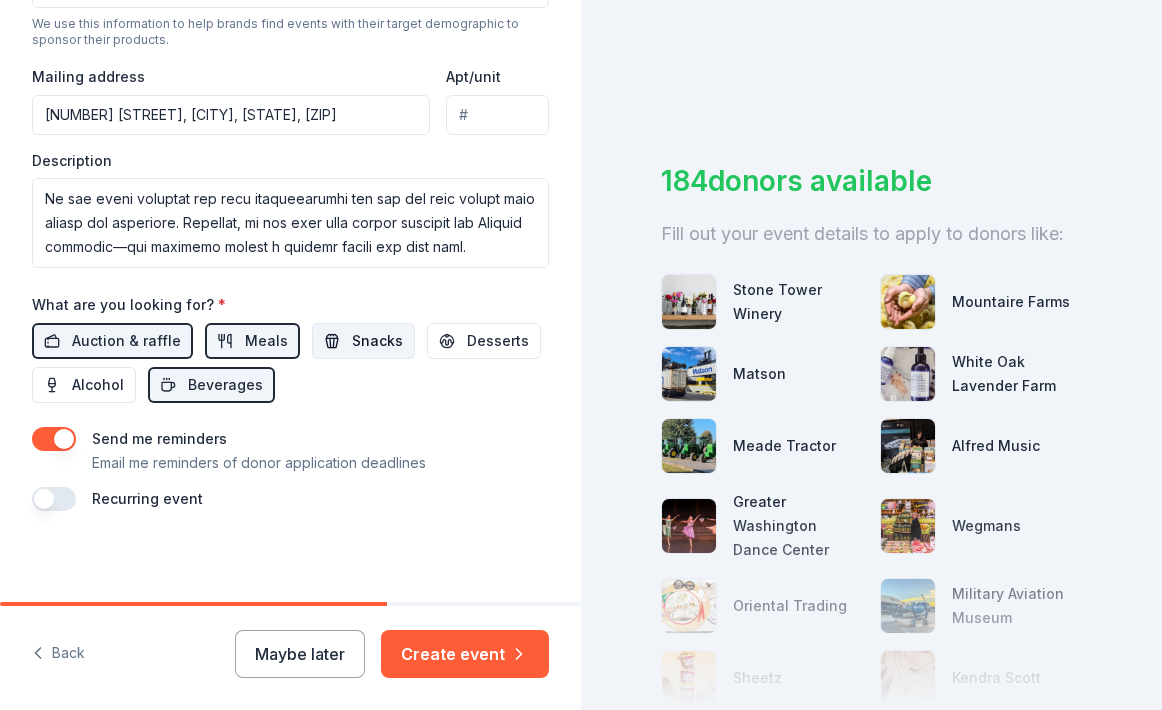 click on "Snacks" at bounding box center (377, 341) 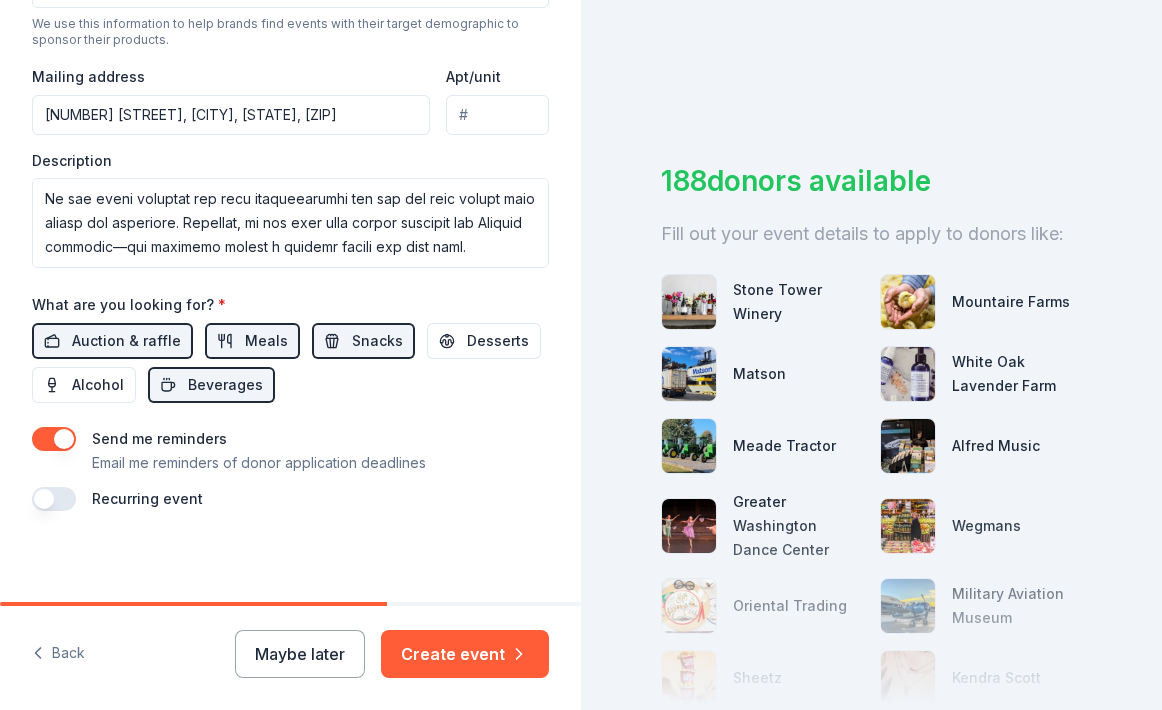 click on "What are you looking for? * Auction & raffle Meals Snacks Desserts Alcohol Beverages" at bounding box center [290, 347] 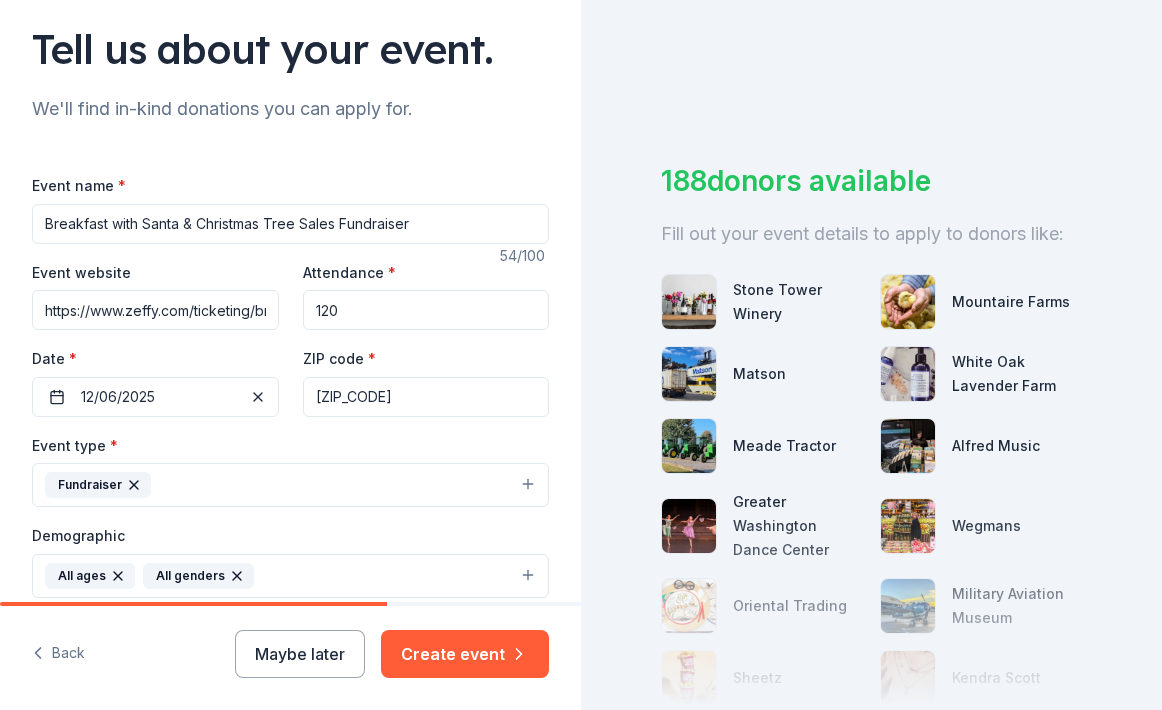scroll, scrollTop: 135, scrollLeft: 0, axis: vertical 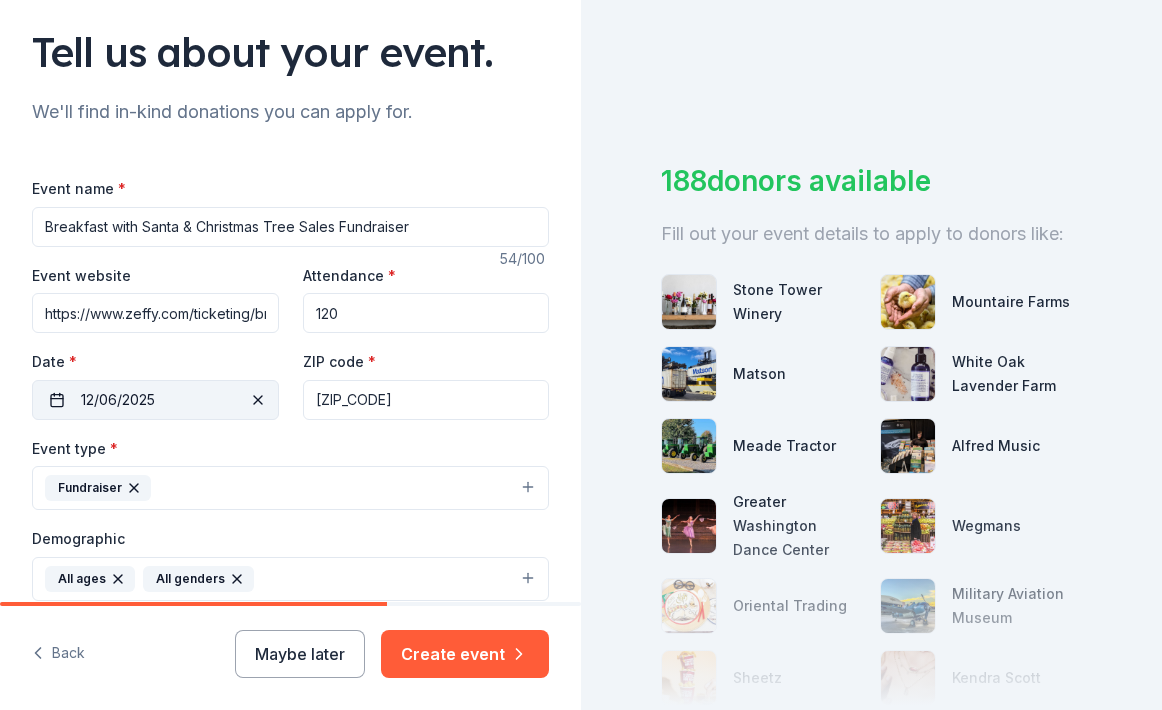 click at bounding box center (258, 400) 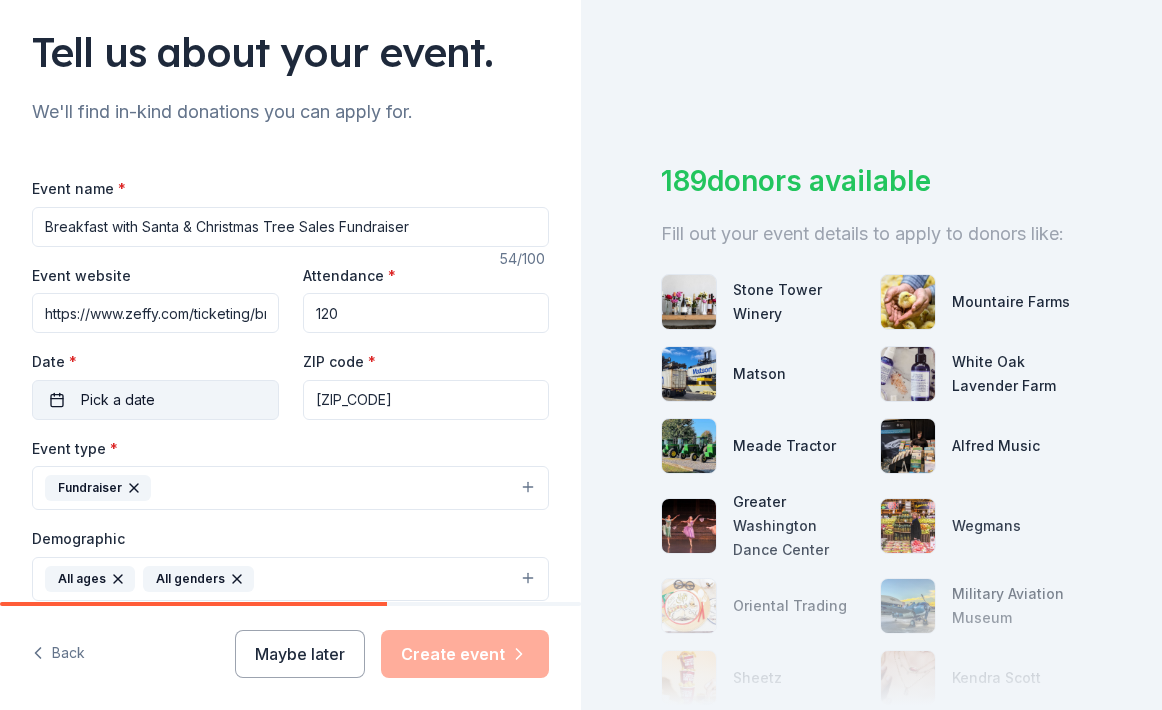 click on "Pick a date" at bounding box center [155, 400] 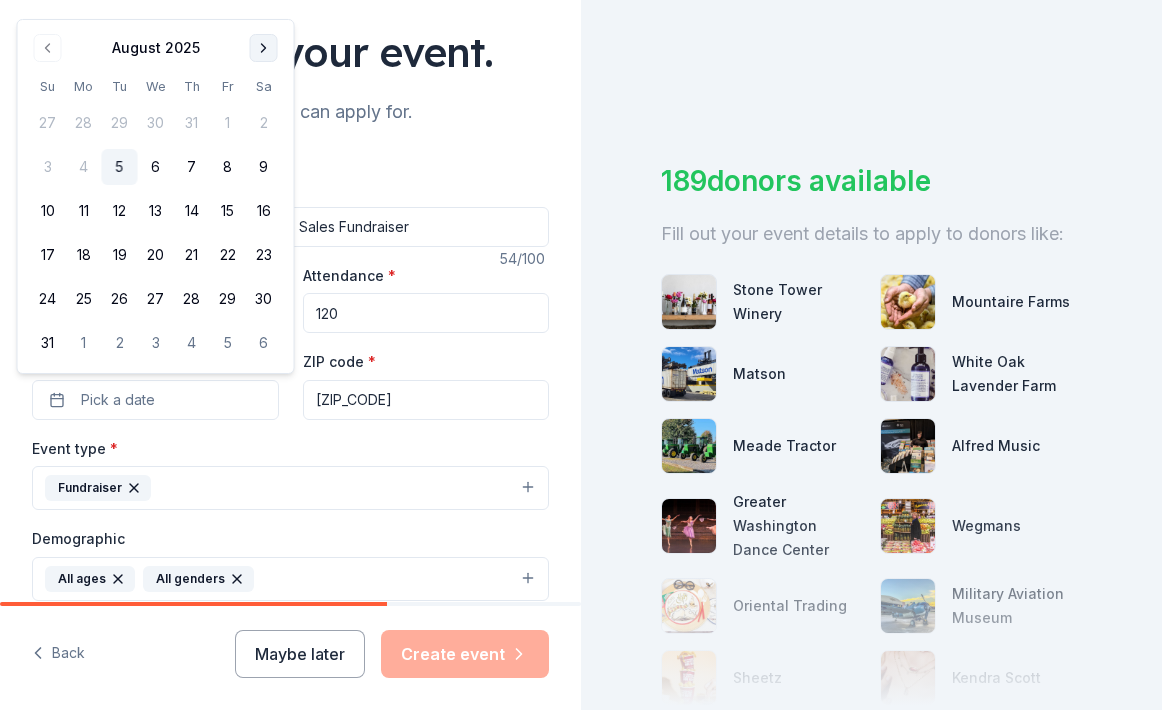 click at bounding box center [264, 48] 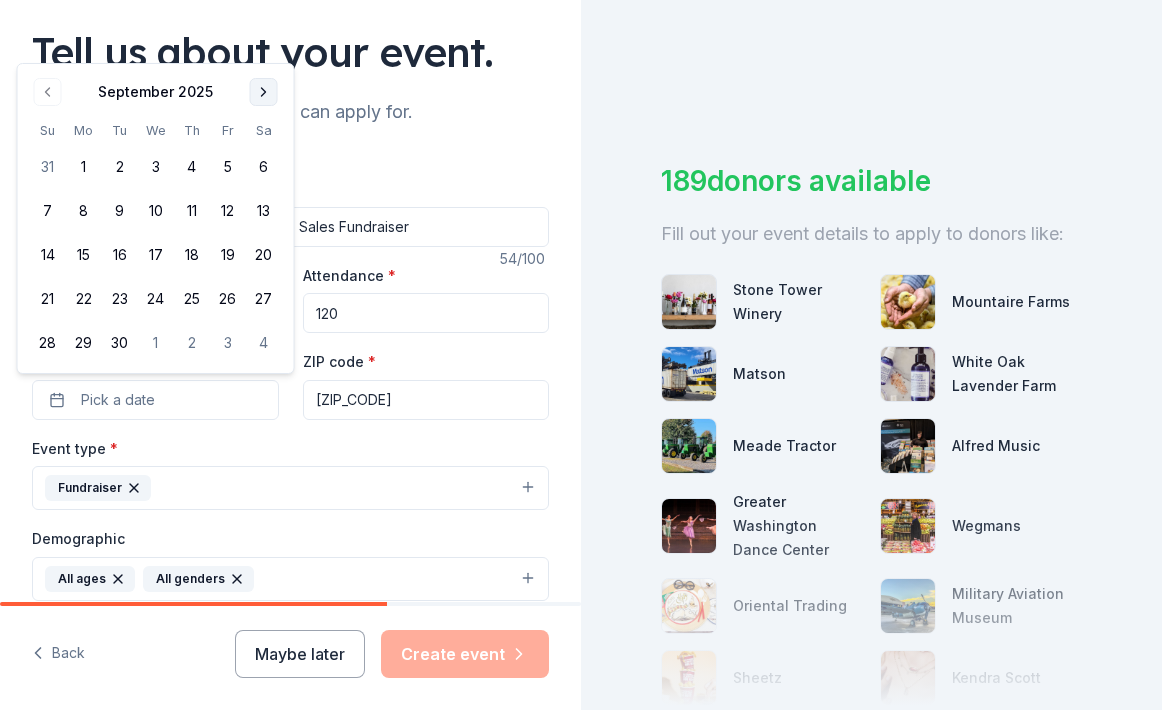click at bounding box center (264, 92) 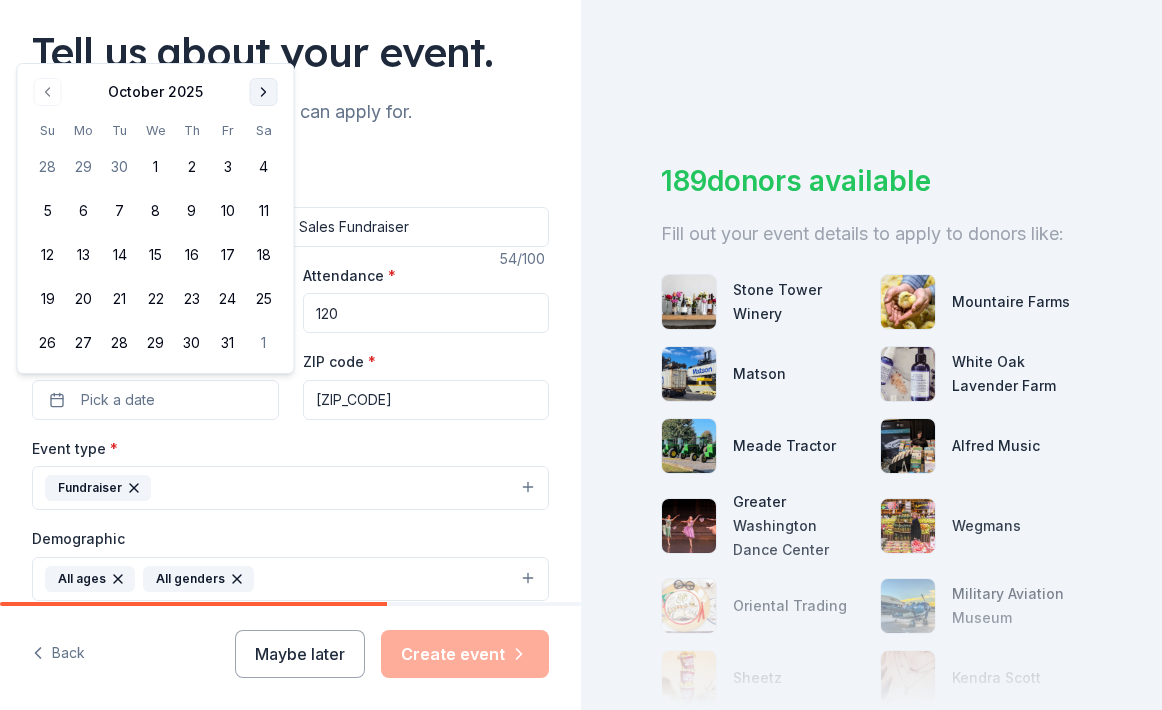 click at bounding box center [264, 92] 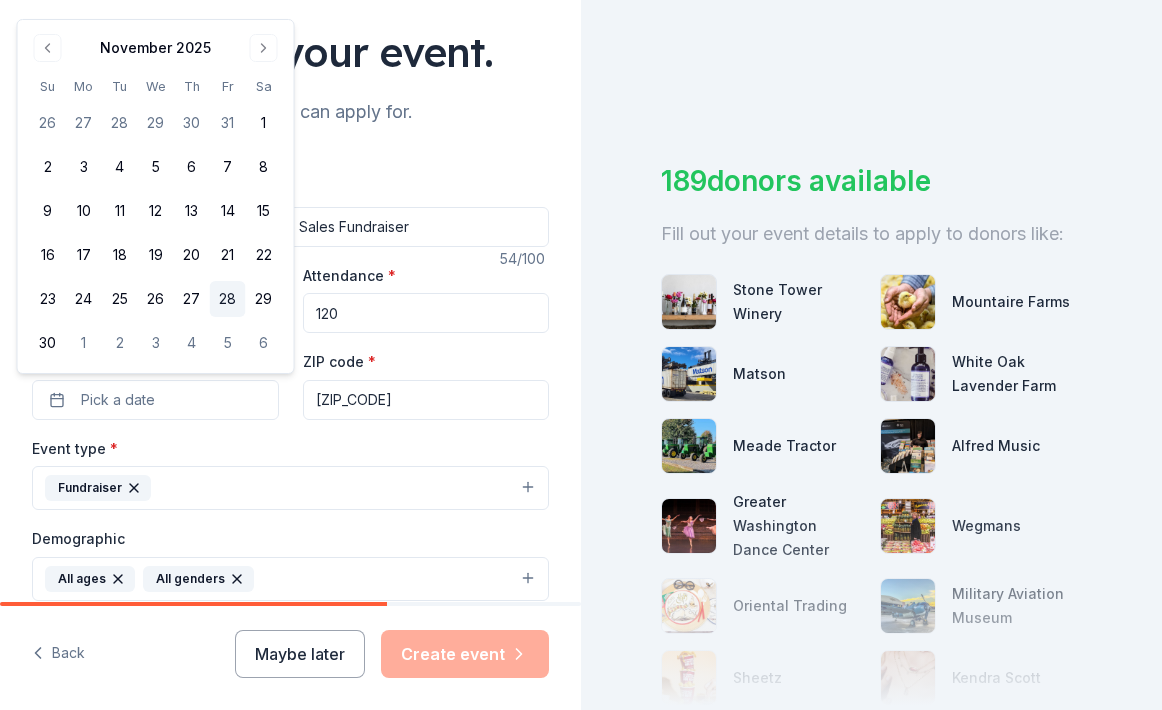 click on "28" at bounding box center (228, 299) 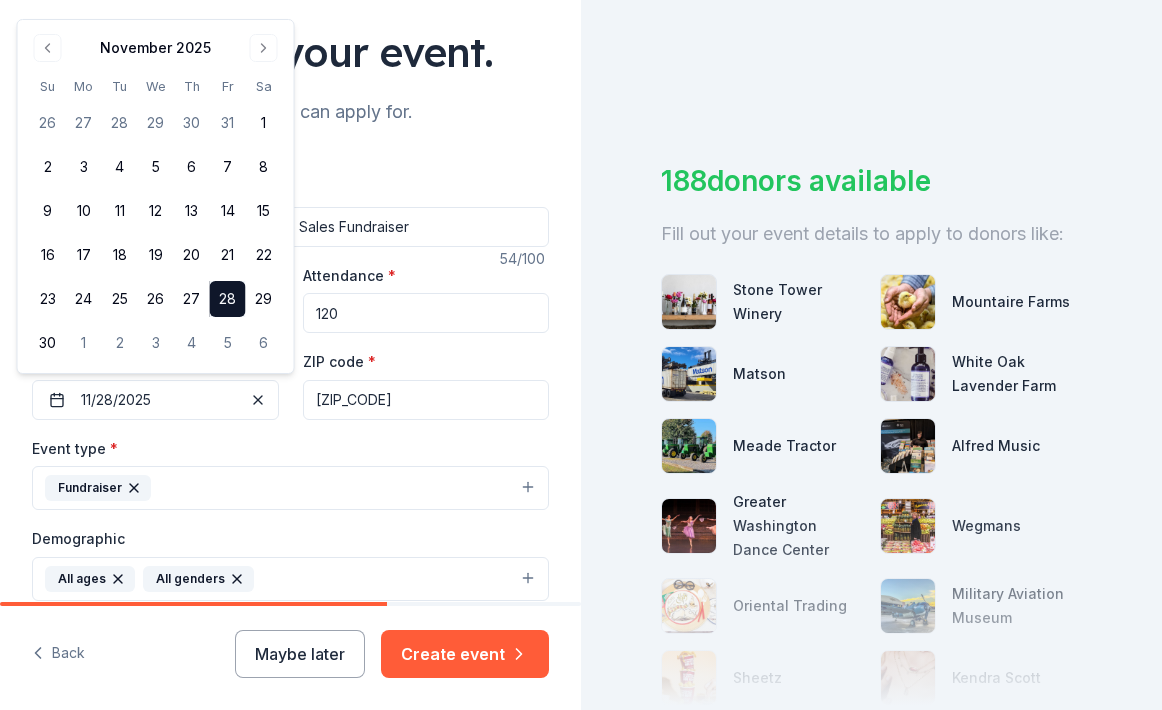 click on "2916 [STREET], [CITY], [STATE], [ZIP]" at bounding box center (290, 532) 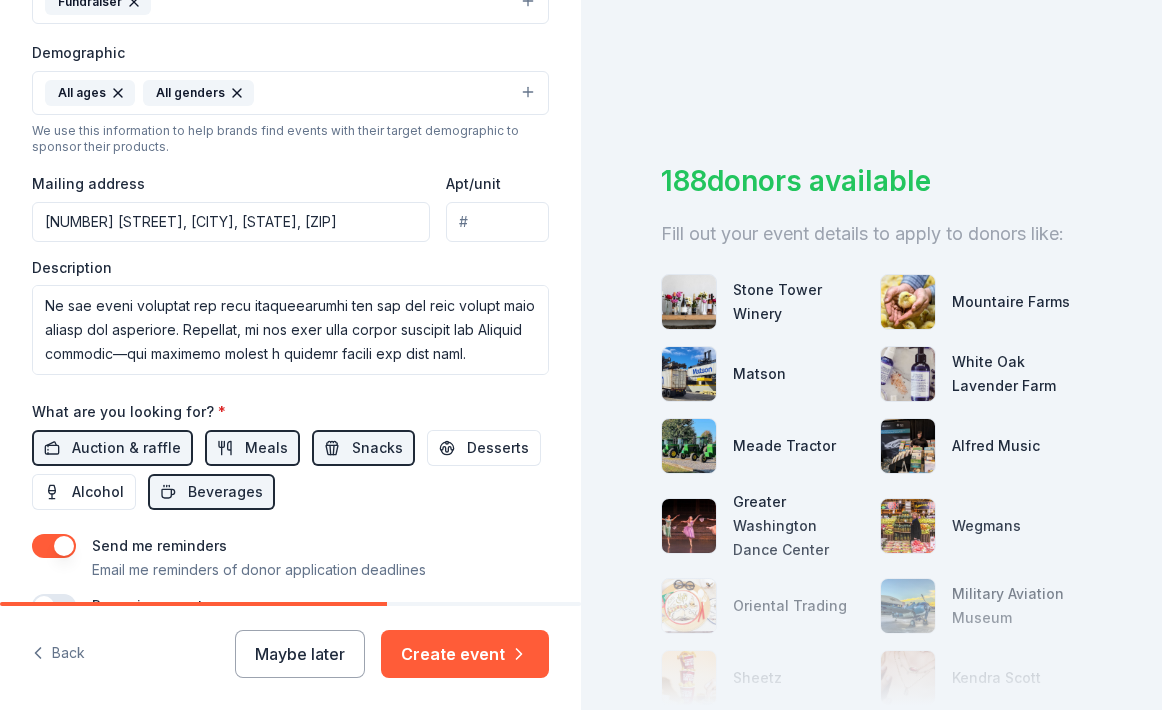 scroll, scrollTop: 627, scrollLeft: 0, axis: vertical 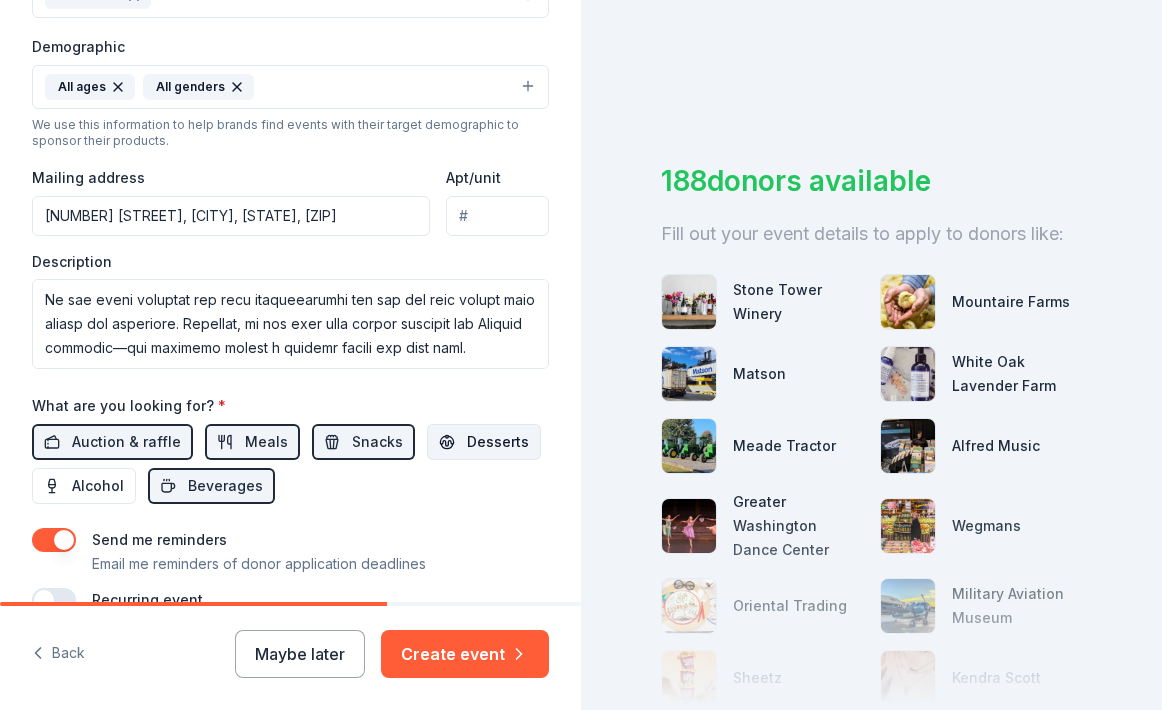 click on "Desserts" at bounding box center [498, 442] 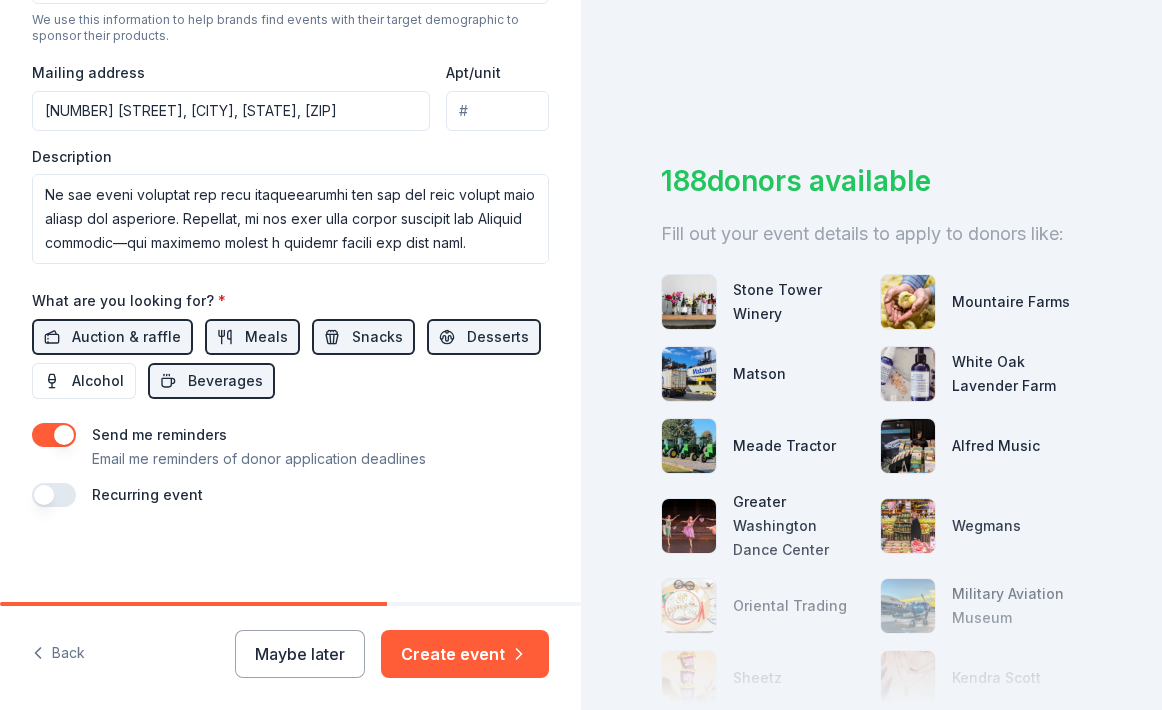 scroll, scrollTop: 728, scrollLeft: 0, axis: vertical 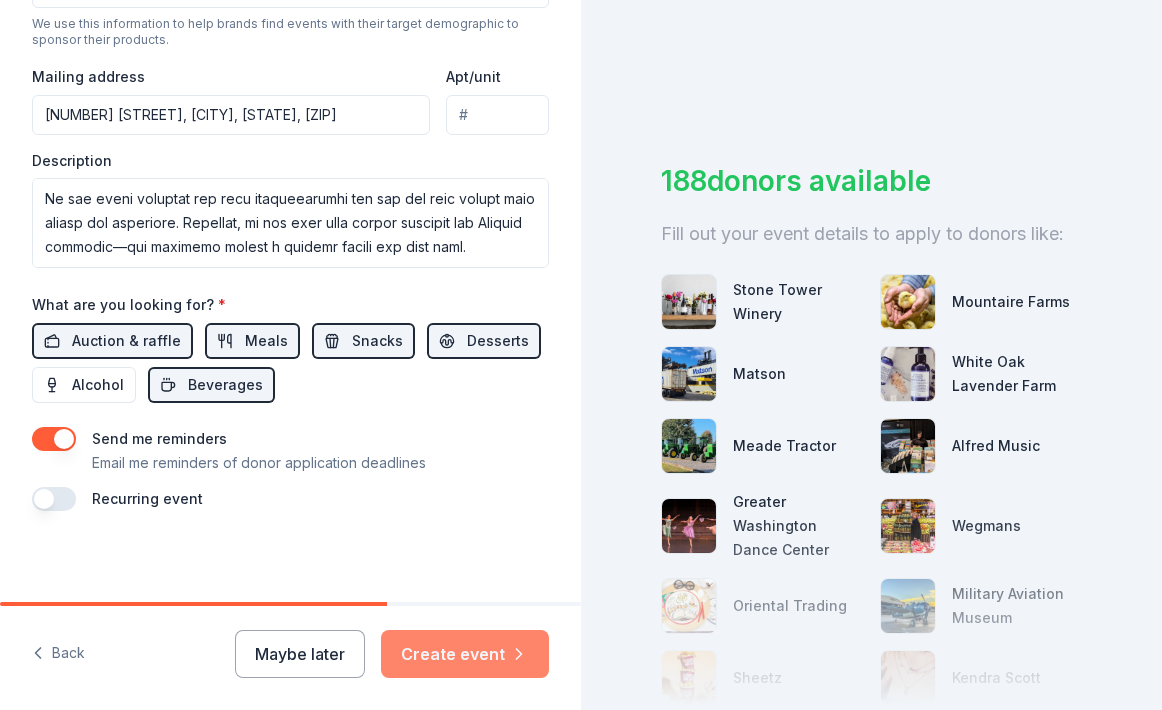 click on "Create event" at bounding box center (465, 654) 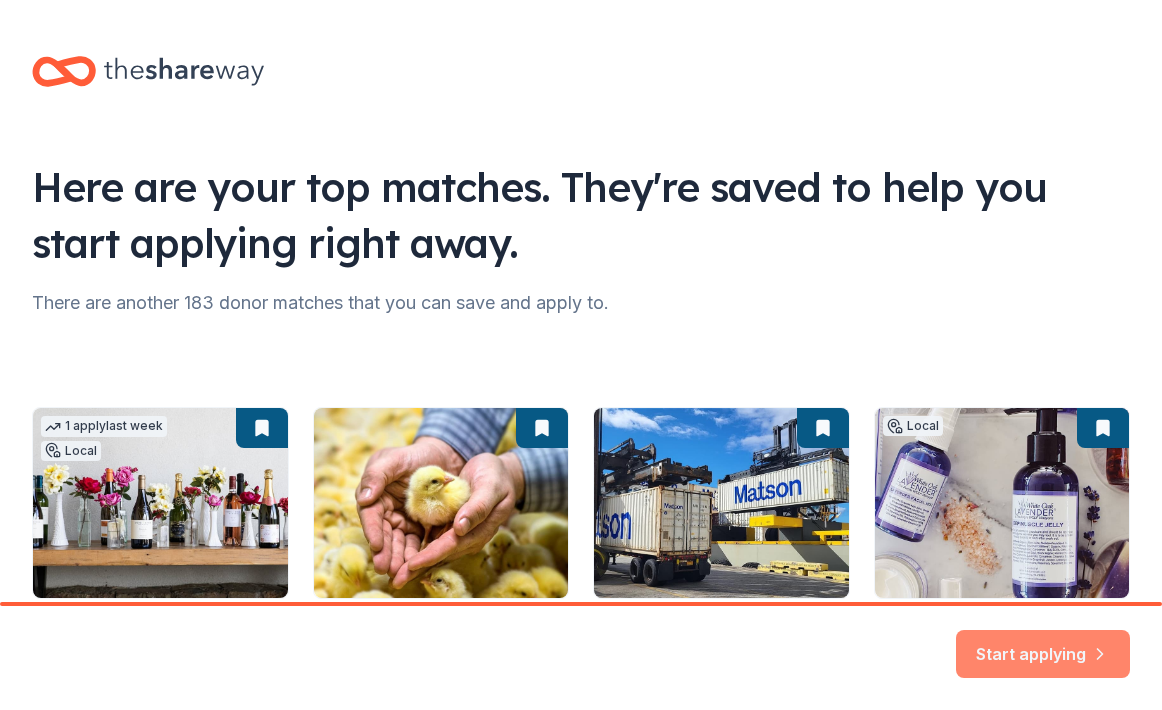 click on "Start applying" at bounding box center (1043, 642) 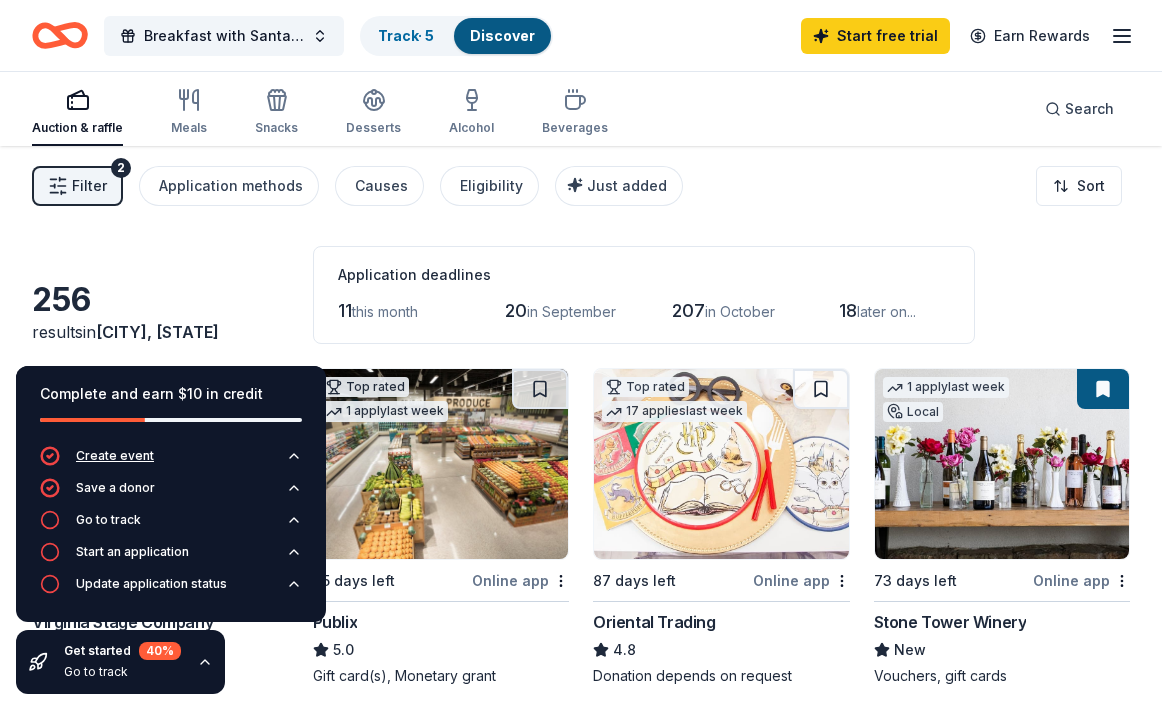 click on "Create event" at bounding box center (115, 456) 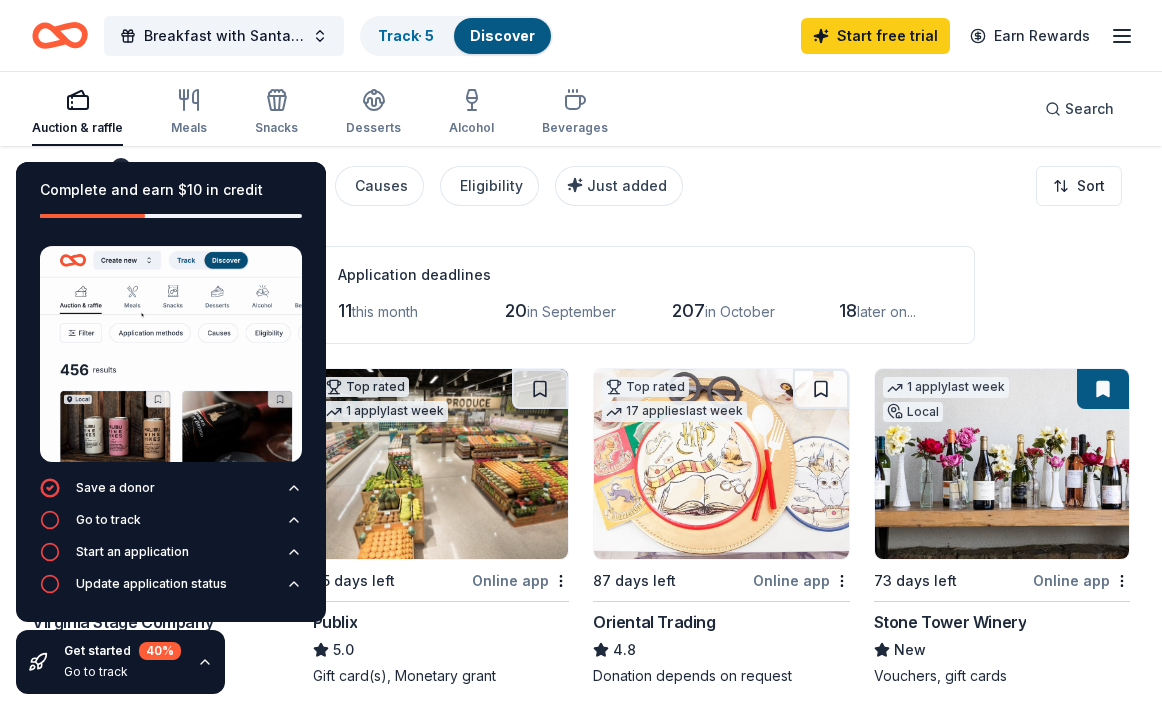 scroll, scrollTop: 80, scrollLeft: 0, axis: vertical 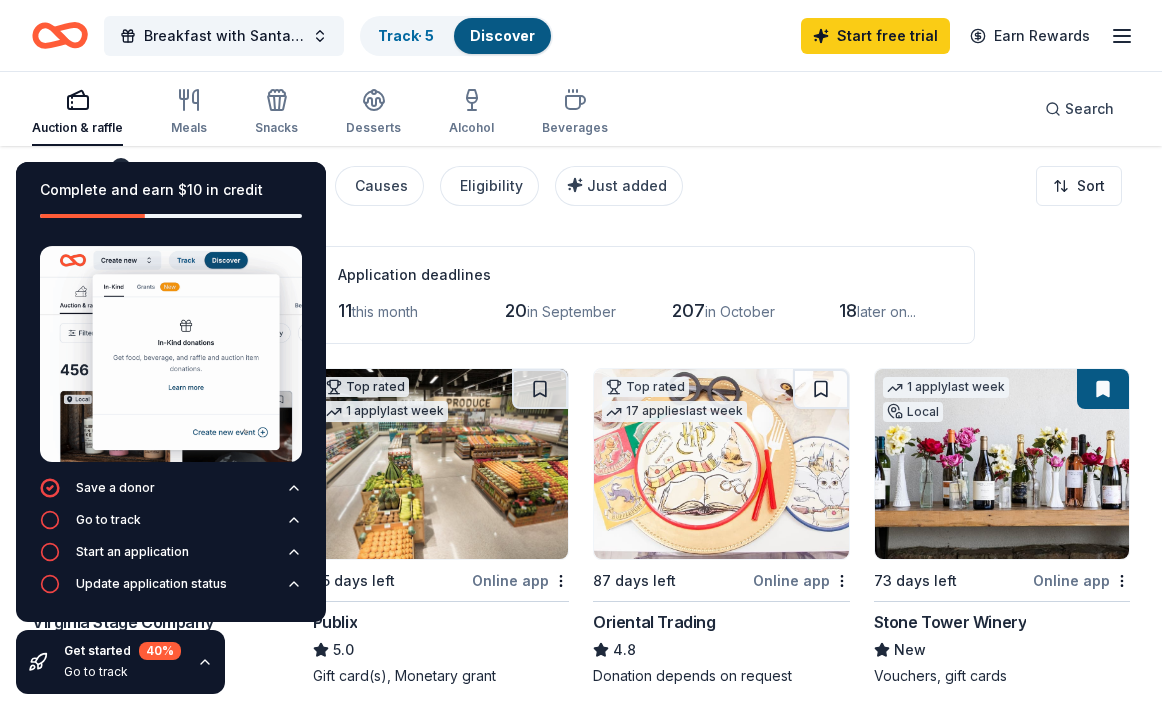 click on "Filter 2 Application methods Causes Eligibility Just added Sort" at bounding box center (581, 186) 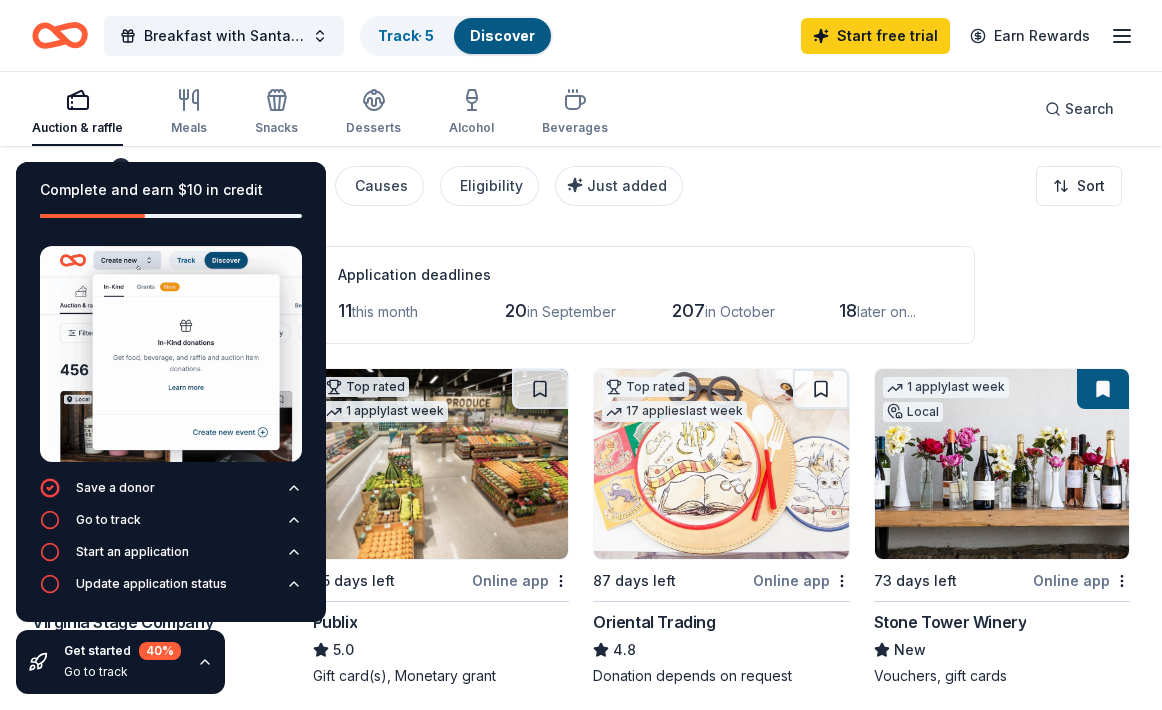 click on "Filter 2 Application methods Causes Eligibility Just added Sort" at bounding box center [581, 186] 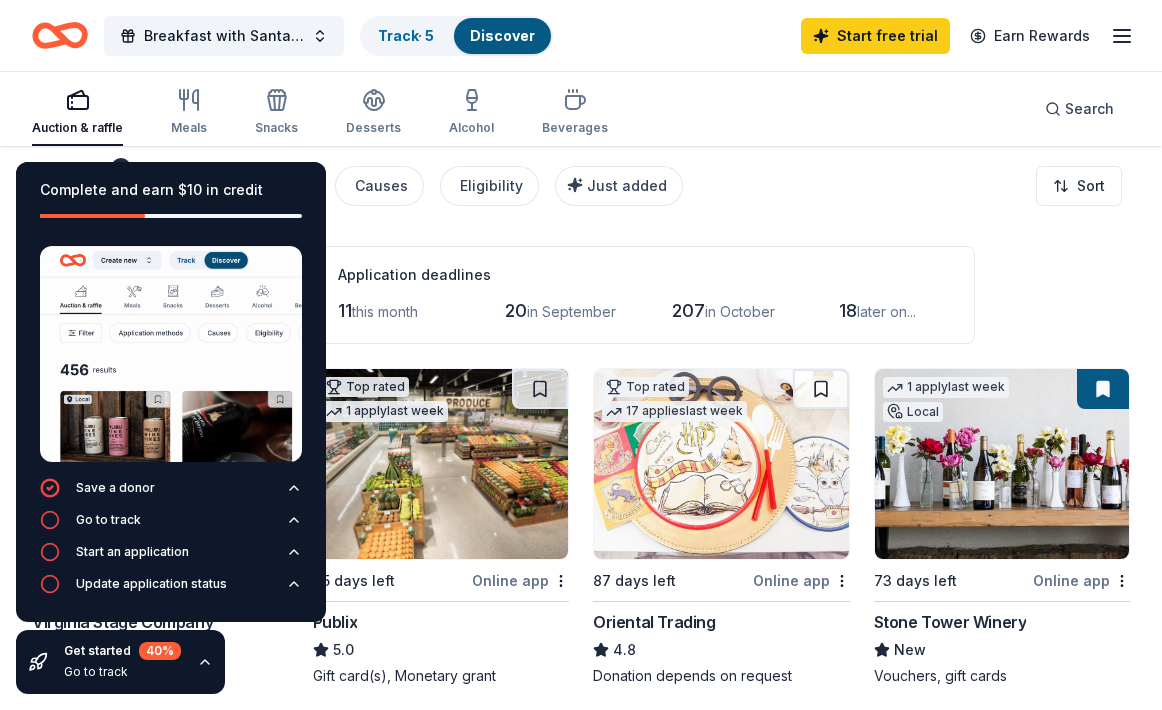 click on "Get started 40 %" at bounding box center (122, 651) 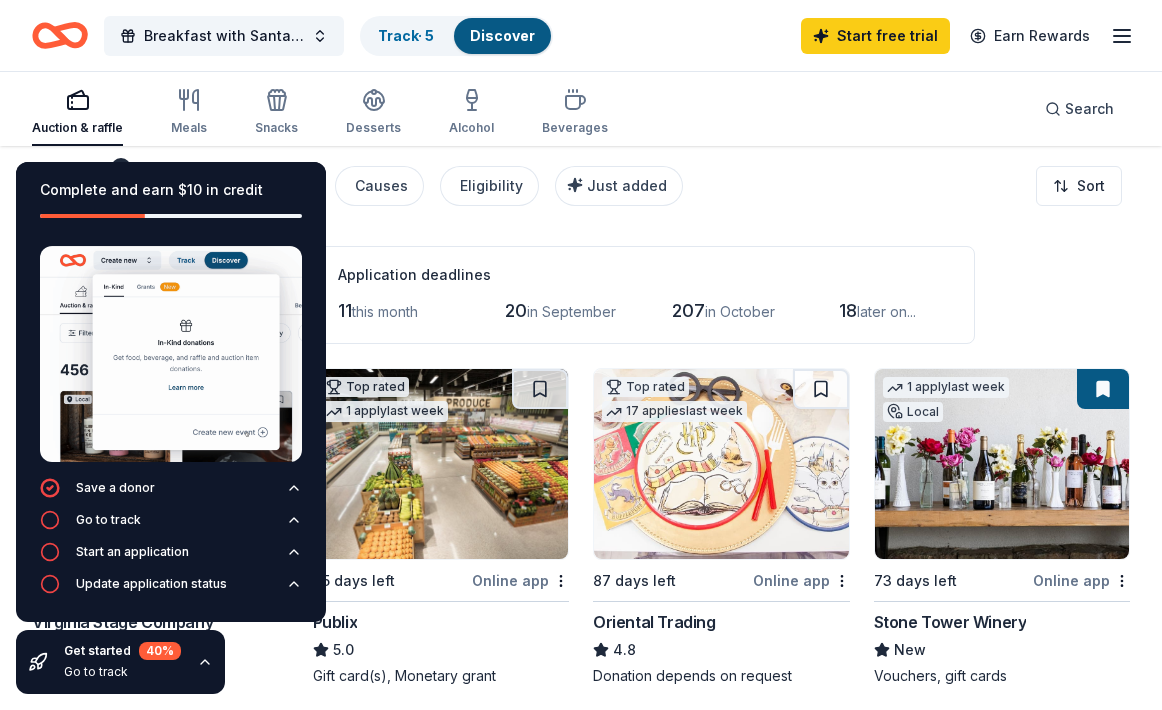 click on "Go to track" at bounding box center (122, 672) 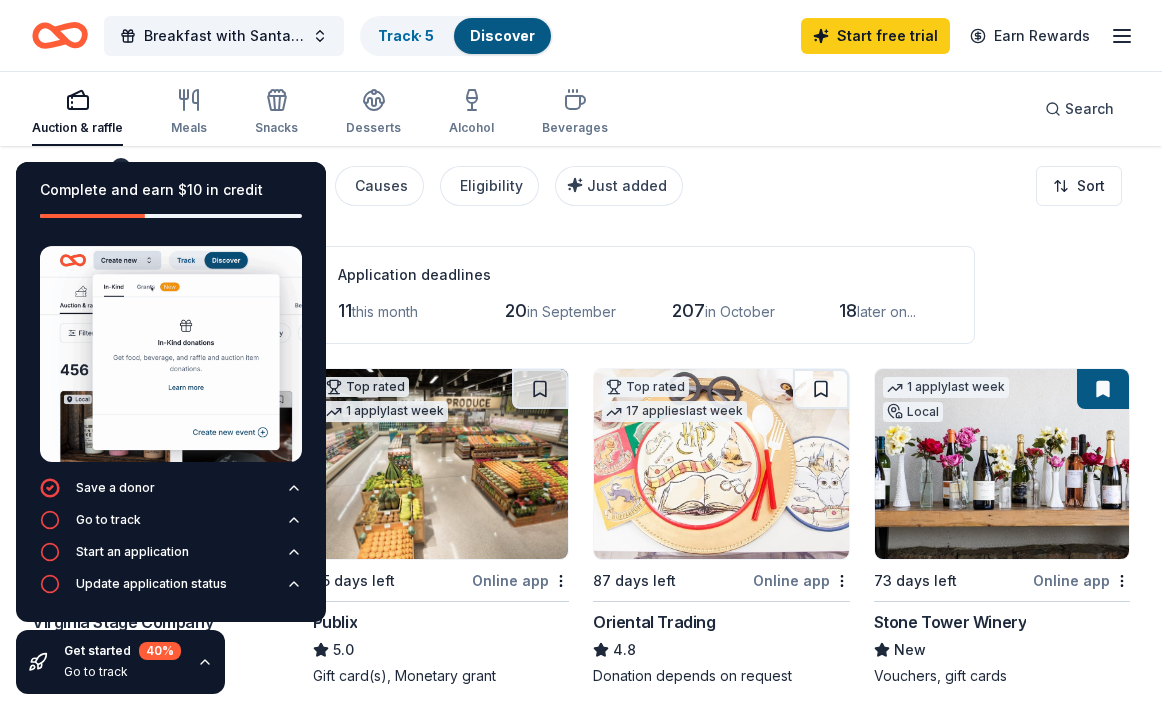 click 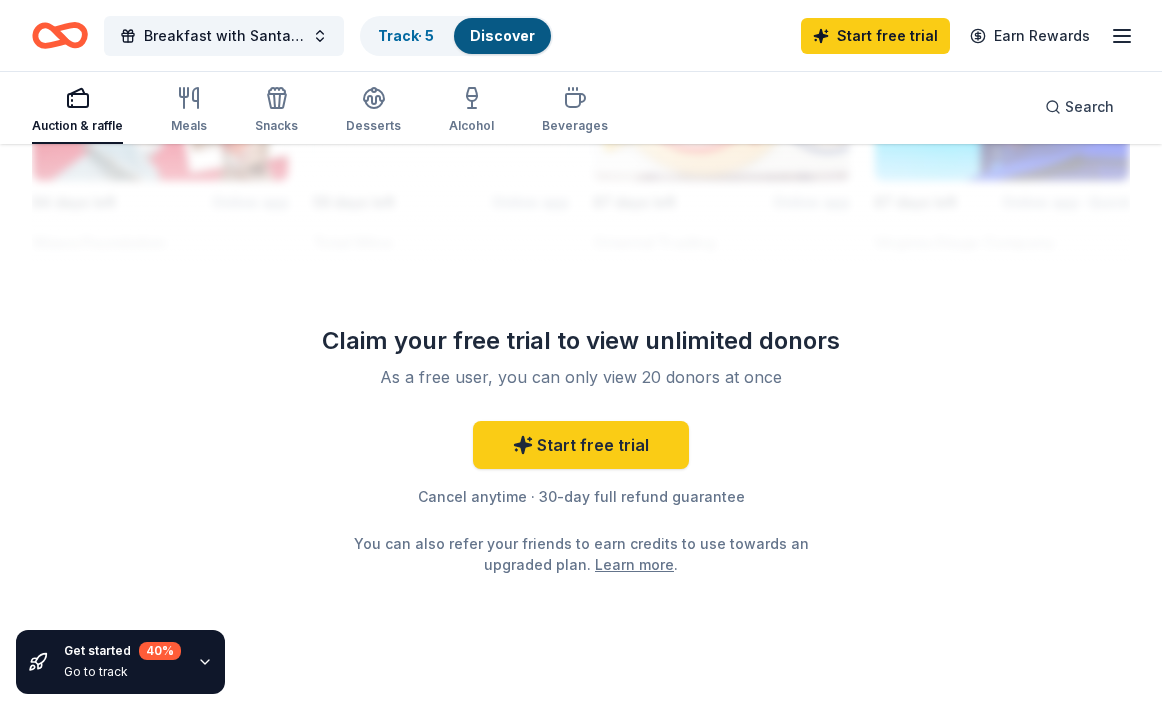 scroll, scrollTop: 2342, scrollLeft: 0, axis: vertical 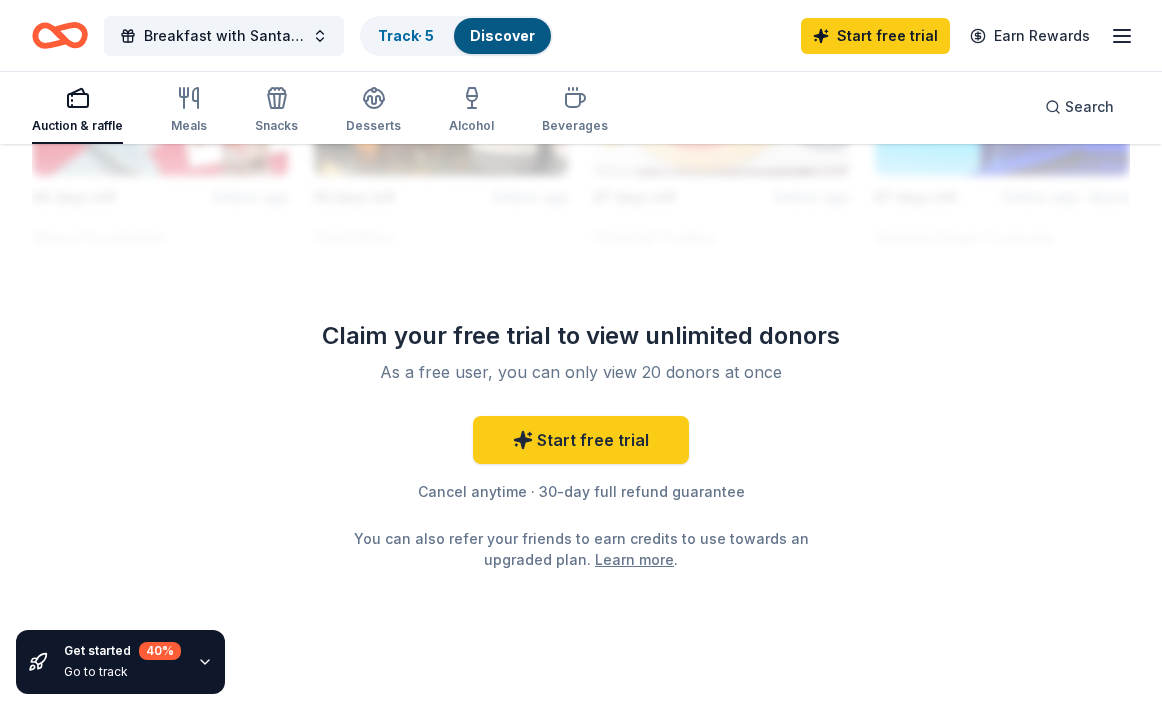 click on "256 results in [CITY], [STATE] Application deadlines 11 this month 20 in September 207 in October 18 later on... Local 87 days left Online app • Quick [REGION] Stage Company New 2 tickets Top rated 1 apply last week 85 days left Online app Publix 5.0 Gift card(s), Monetary grant Top rated 17 applies last week 87 days left Online app Oriental Trading 4.8 Donation depends on request 1 apply last week Local 73 days left Online app Stone Tower Winery New Vouchers, gift cards 3 applies last week 85 days left Online app Sheetz 5.0 Food, gift card(s), volunteer hours, financial contributions Top rated 9 applies last week 55 days left Online app Kendra Scott 4.7 Jewelry products, home decor products, and Kendra Gives Back event in-store or online (or both!) where 20% of the proceeds will support the cause or people you care about. Local 94 days left Online app • Quick White Oak Lavender Farm New White Oak Lavender products, gift card(s) Top rated 12 applies last week 59 days left Online app 9" at bounding box center [581, -763] 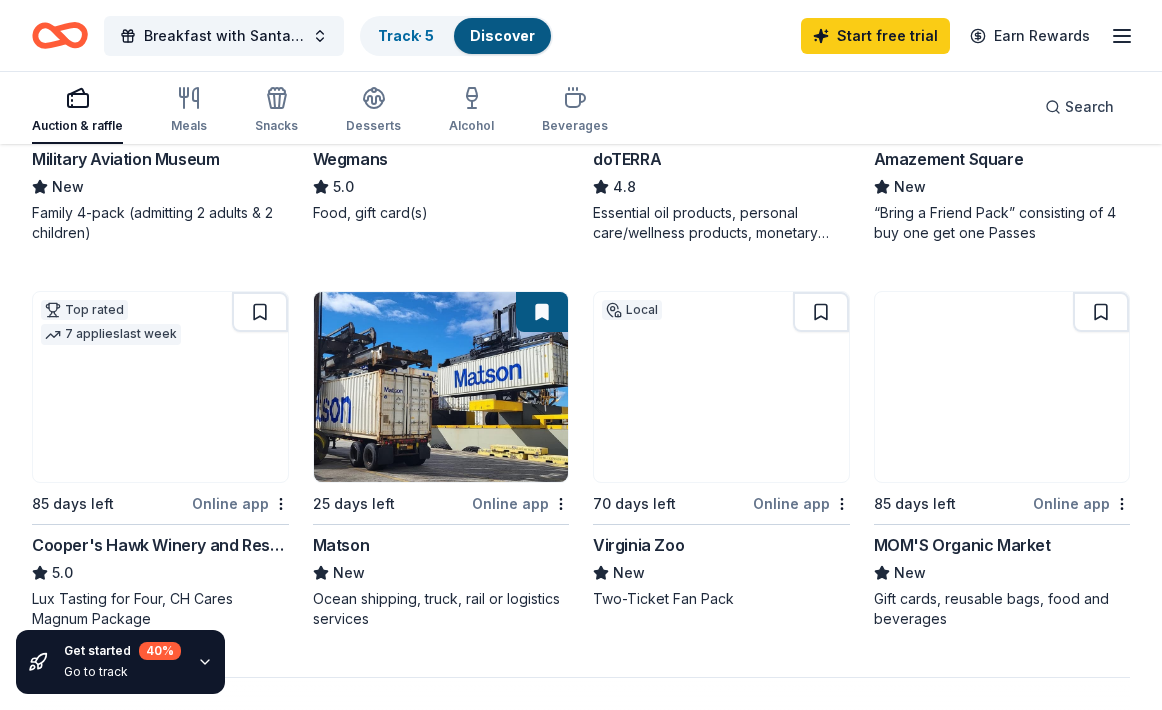 scroll, scrollTop: 1596, scrollLeft: 0, axis: vertical 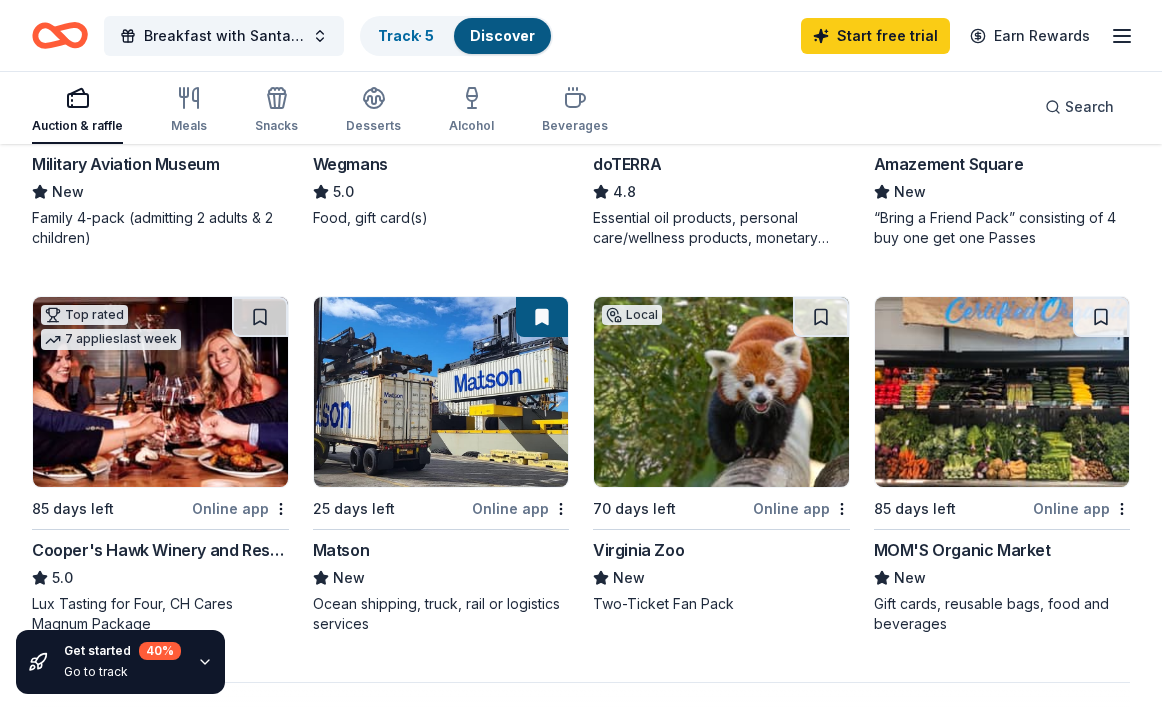 click at bounding box center [1002, 392] 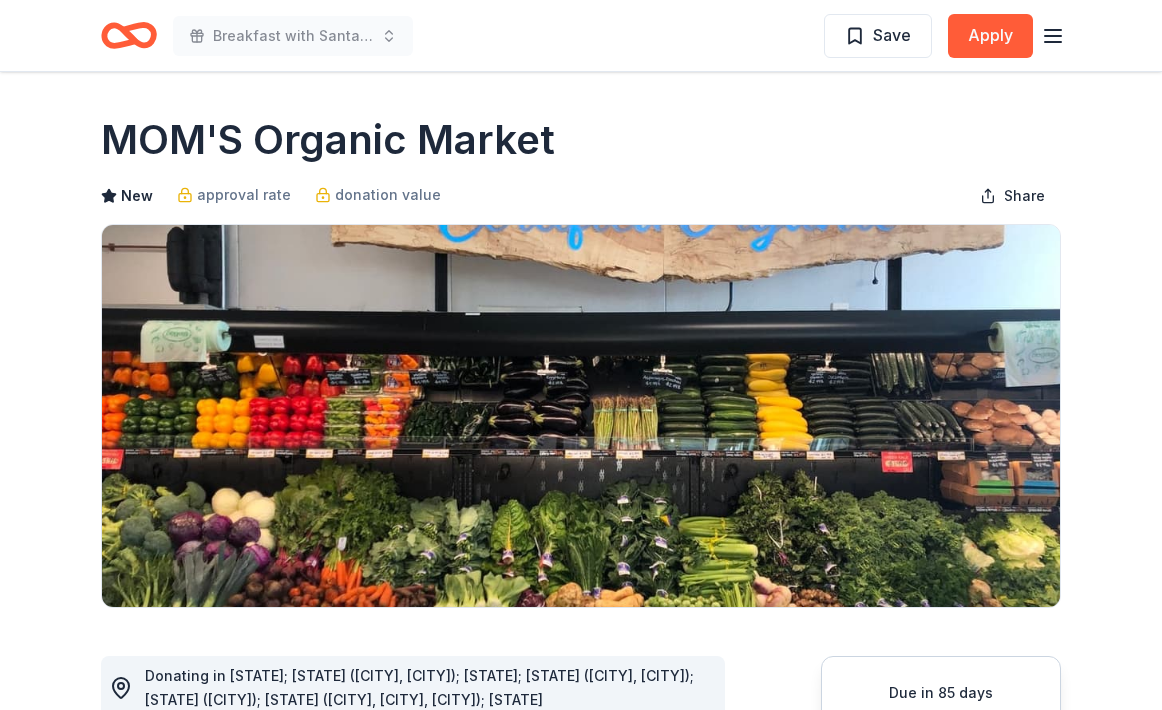 scroll, scrollTop: 0, scrollLeft: 0, axis: both 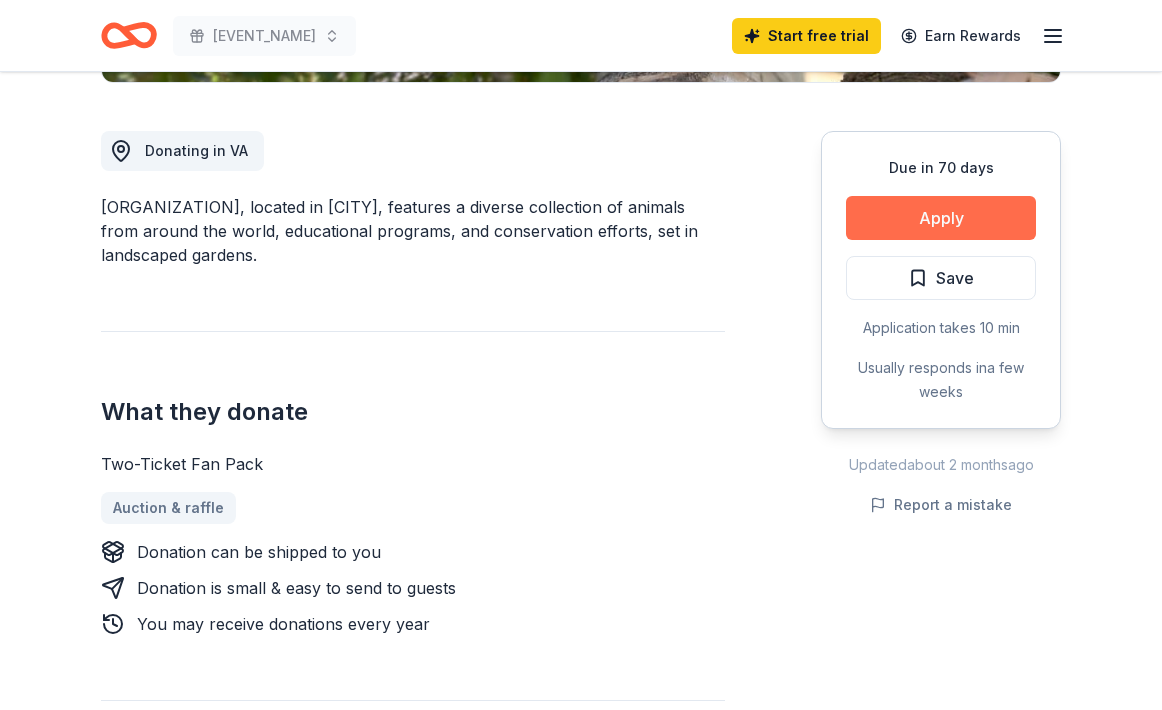 click on "Apply" at bounding box center [941, 218] 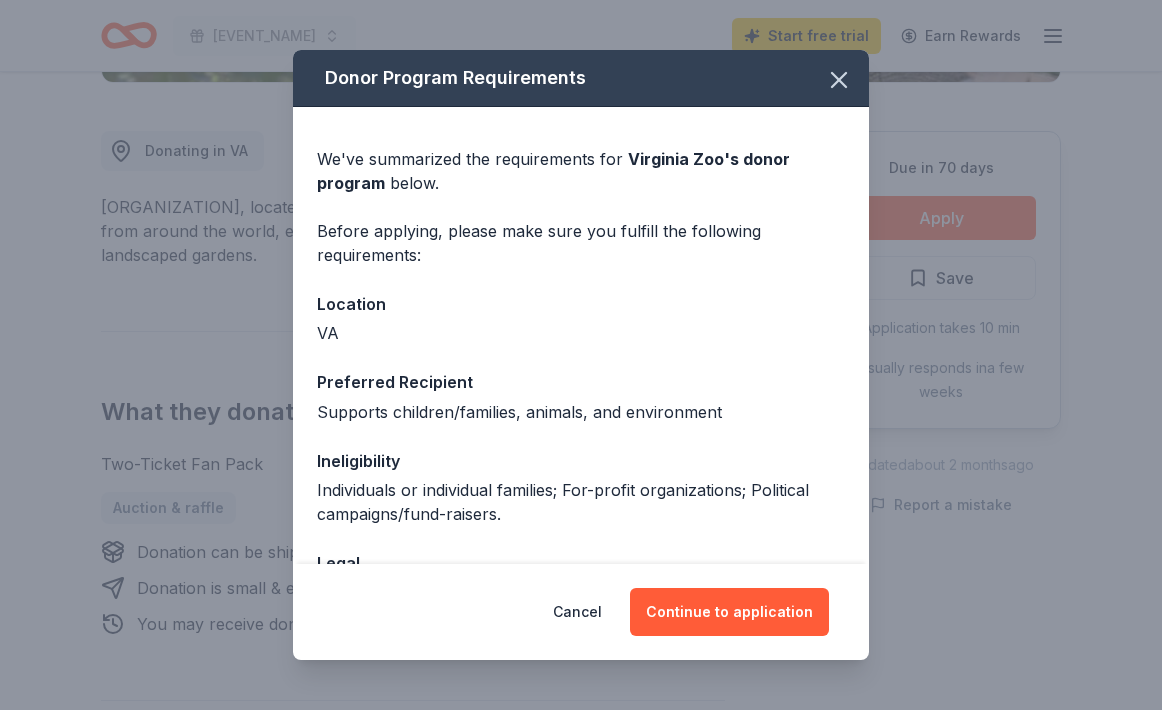 click on "We've summarized the requirements for [ORGANIZATION]'s donor program below. Before applying, please make sure you fulfill the following requirements: Location [STATE] Preferred Recipient Supports children/families, animals, and environment
Ineligibility Individuals or individual families; For-profit organizations; Political campaigns/fund-raisers. Legal 501(c)(3) required Deadline Due in 70 days" at bounding box center [581, 409] 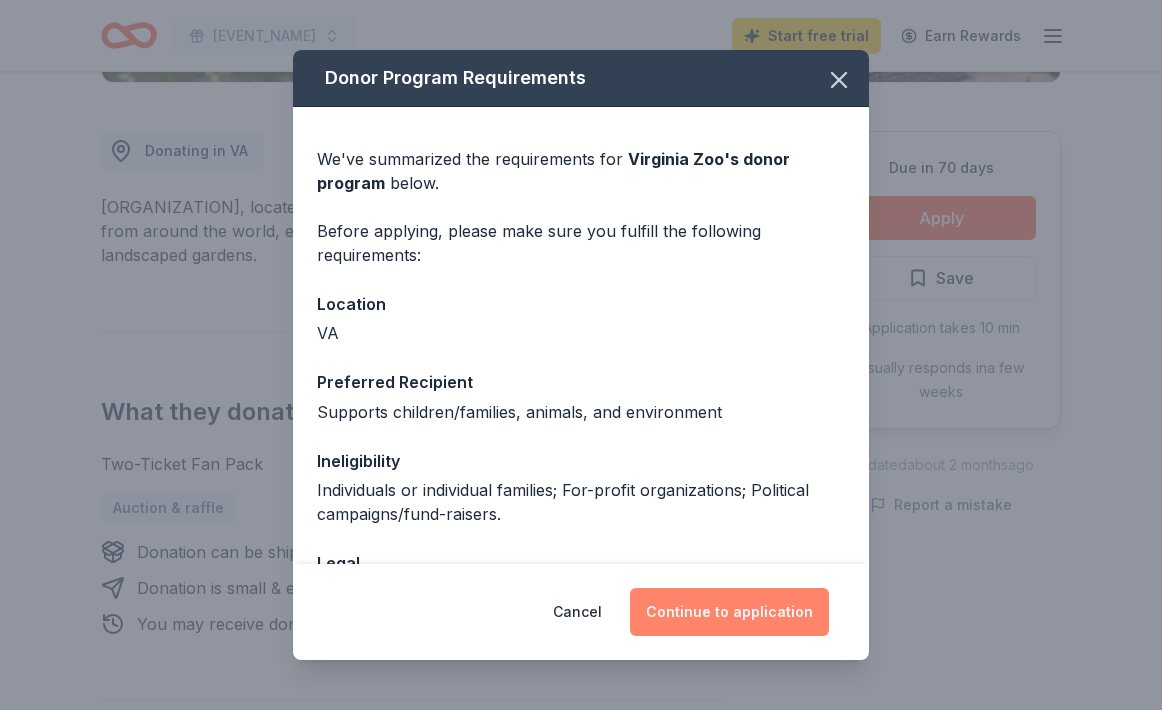 click on "Continue to application" at bounding box center [729, 612] 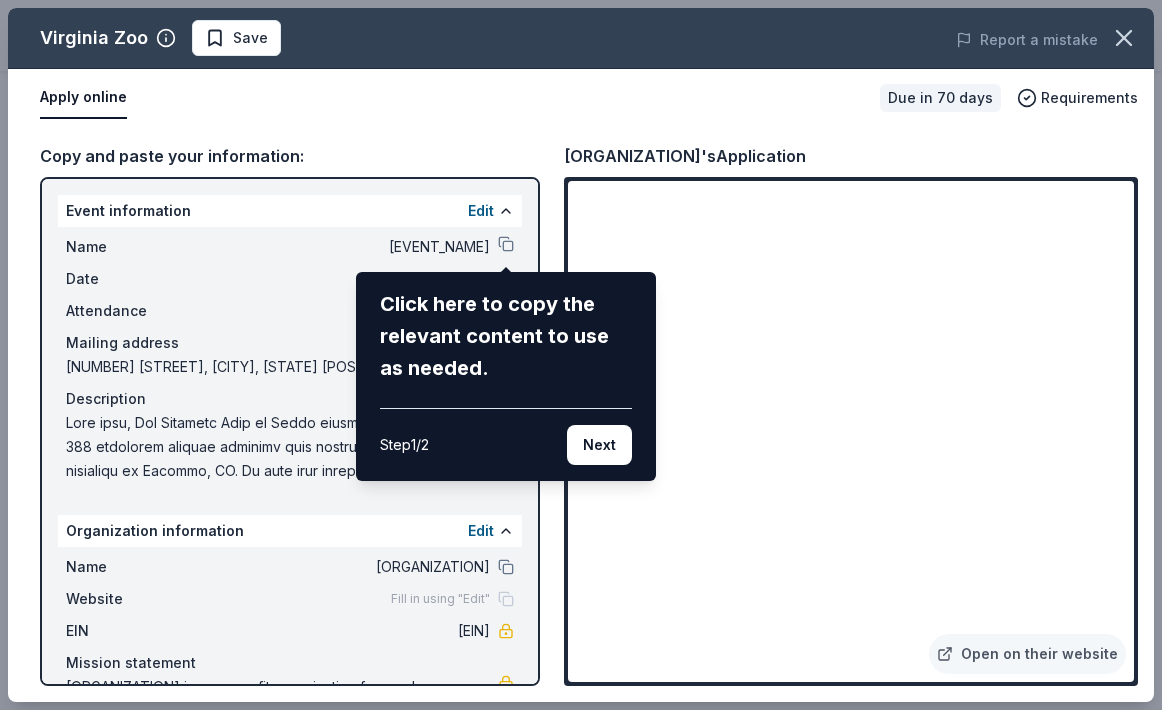 click on "Click here to copy the relevant content to use as needed." at bounding box center (506, 336) 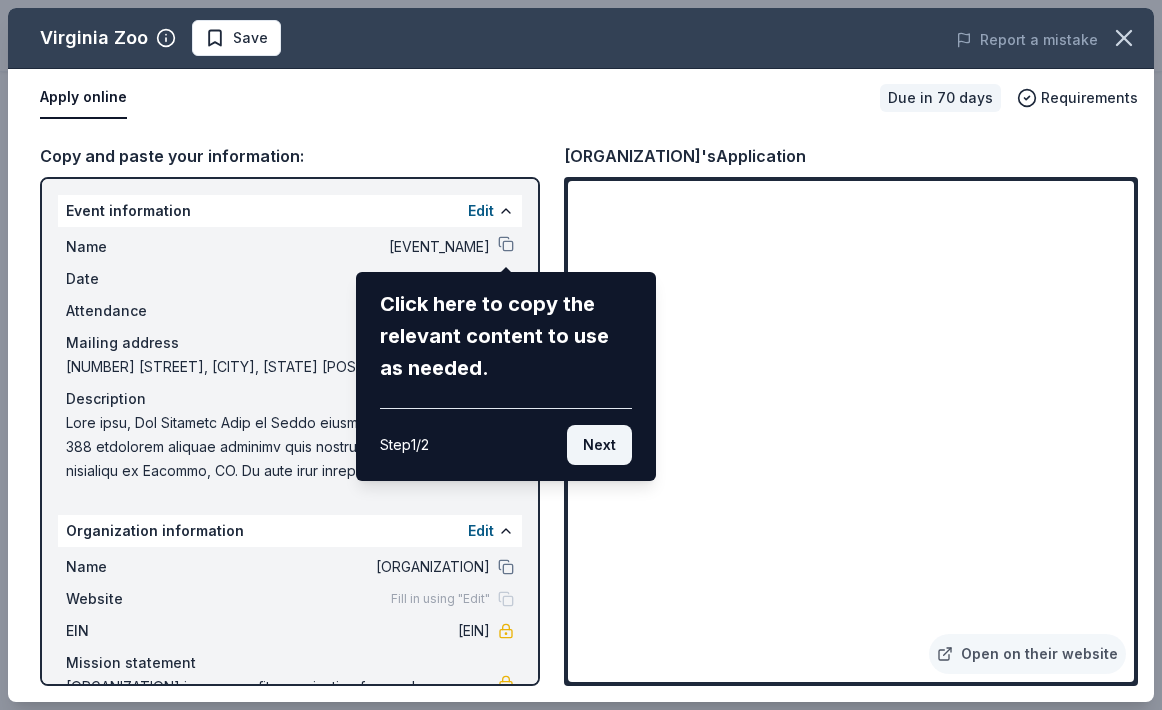 click on "Next" at bounding box center (599, 445) 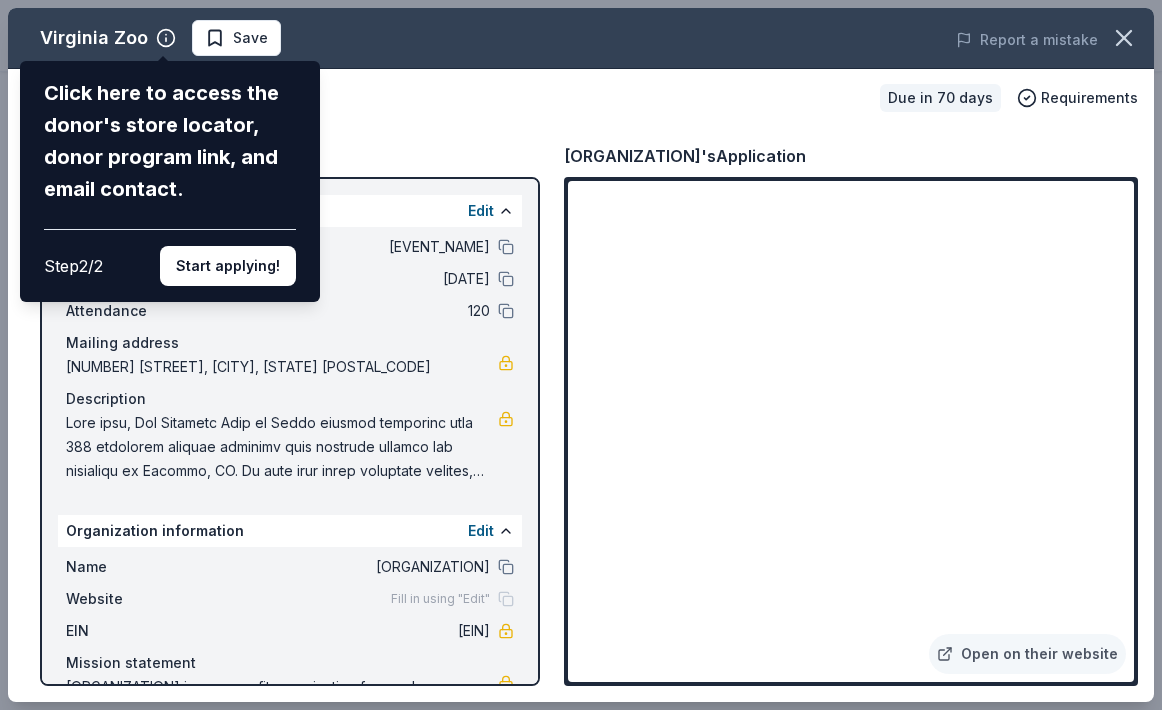 click on "[ORGANIZATION] Click here to access the donor's store locator, donor program link, and email contact. Step 2 / 2 Start applying! Save Report a mistake Apply online Due in 70 days Requirements Copy and paste your information: Event information Edit Name [EVENT_NAME] Date [DATE] Attendance 120 Mailing address [NUMBER] [STREET], [CITY], [STATE] [POSTAL_CODE] Description Organization information Edit Name [ORGANIZATION] Website Fill in using "Edit" EIN [EIN] Mission statement [ORGANIZATION] is a nonprofit organization focused on education. It is based in [CITY], [STATE]. It received its nonprofit status in 2019. [ORGANIZATION]'s Application Open on their website" at bounding box center (581, 355) 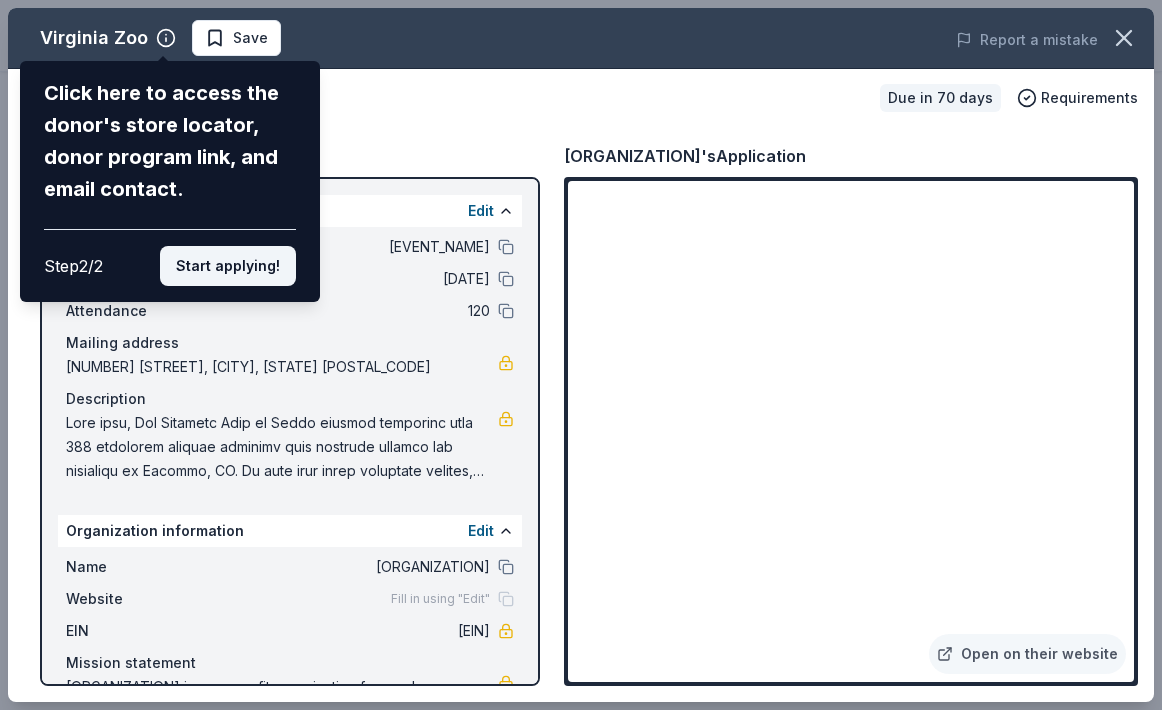 click on "Start applying!" at bounding box center [228, 266] 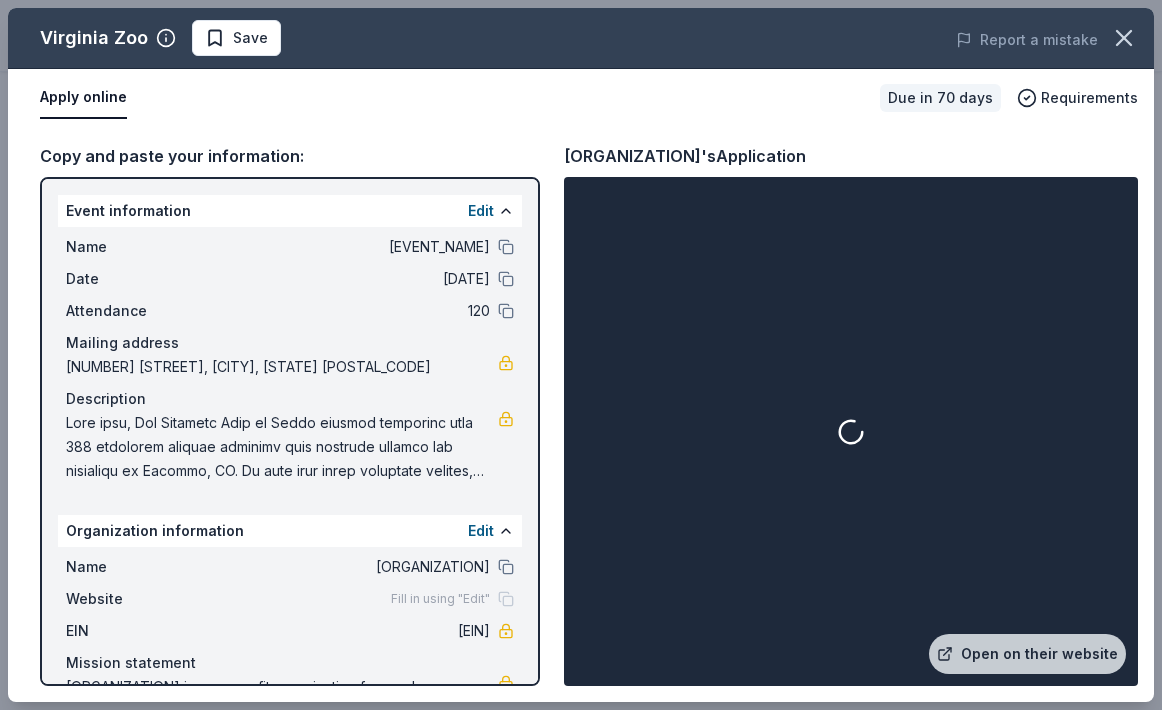 click on "2916 Chesapeake Avenue, Hampton, VA 23661" at bounding box center (282, 367) 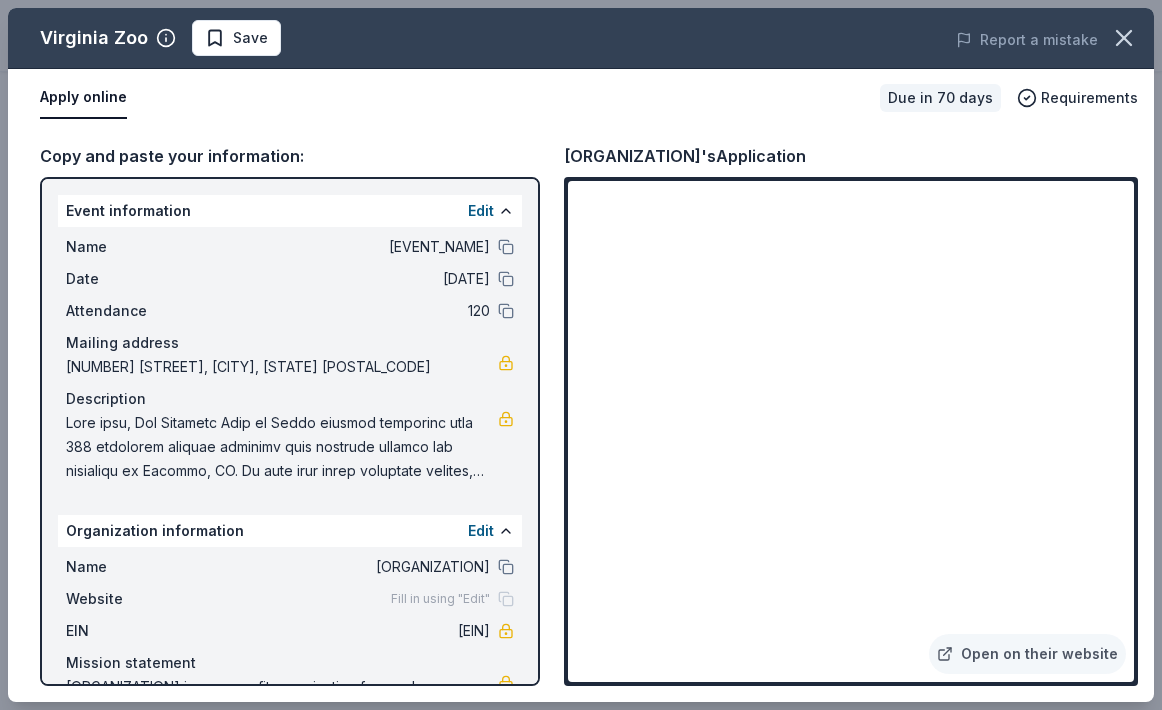click on "Attendance 120" at bounding box center [290, 311] 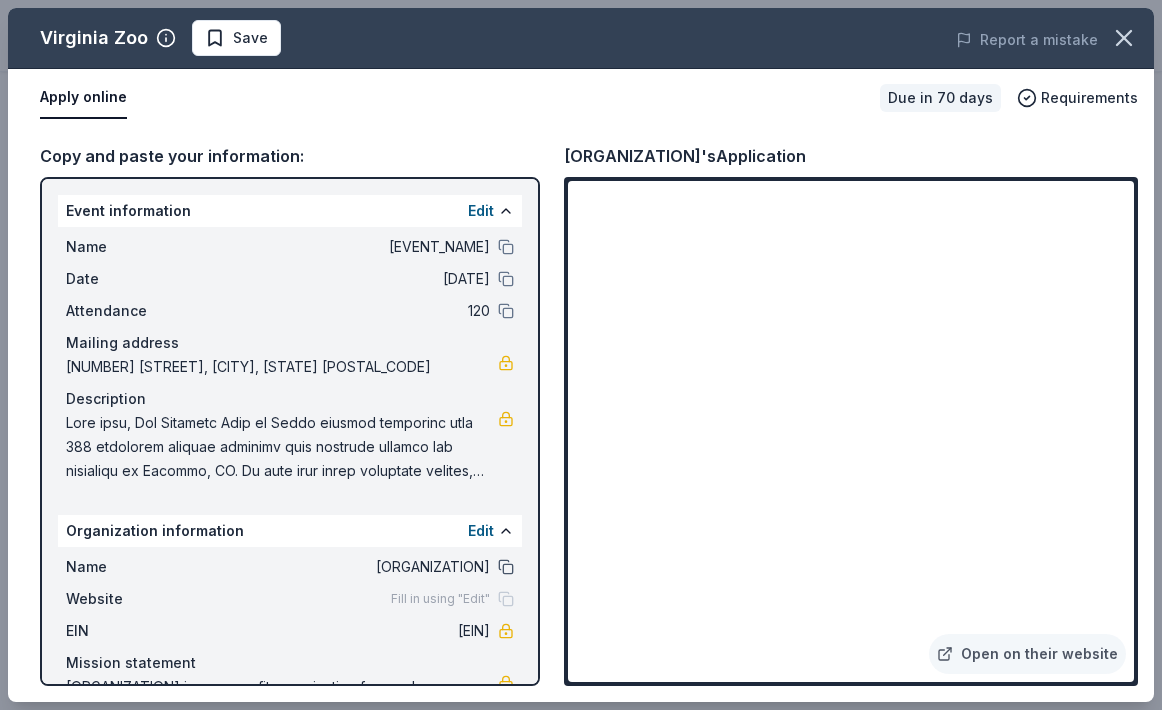 click at bounding box center (506, 567) 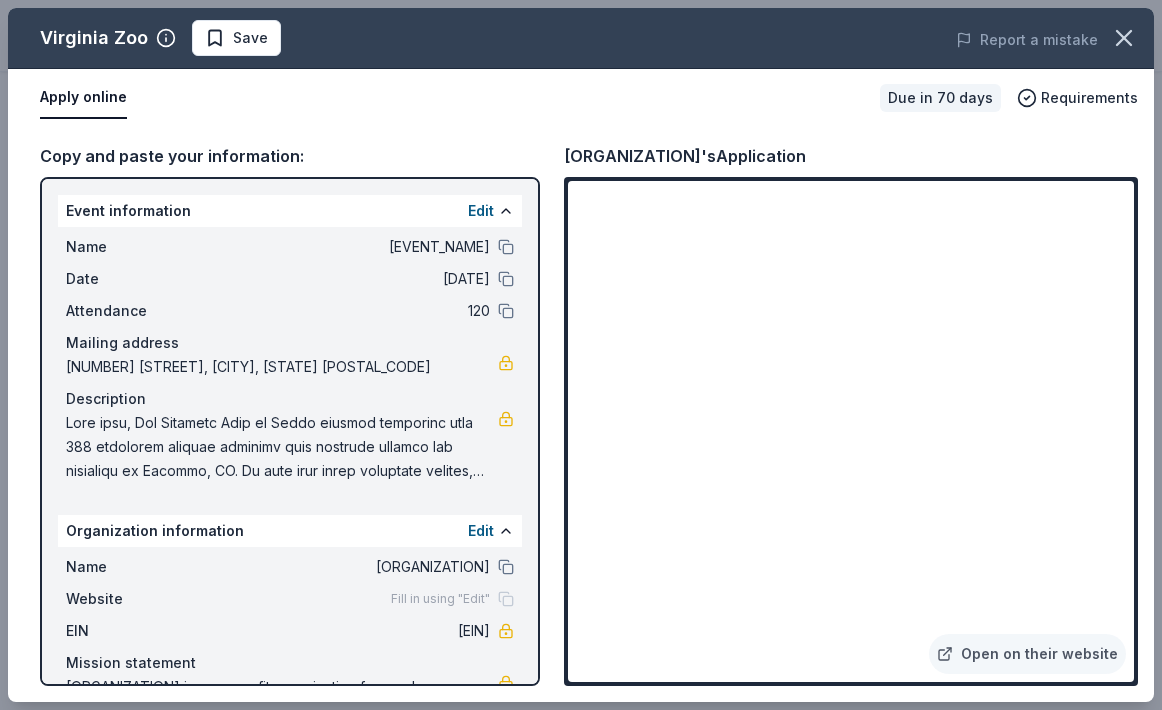 click on "[PERSON] District [ORGANIZATION] Foundation Inc" at bounding box center [345, 567] 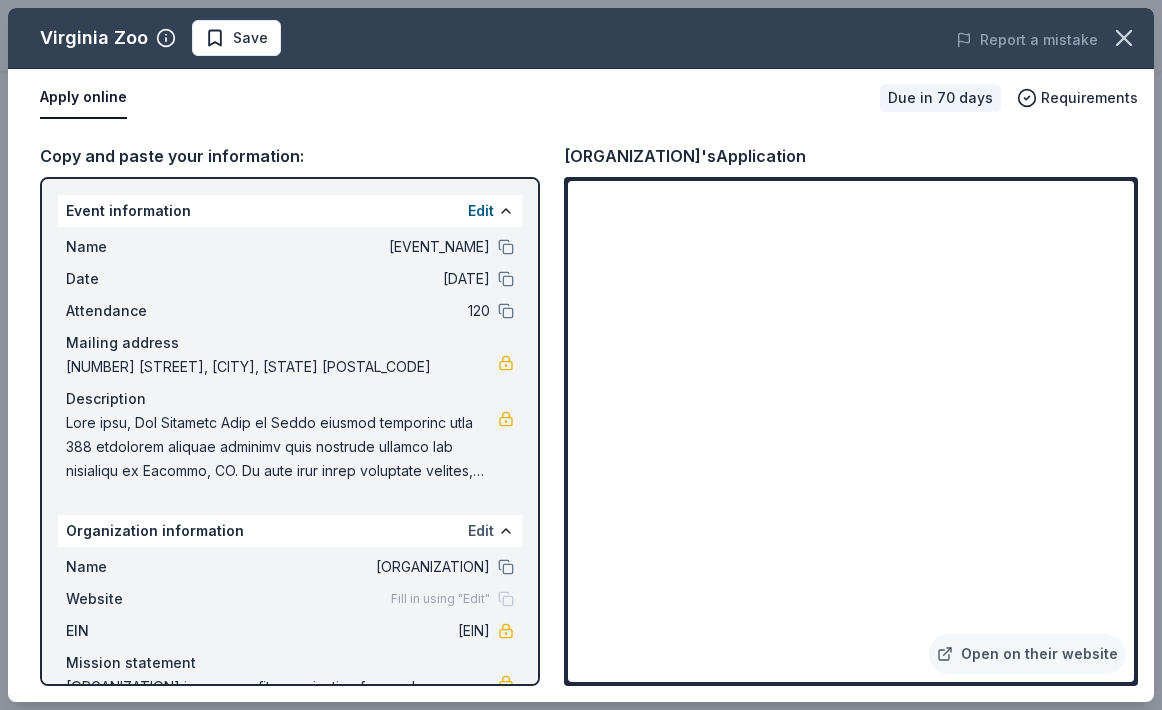 click on "Edit" at bounding box center (481, 531) 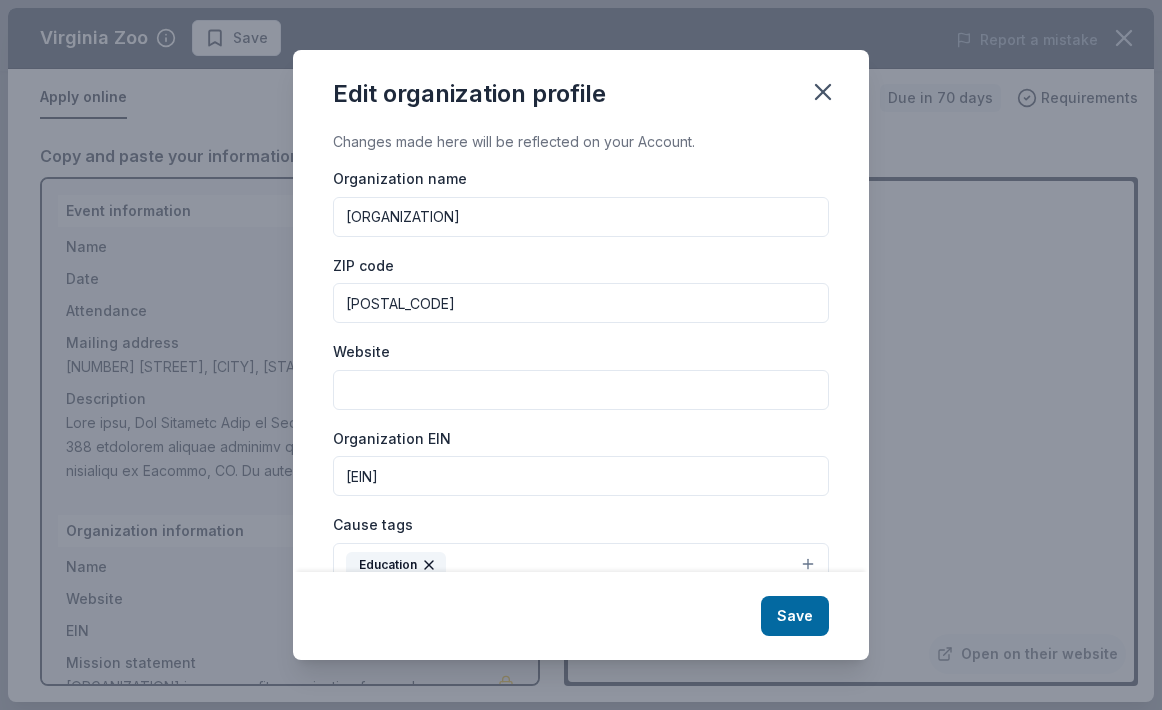 click on "Website" at bounding box center (581, 390) 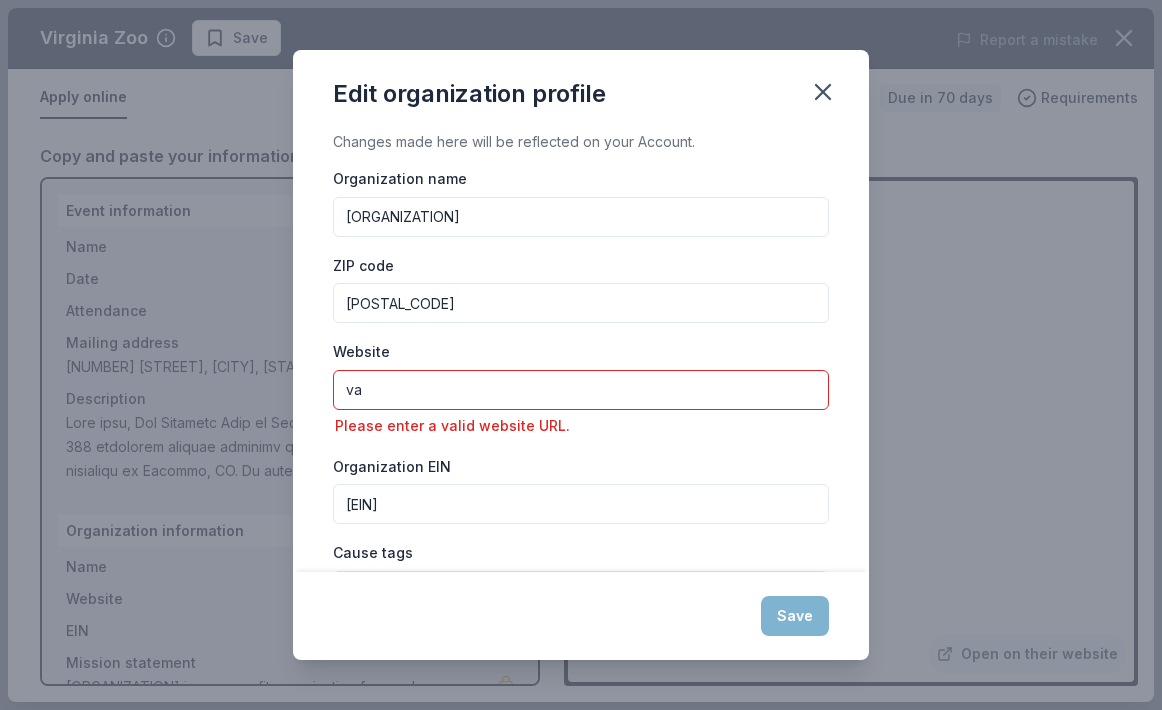 type on "v" 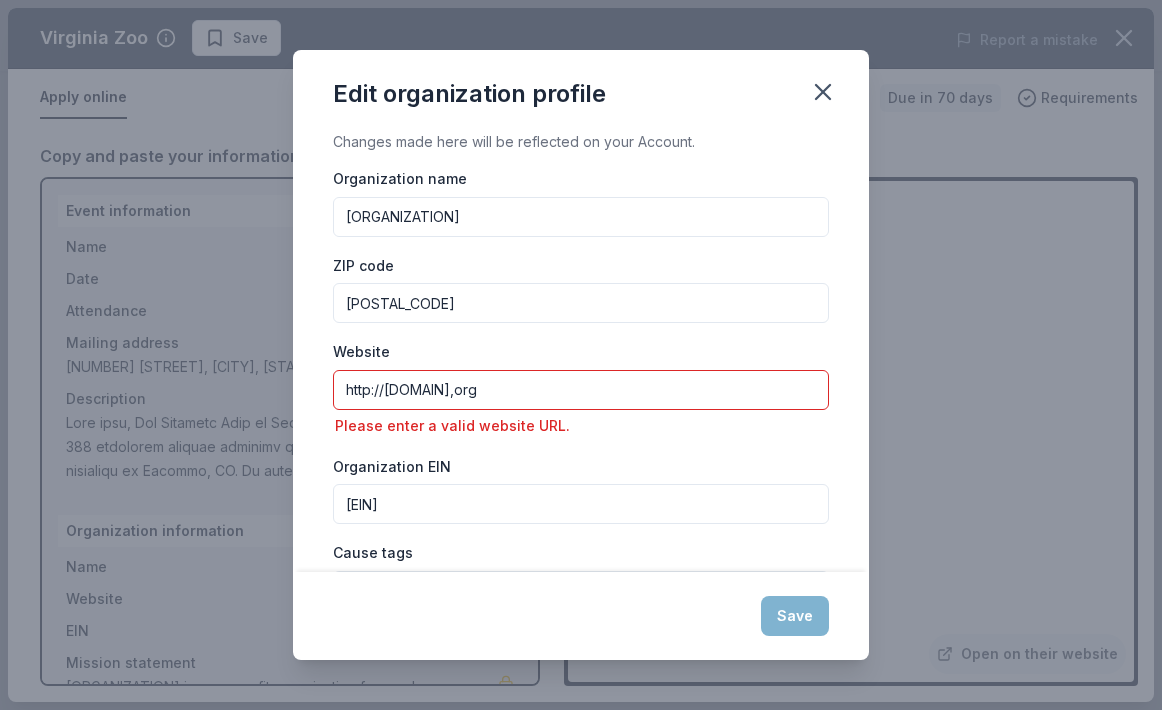 type on "http://vadistrictexchange,org" 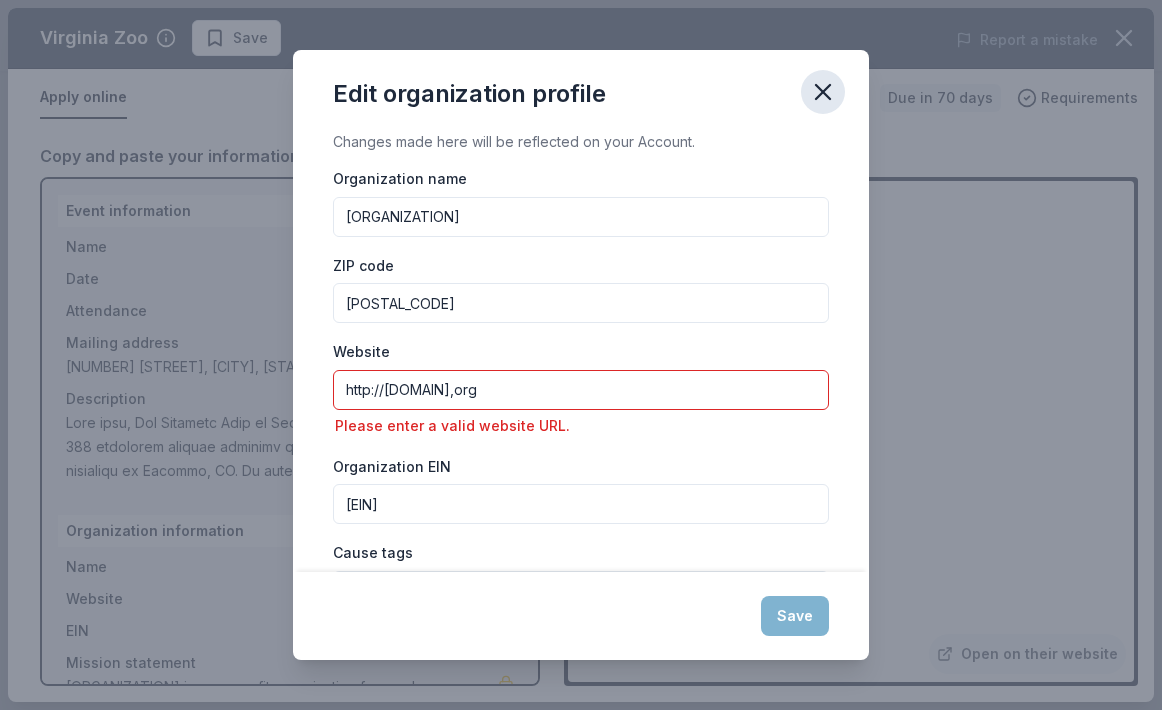 click 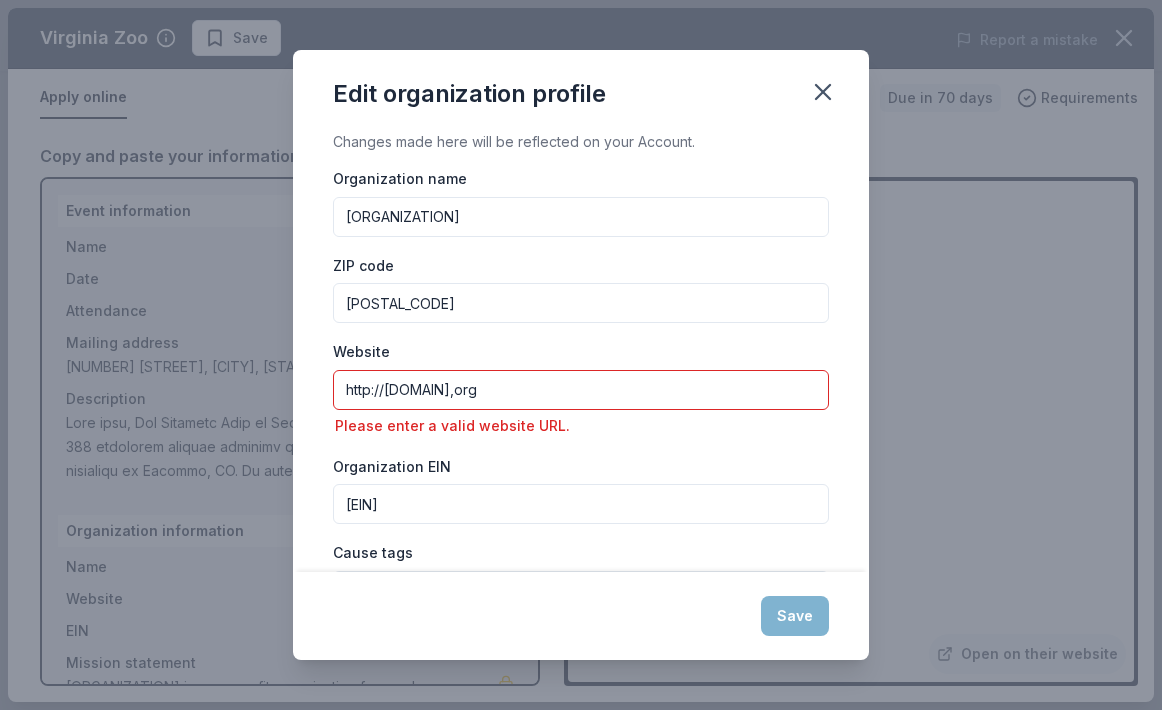 click on "Save" at bounding box center (581, 616) 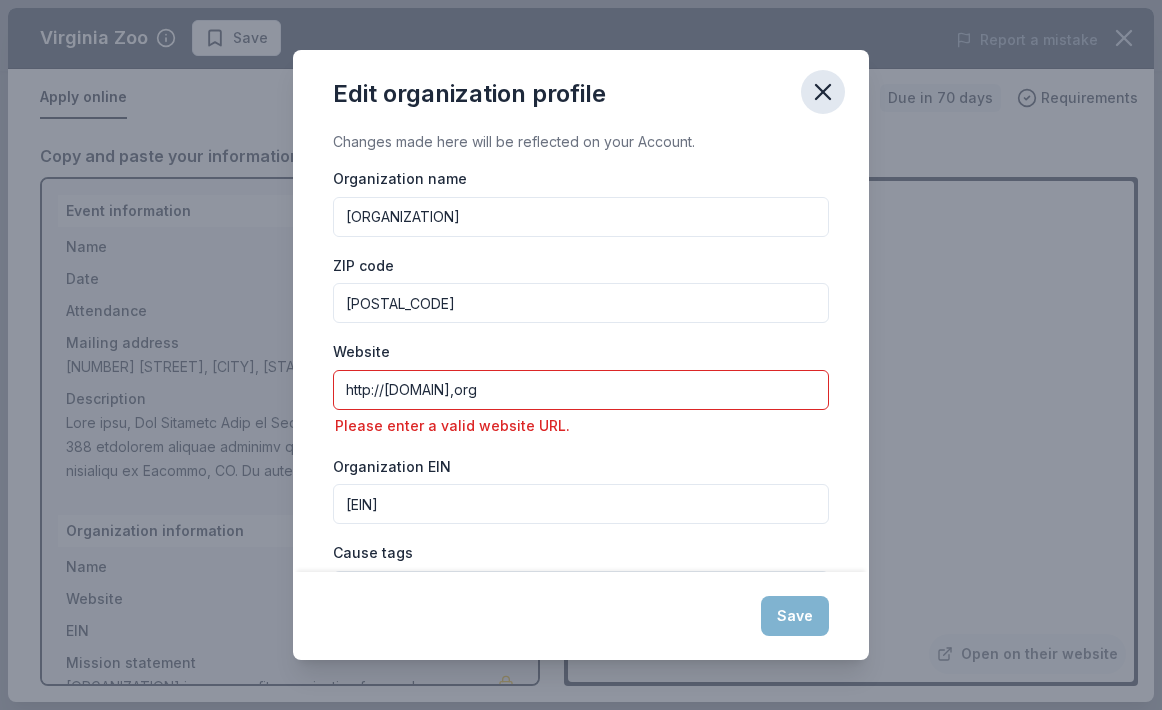 click 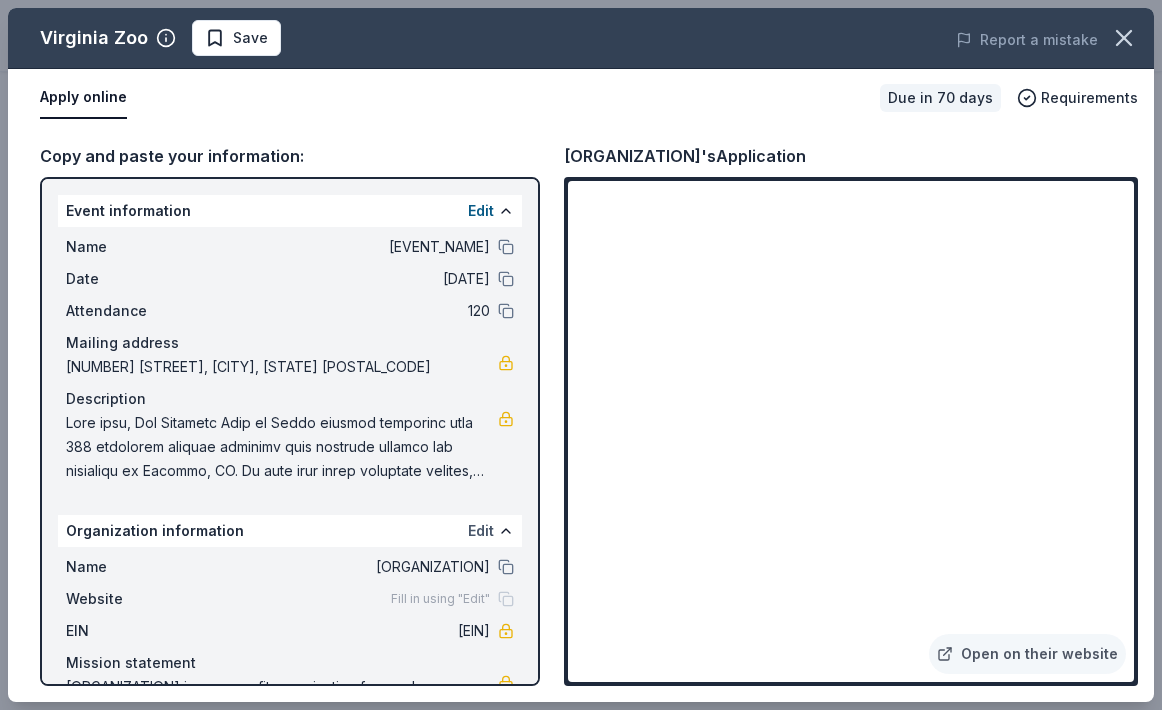 click on "Edit" at bounding box center (481, 531) 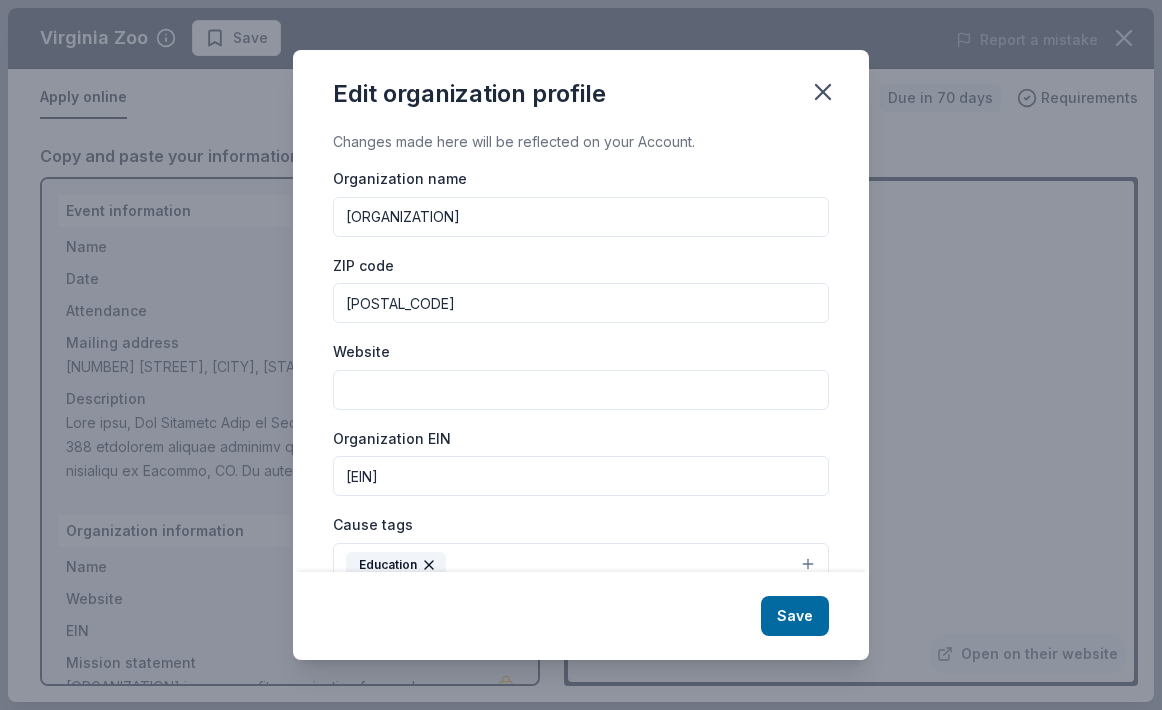 click on "Website" at bounding box center (581, 390) 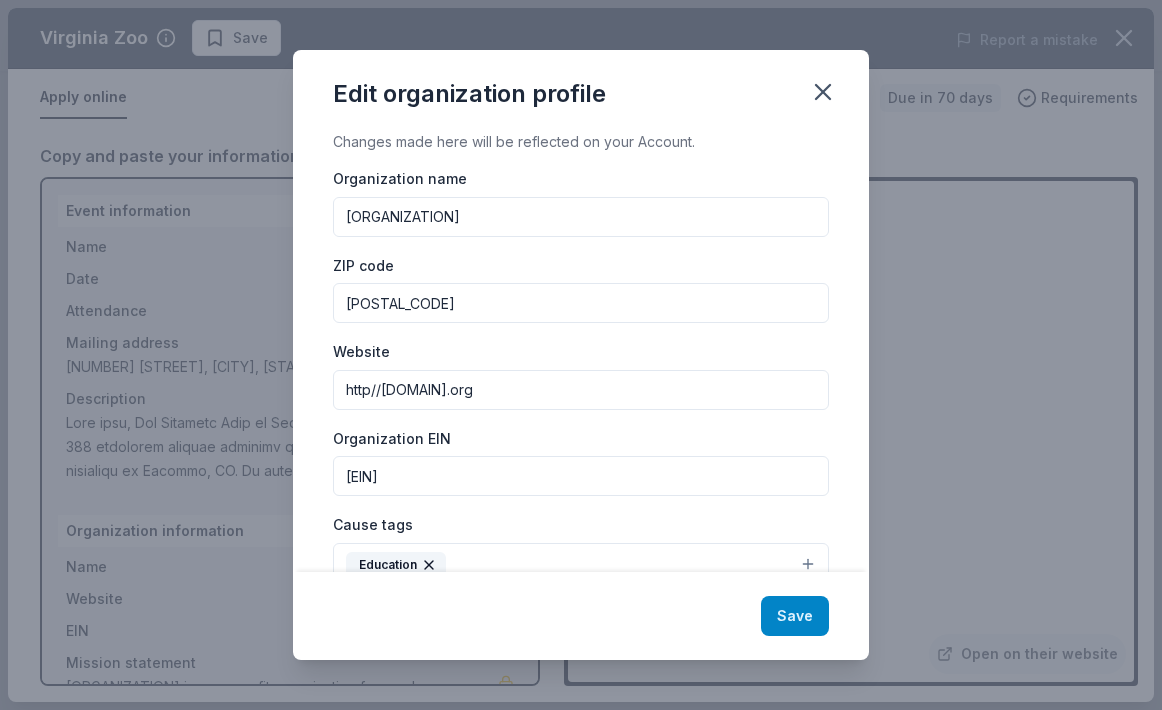 type on "http//vadistrictexchange.org" 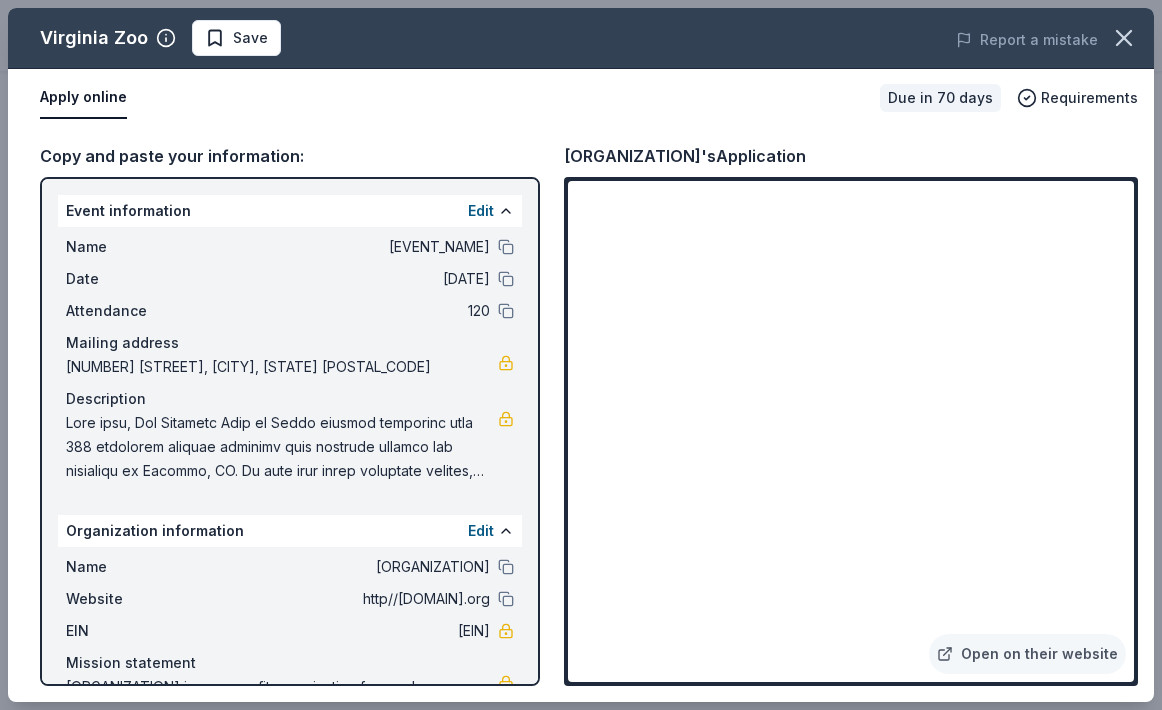 type 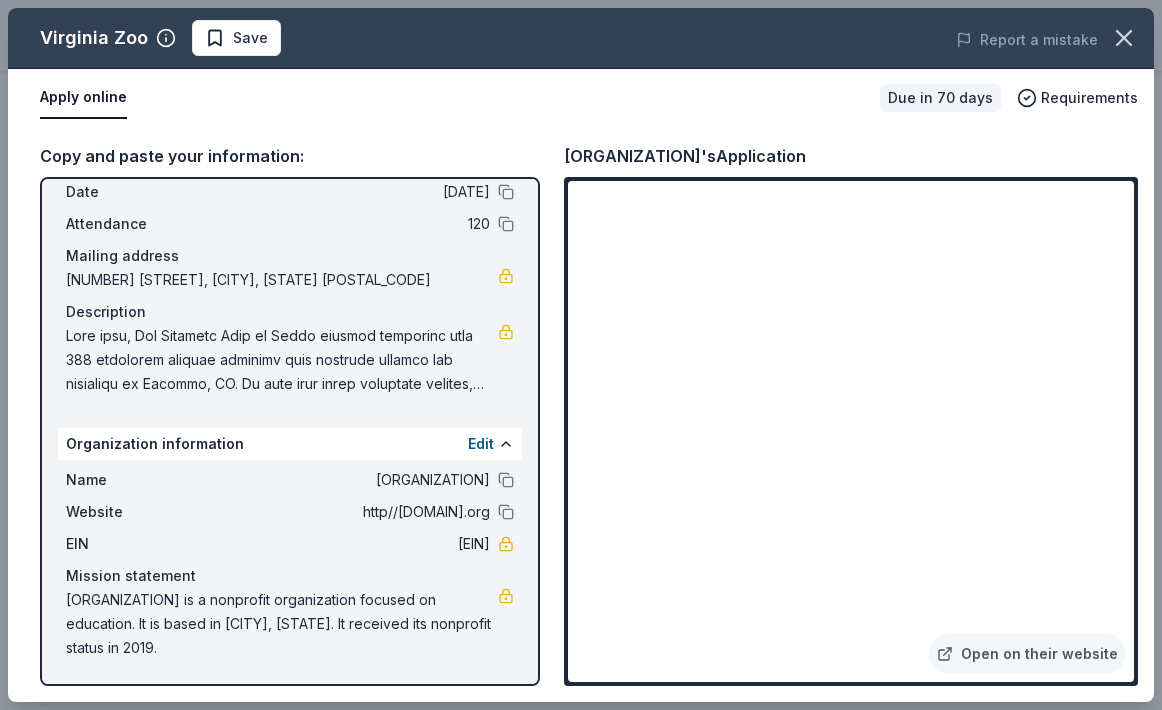 scroll, scrollTop: 87, scrollLeft: 0, axis: vertical 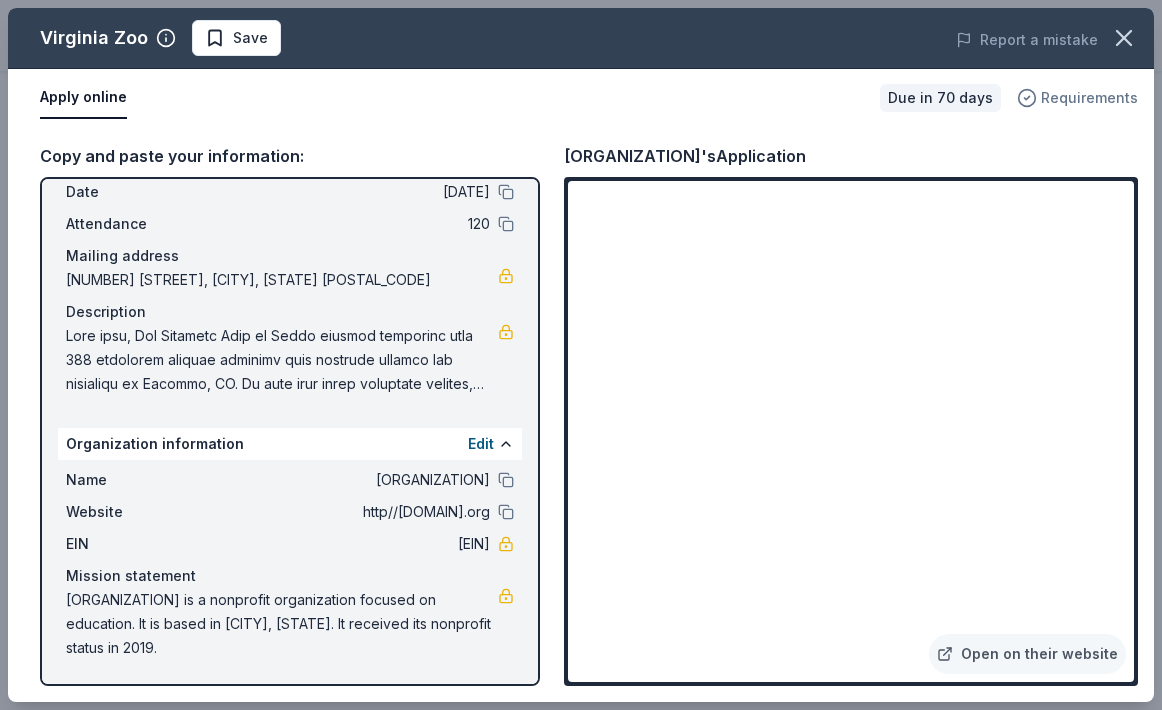 click on "Requirements" at bounding box center [1089, 98] 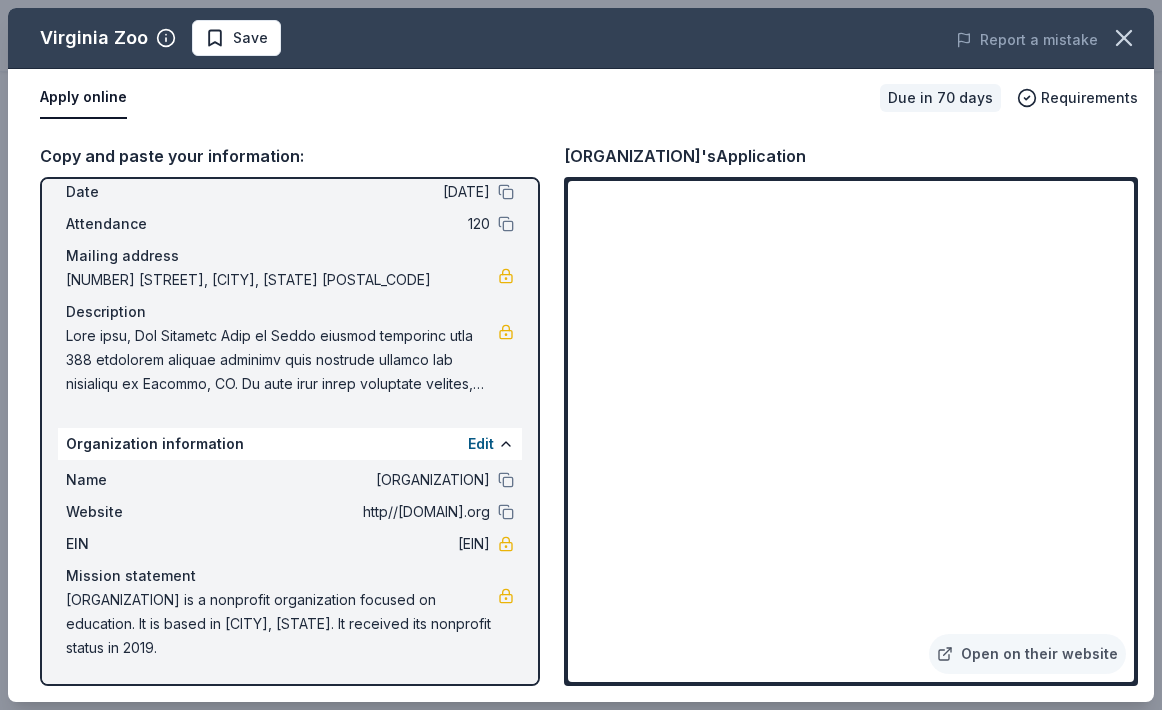 click on "Apply online" at bounding box center (452, 98) 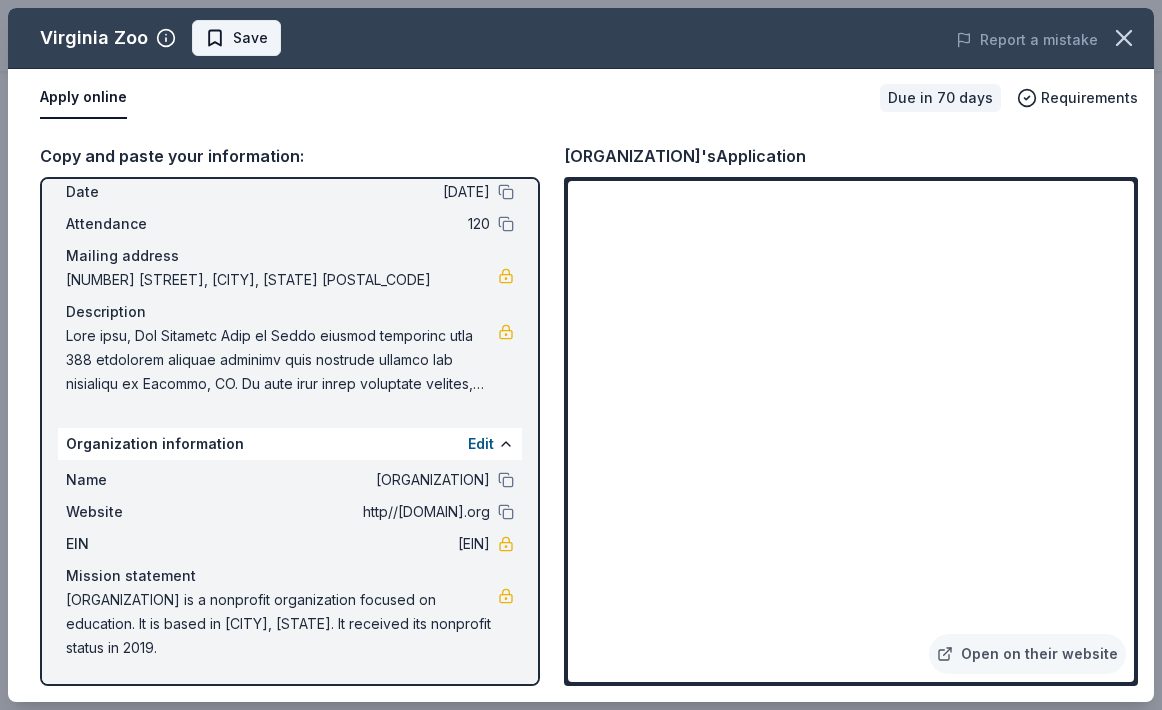 click on "Save" at bounding box center [250, 38] 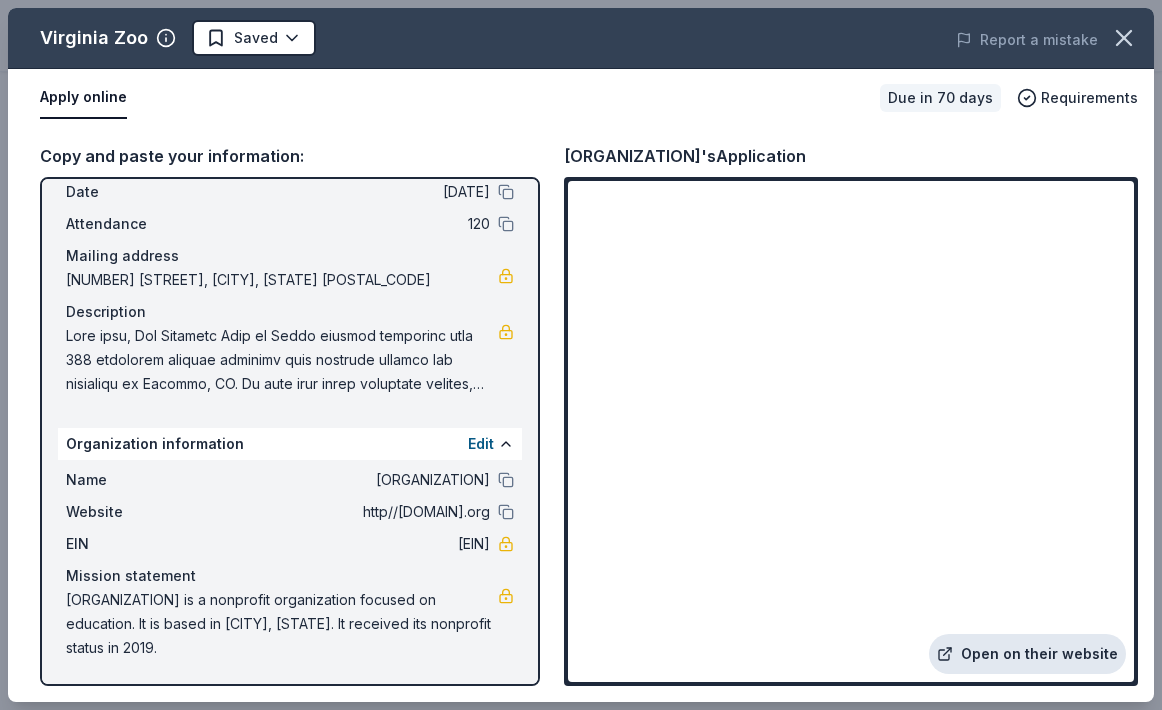 click 